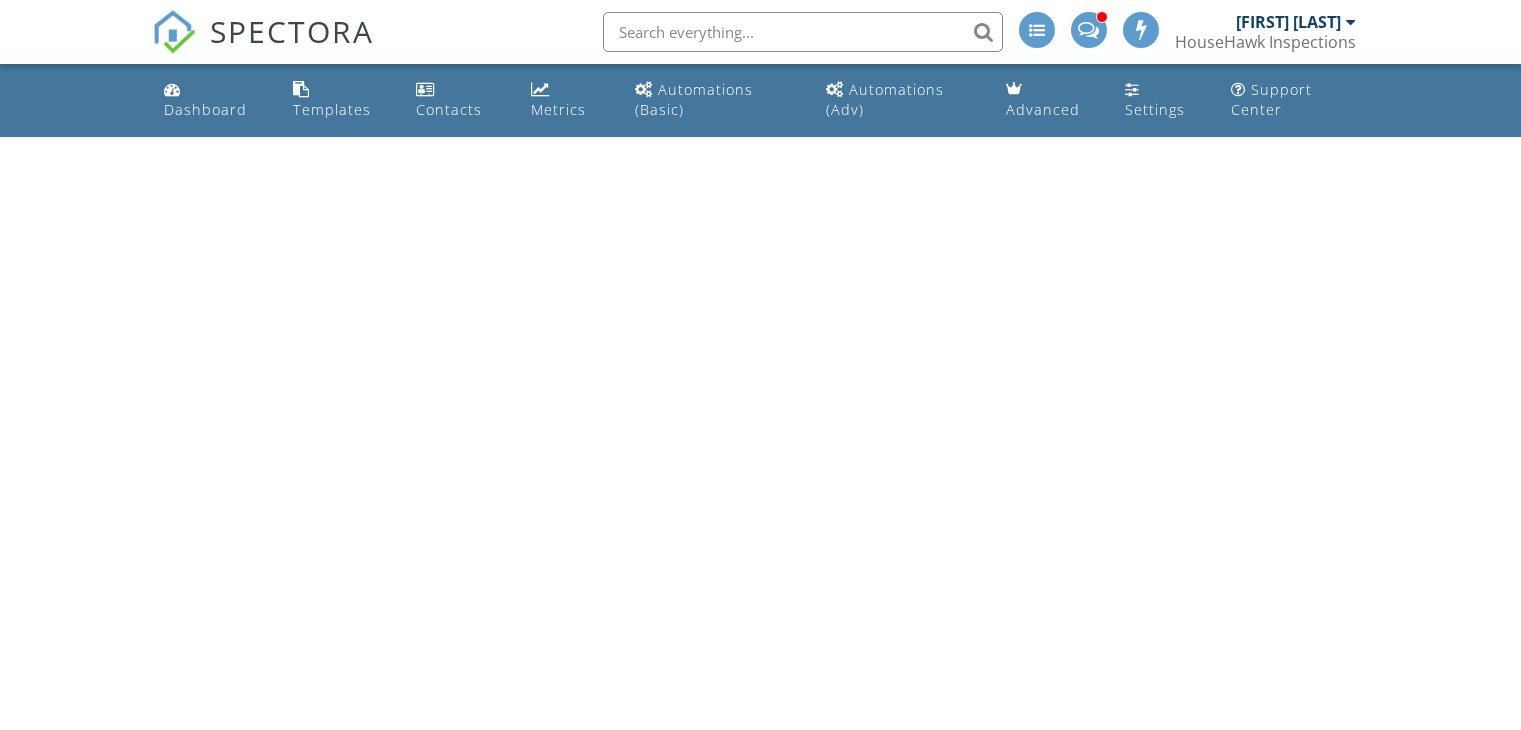 scroll, scrollTop: 0, scrollLeft: 0, axis: both 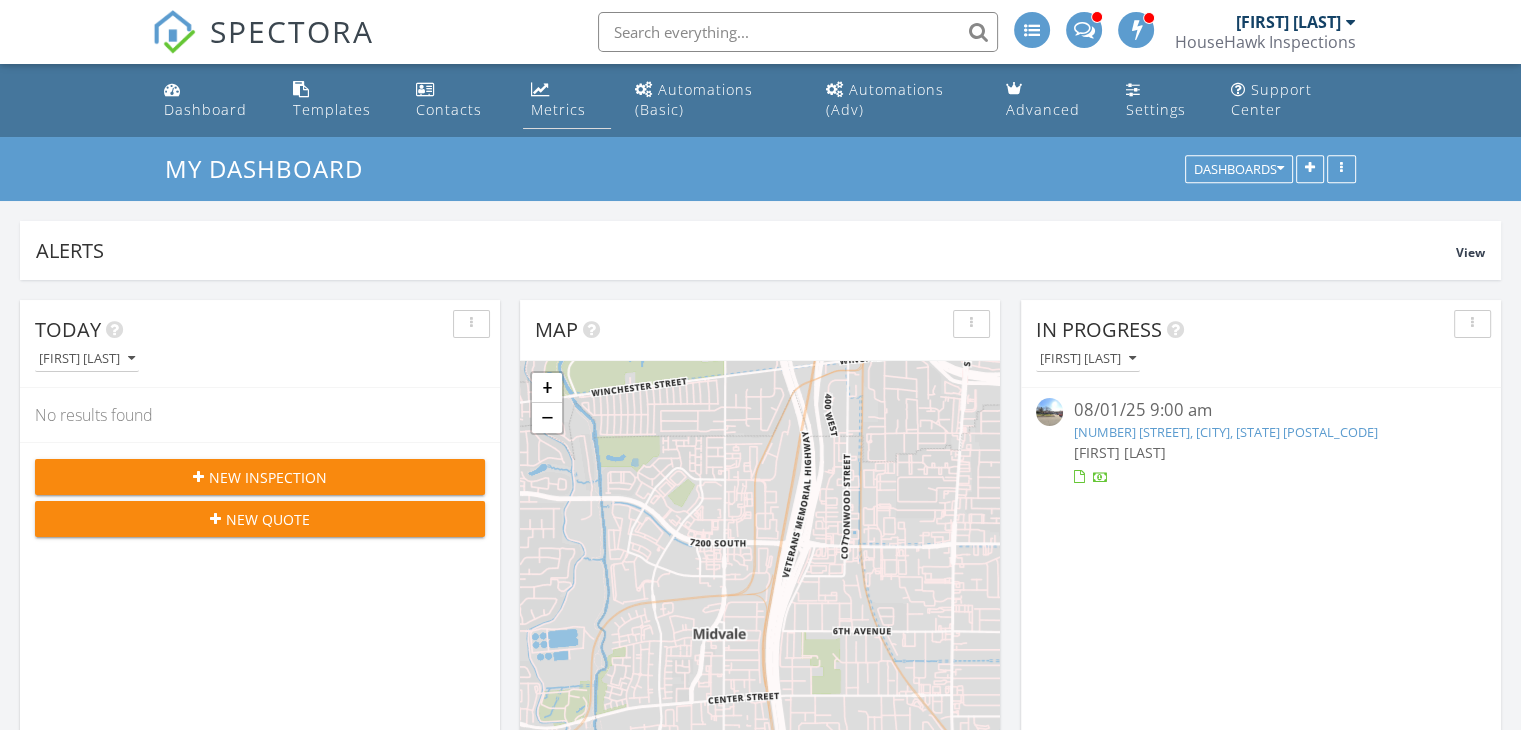 click on "Metrics" at bounding box center (558, 109) 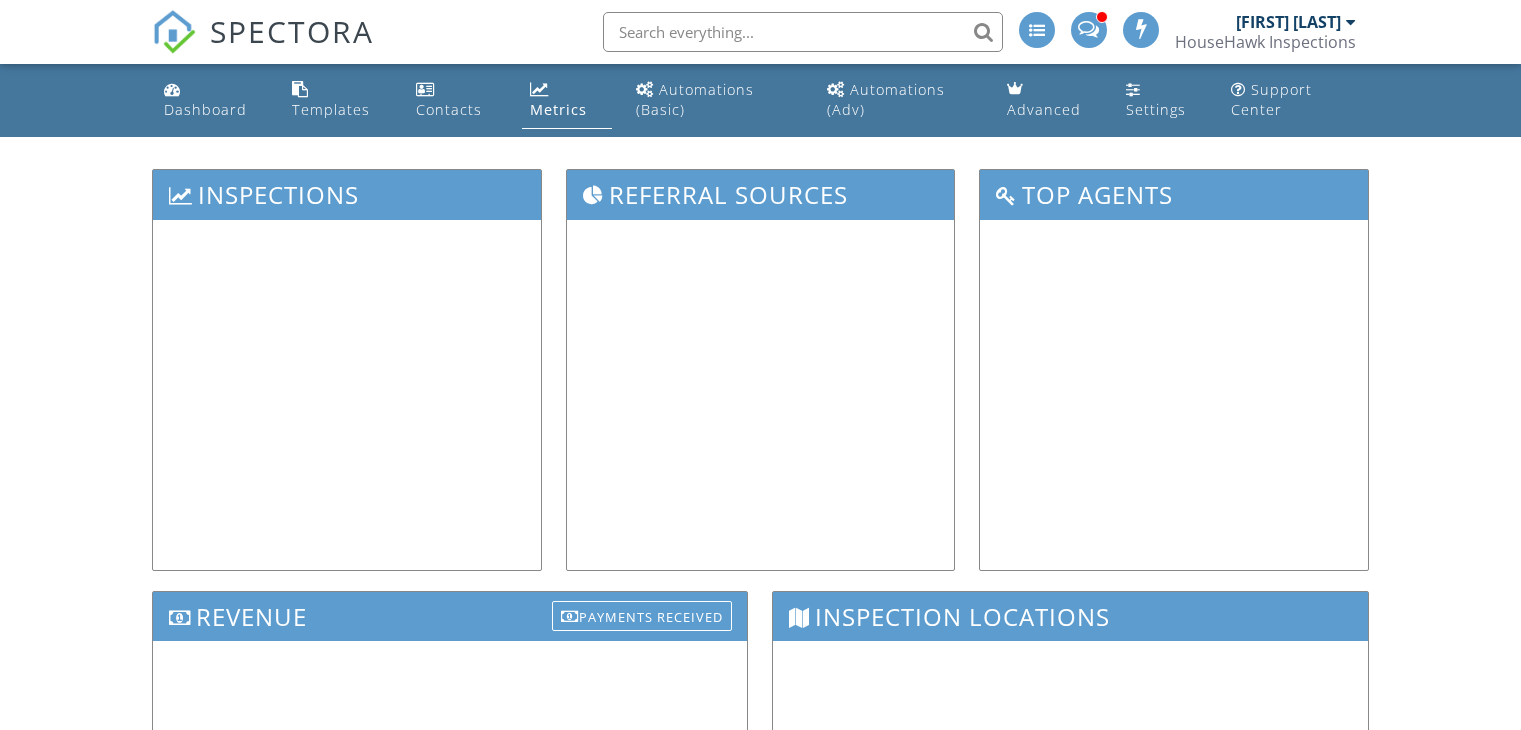 scroll, scrollTop: 0, scrollLeft: 0, axis: both 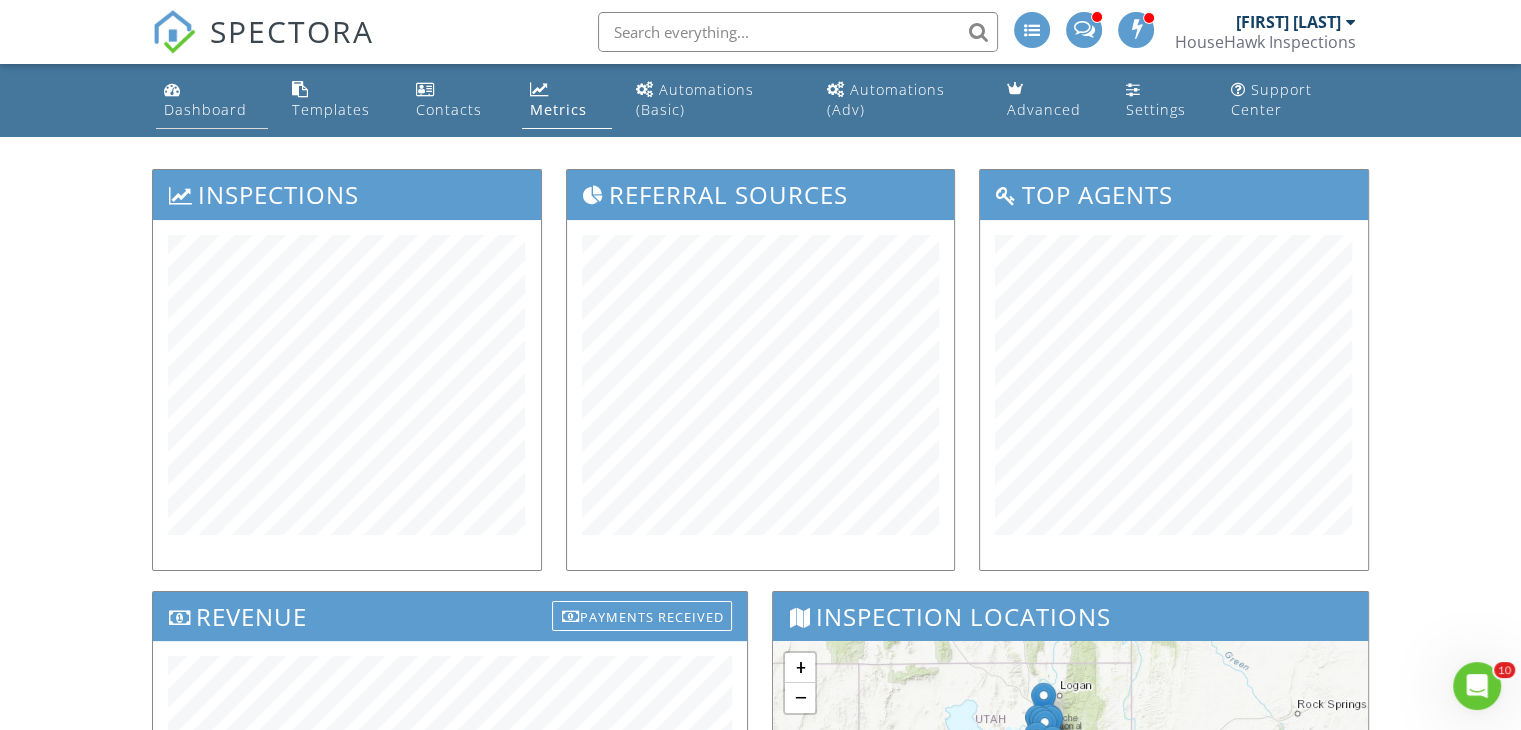 click on "Dashboard" at bounding box center (212, 100) 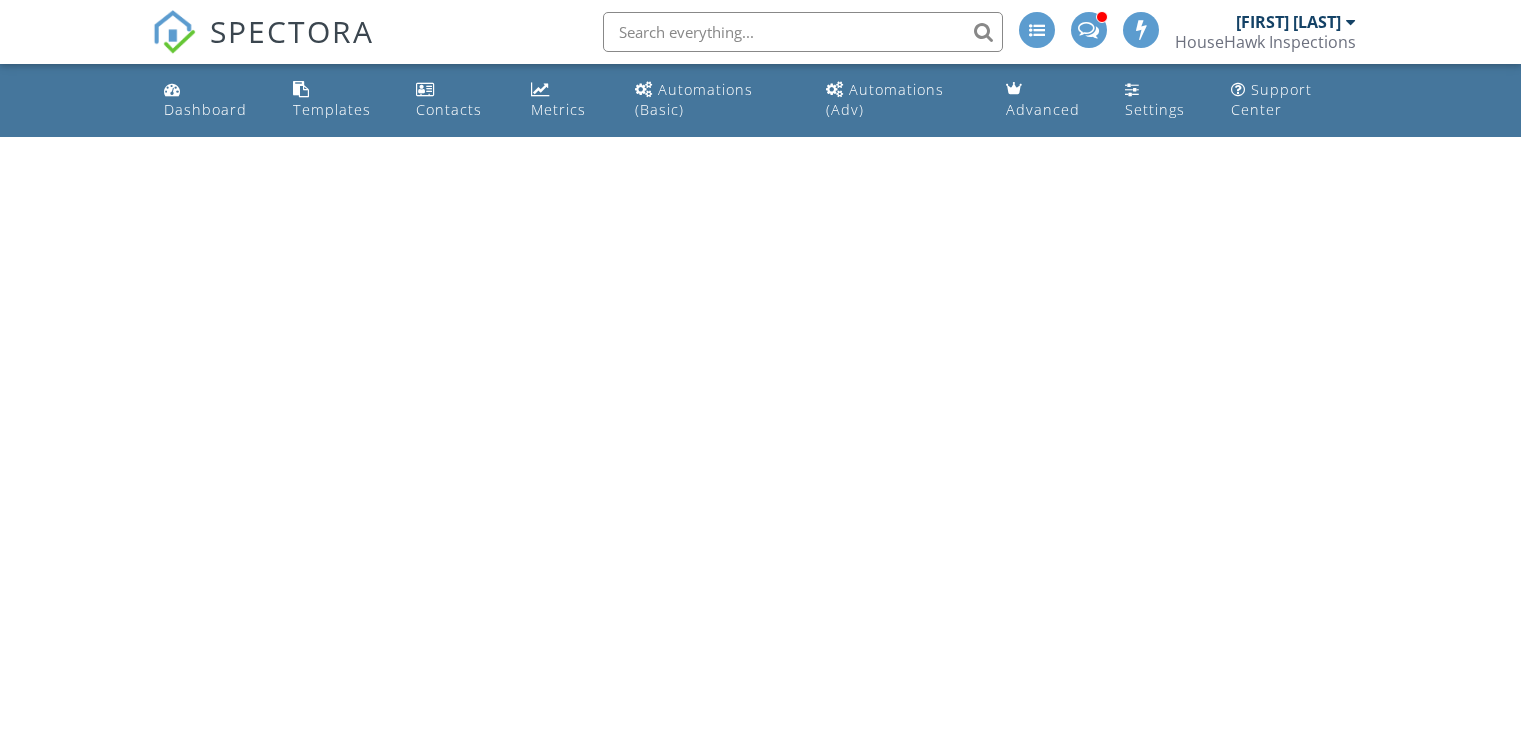 scroll, scrollTop: 0, scrollLeft: 0, axis: both 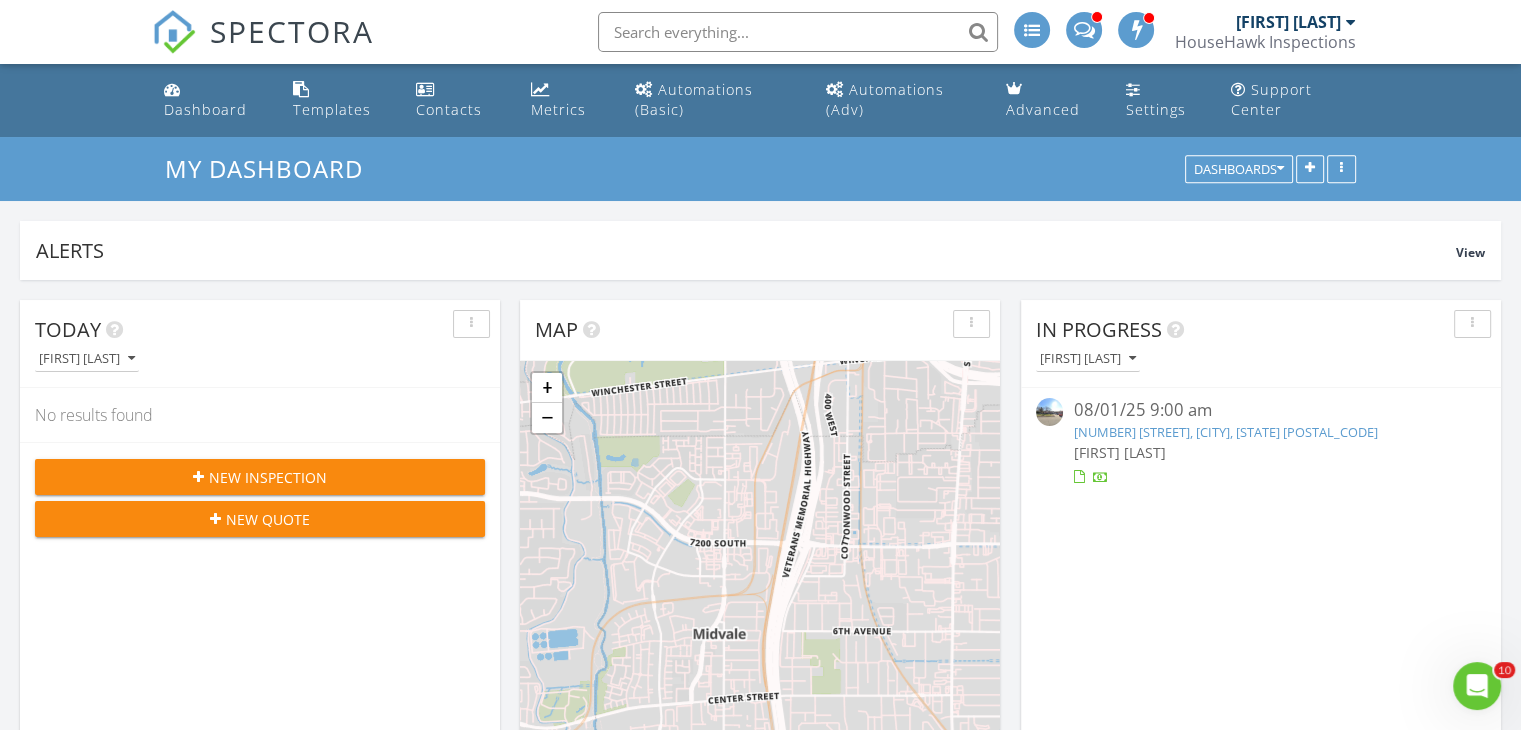 click on "New Inspection     New Quote" at bounding box center [260, 497] 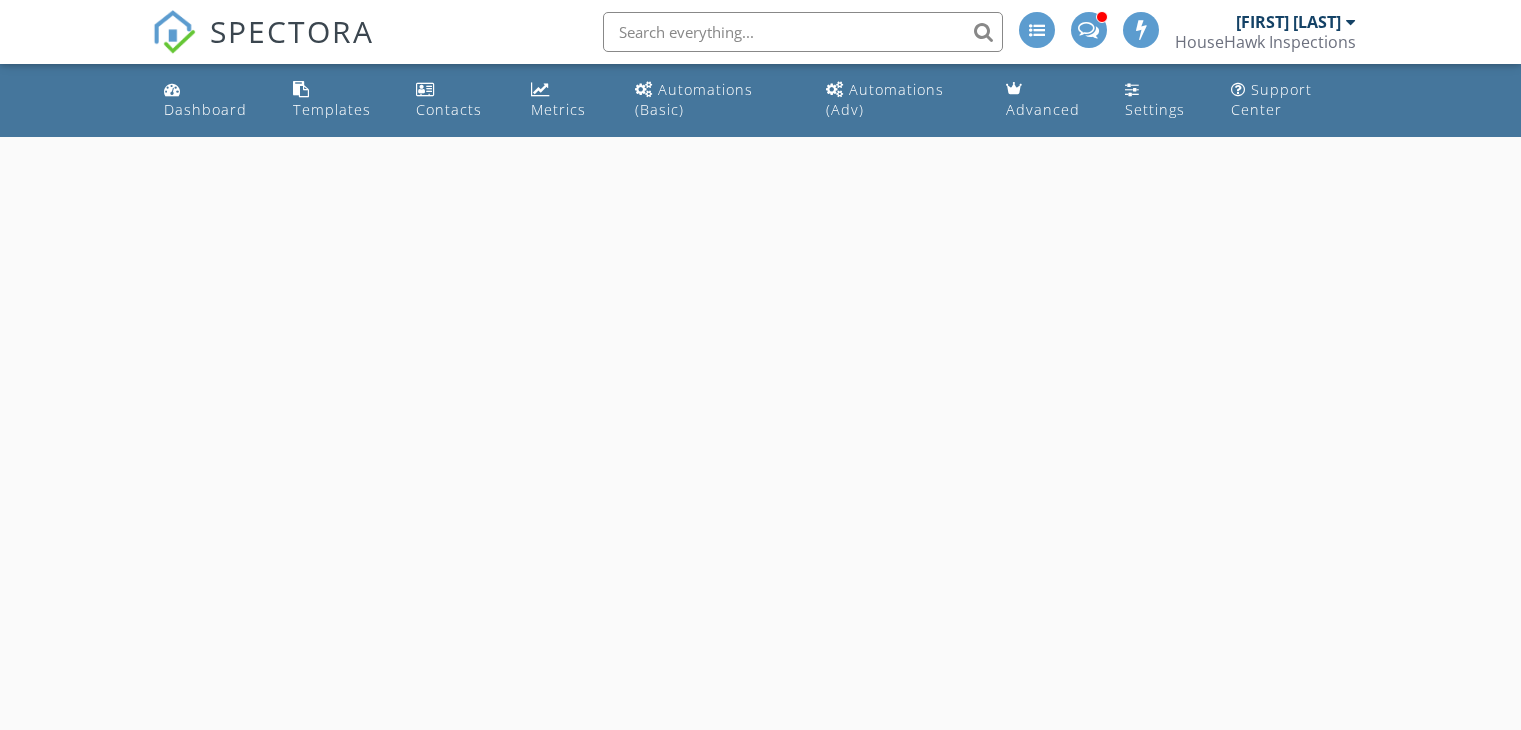 scroll, scrollTop: 0, scrollLeft: 0, axis: both 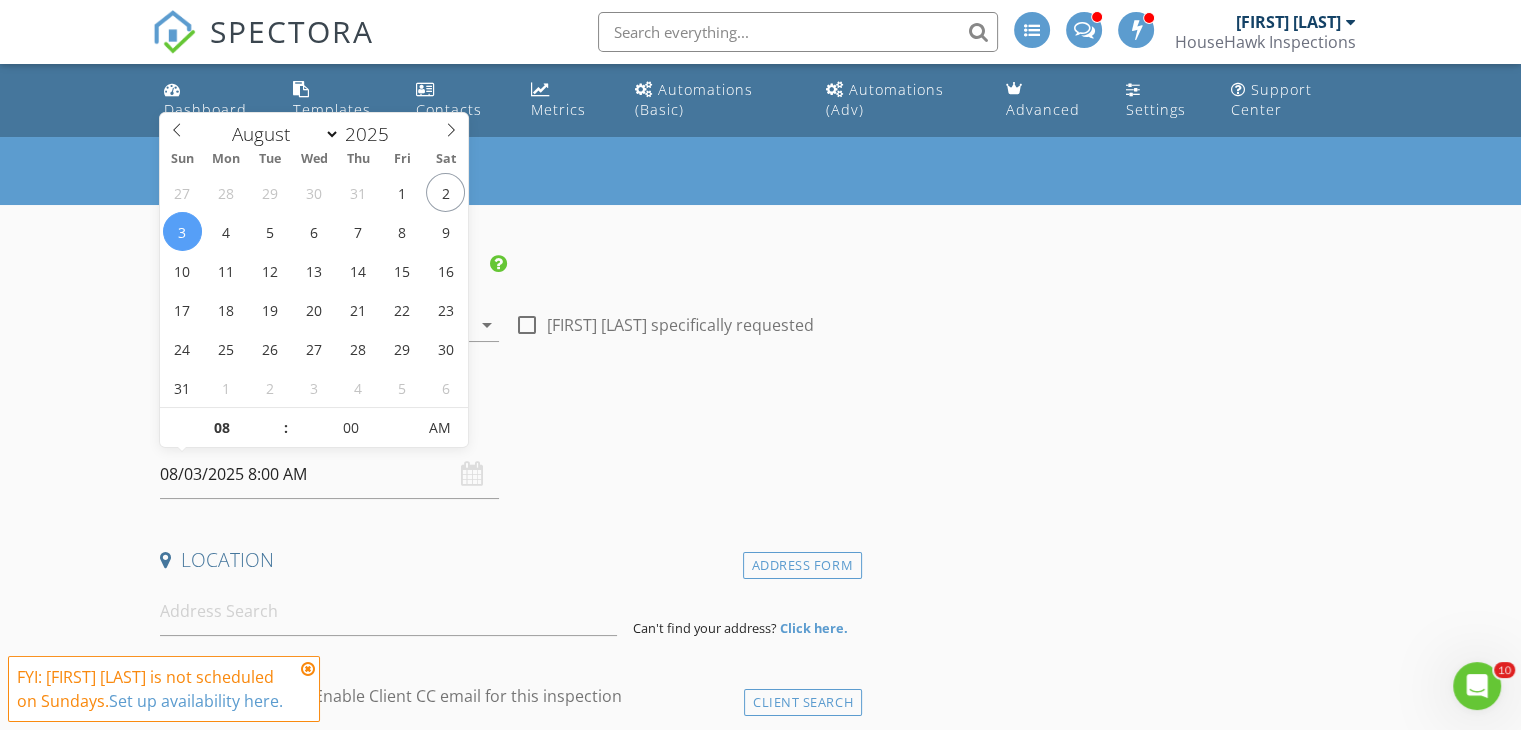 click on "08/03/2025 8:00 AM" at bounding box center (329, 474) 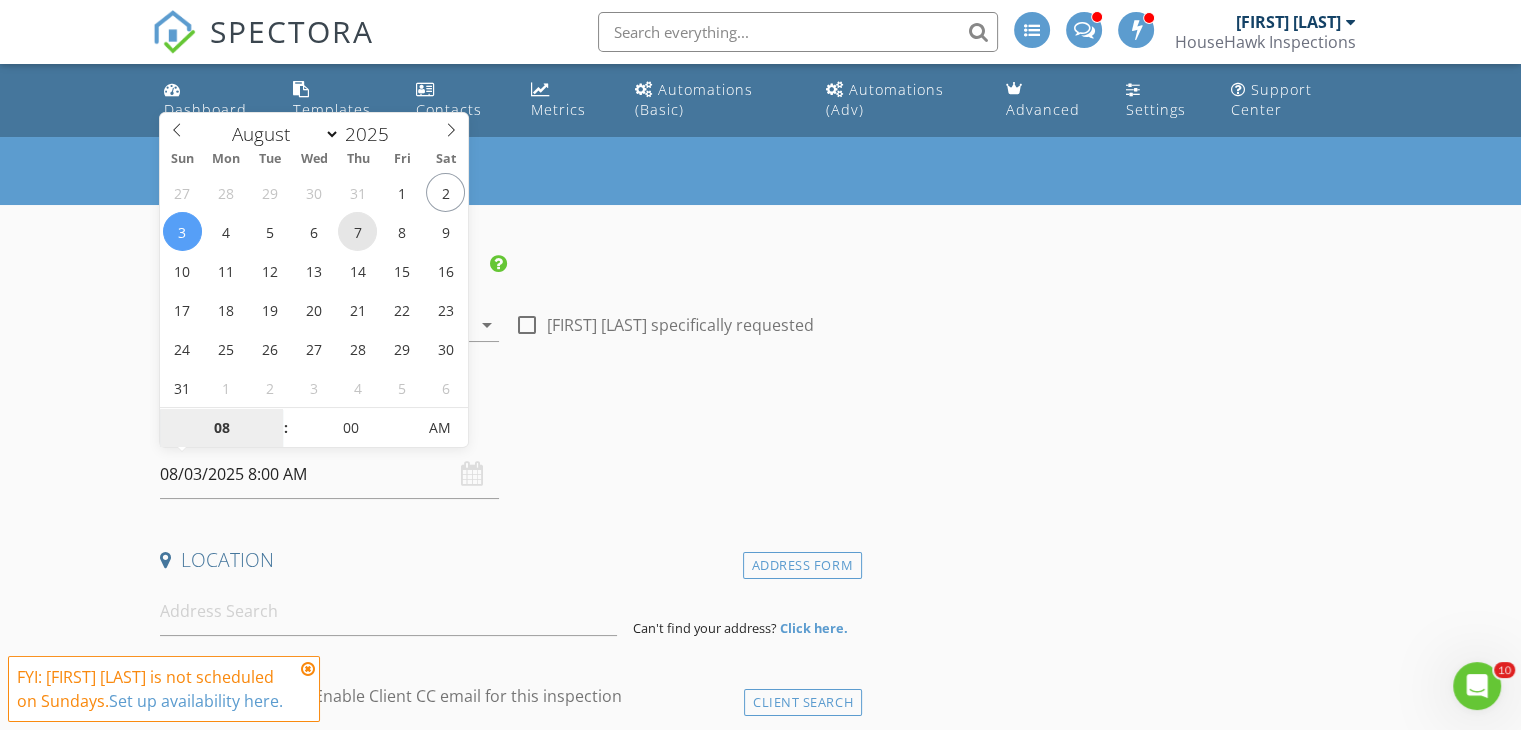 type on "08/07/2025 8:00 AM" 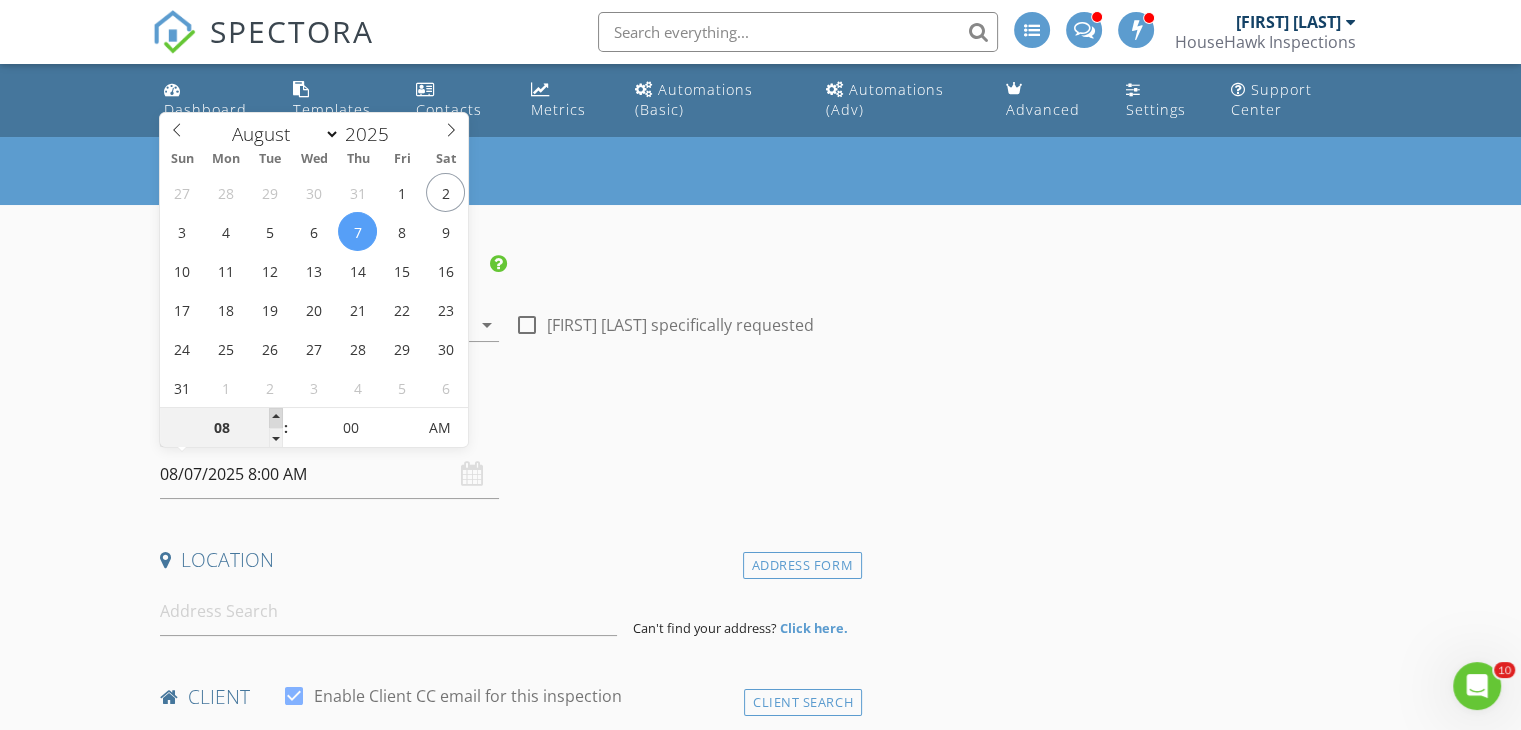type on "09" 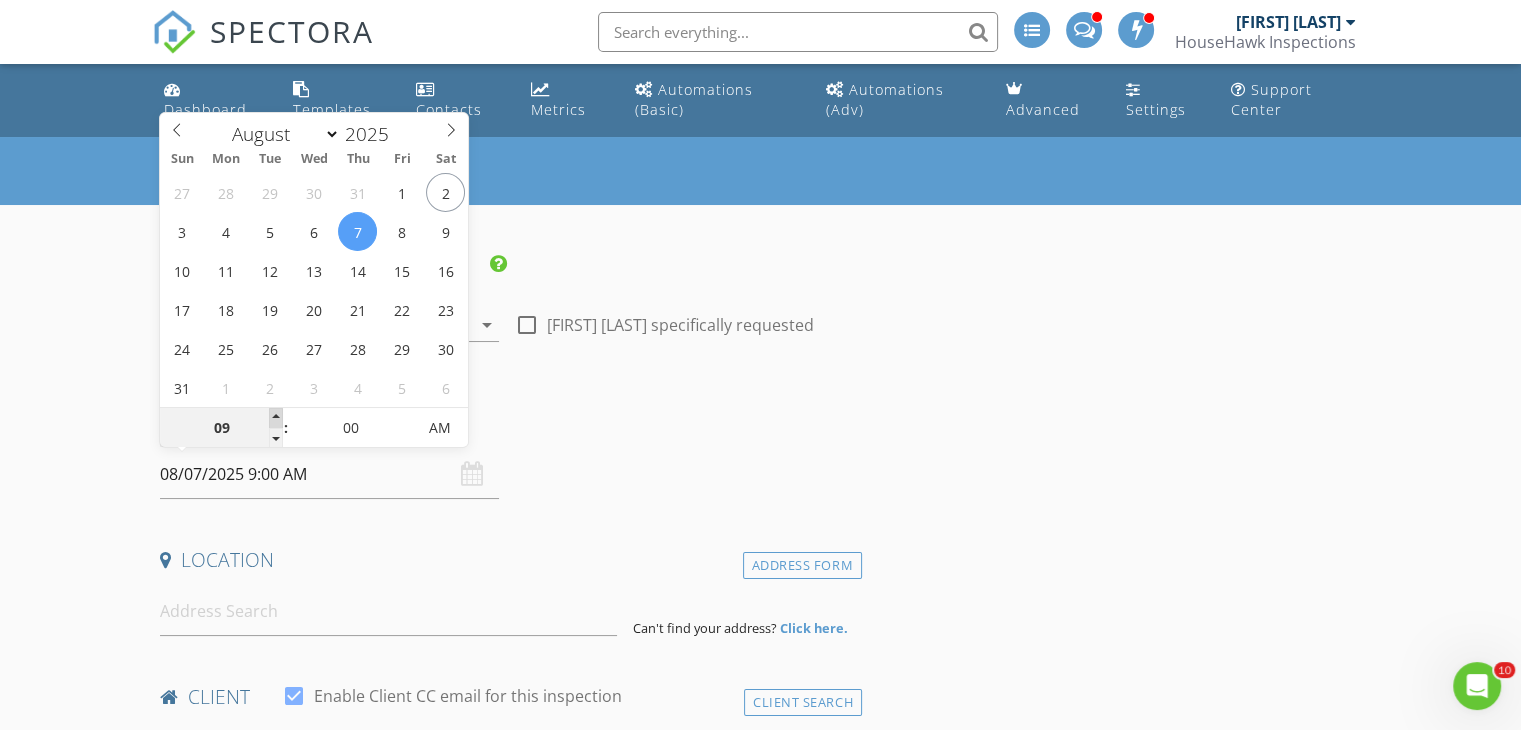 click at bounding box center [276, 418] 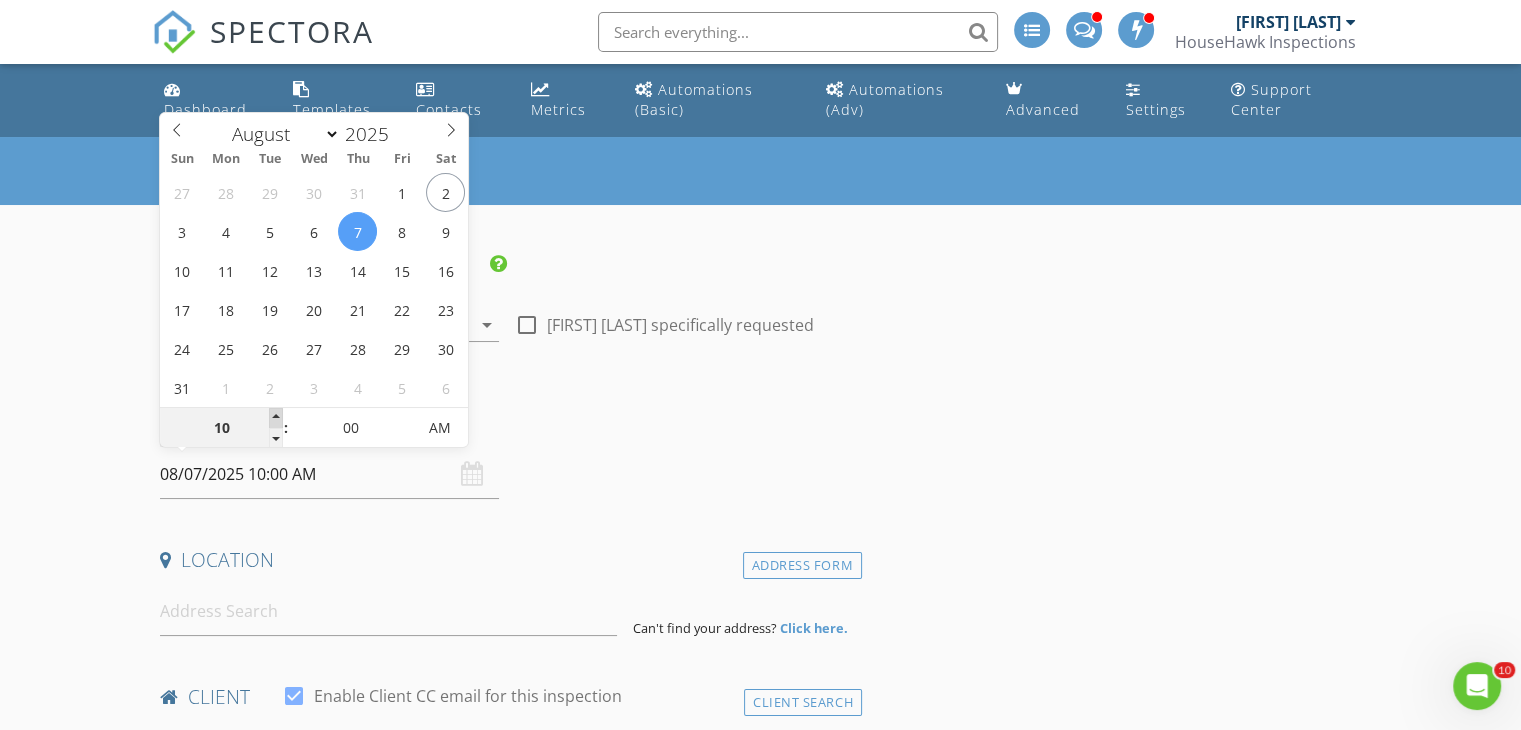 click at bounding box center [276, 418] 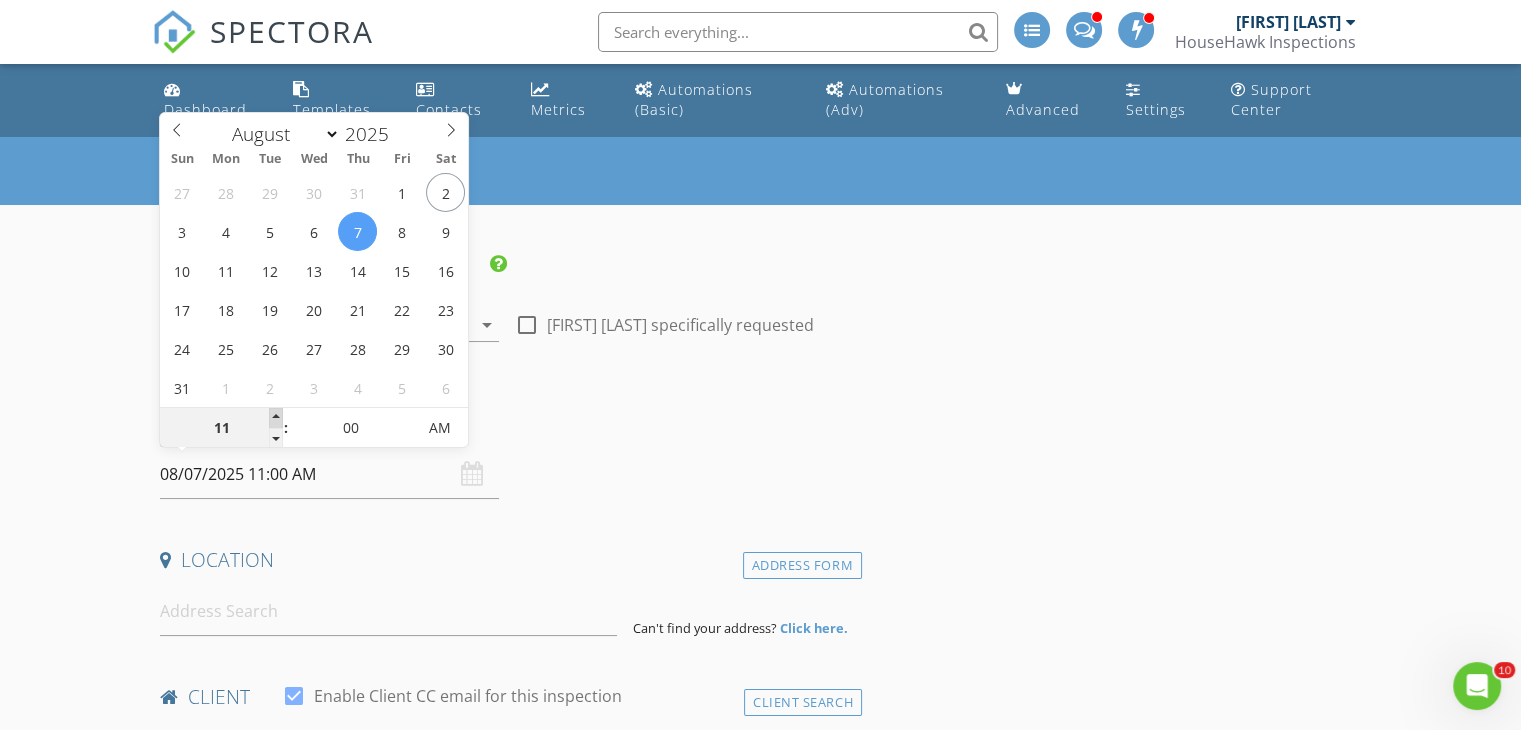click at bounding box center [276, 418] 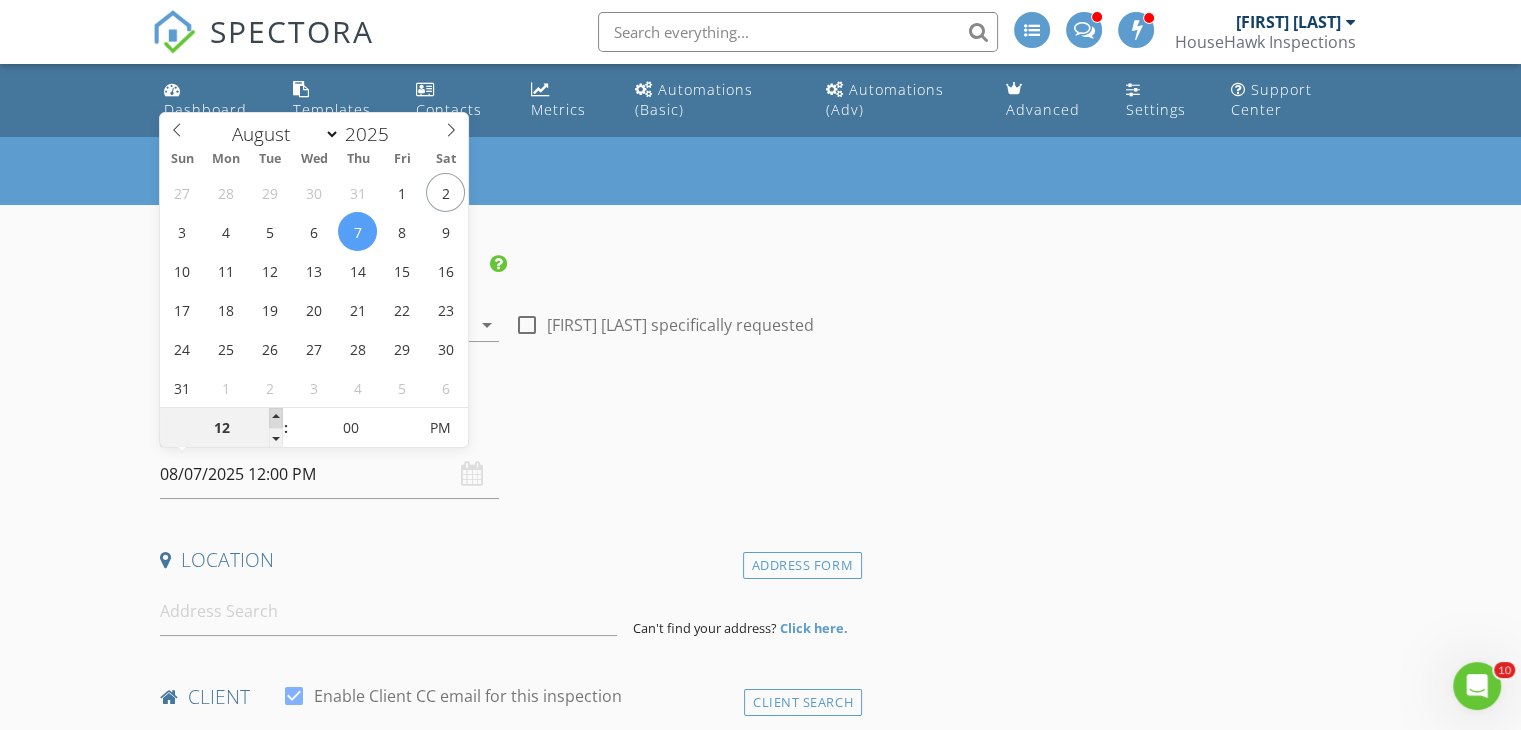 click at bounding box center (276, 418) 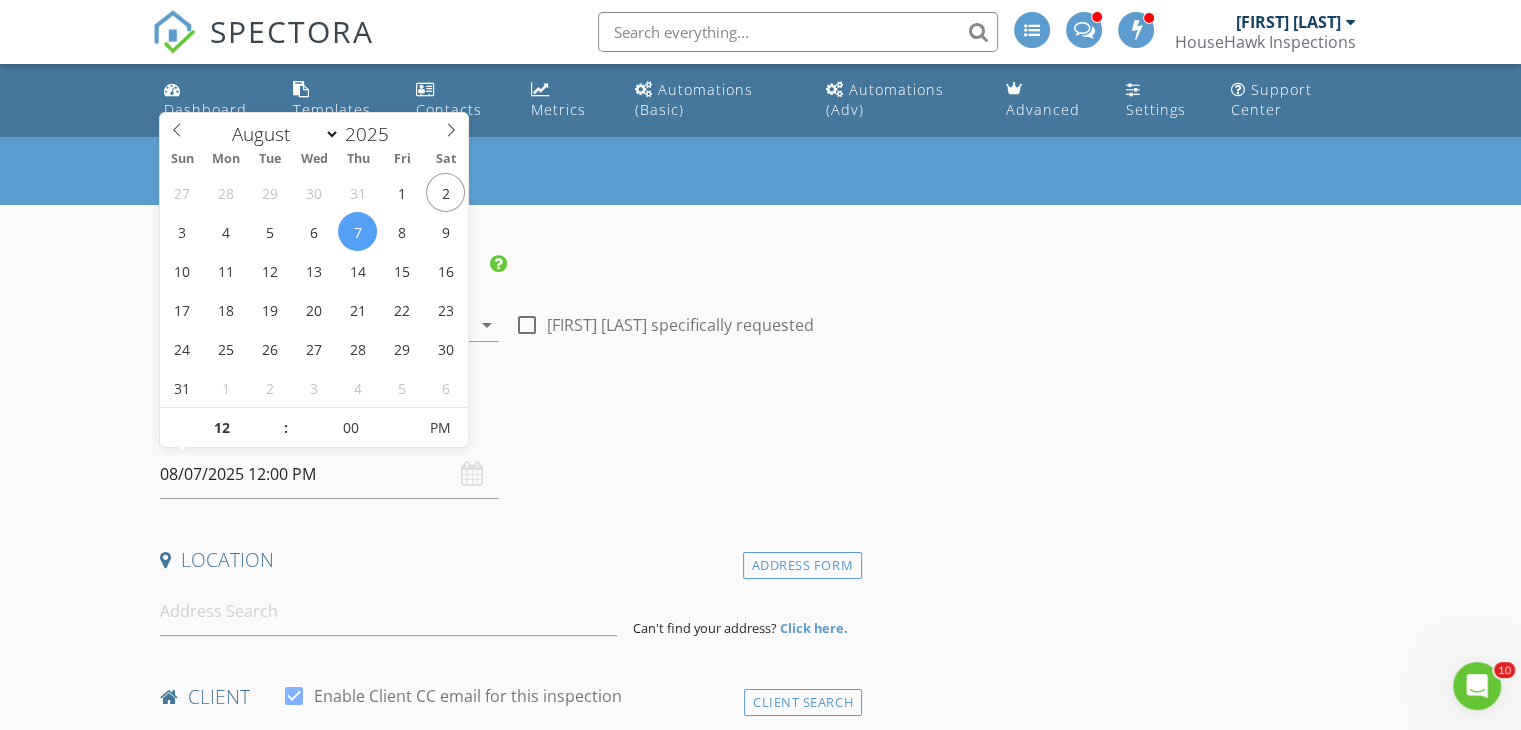 click on "New Inspection
INSPECTOR(S)
check_box   Andrew Gonzalez   PRIMARY   Andrew Gonzalez arrow_drop_down   check_box_outline_blank Andrew Gonzalez specifically requested
Date/Time
08/07/2025 12:00 PM
Location
Address Form       Can't find your address?   Click here.
client
check_box Enable Client CC email for this inspection   Client Search     check_box_outline_blank Client is a Company/Organization     First Name   Last Name   Email   CC Email   Phone         Tags         Notes   Private Notes
ADD ADDITIONAL client
SERVICES
check_box_outline_blank   Residential Inspection   arrow_drop_down     Select Discount Code arrow_drop_down    Charges       TOTAL   $0.00    Duration    No services with durations selected      Templates    No templates selected    Agreements" at bounding box center [760, 1791] 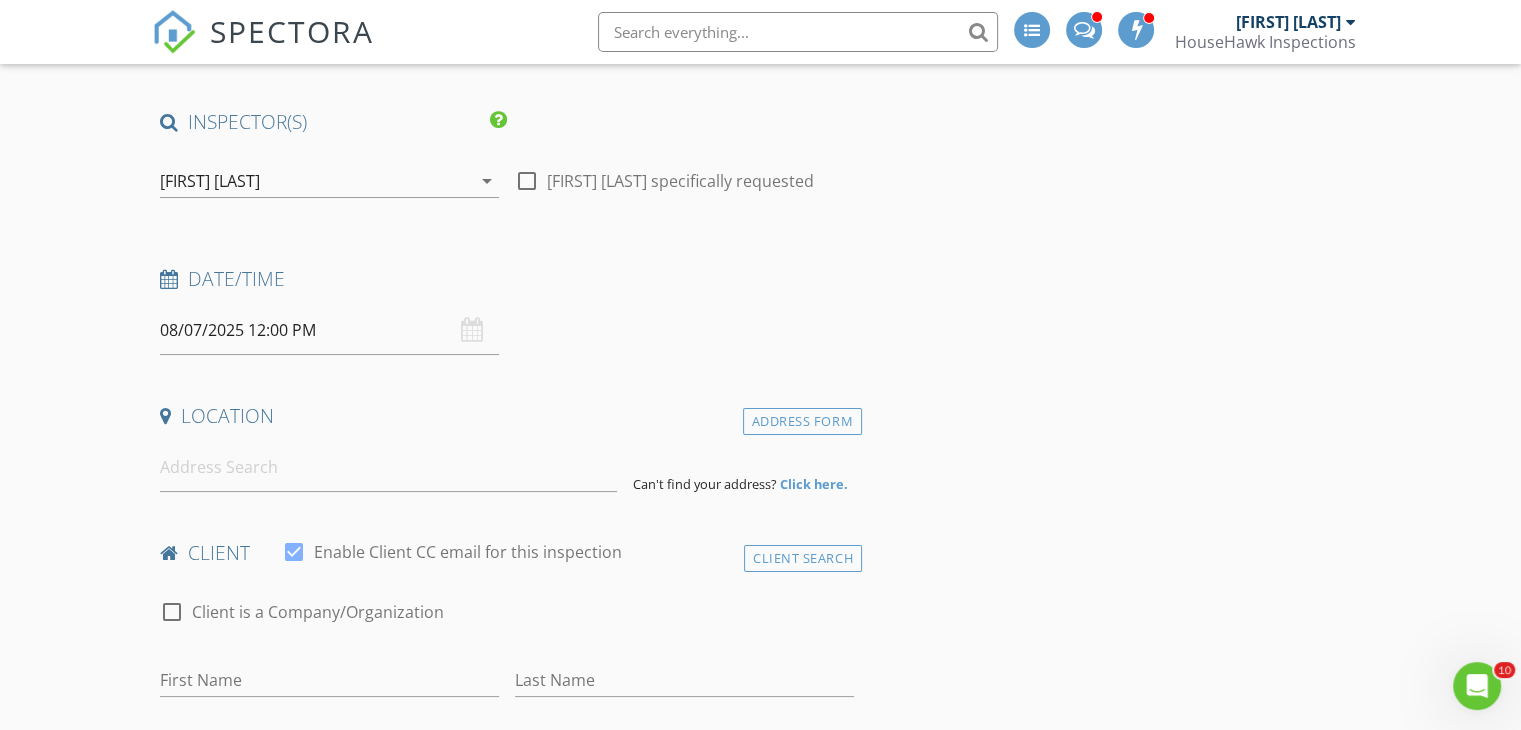 scroll, scrollTop: 147, scrollLeft: 0, axis: vertical 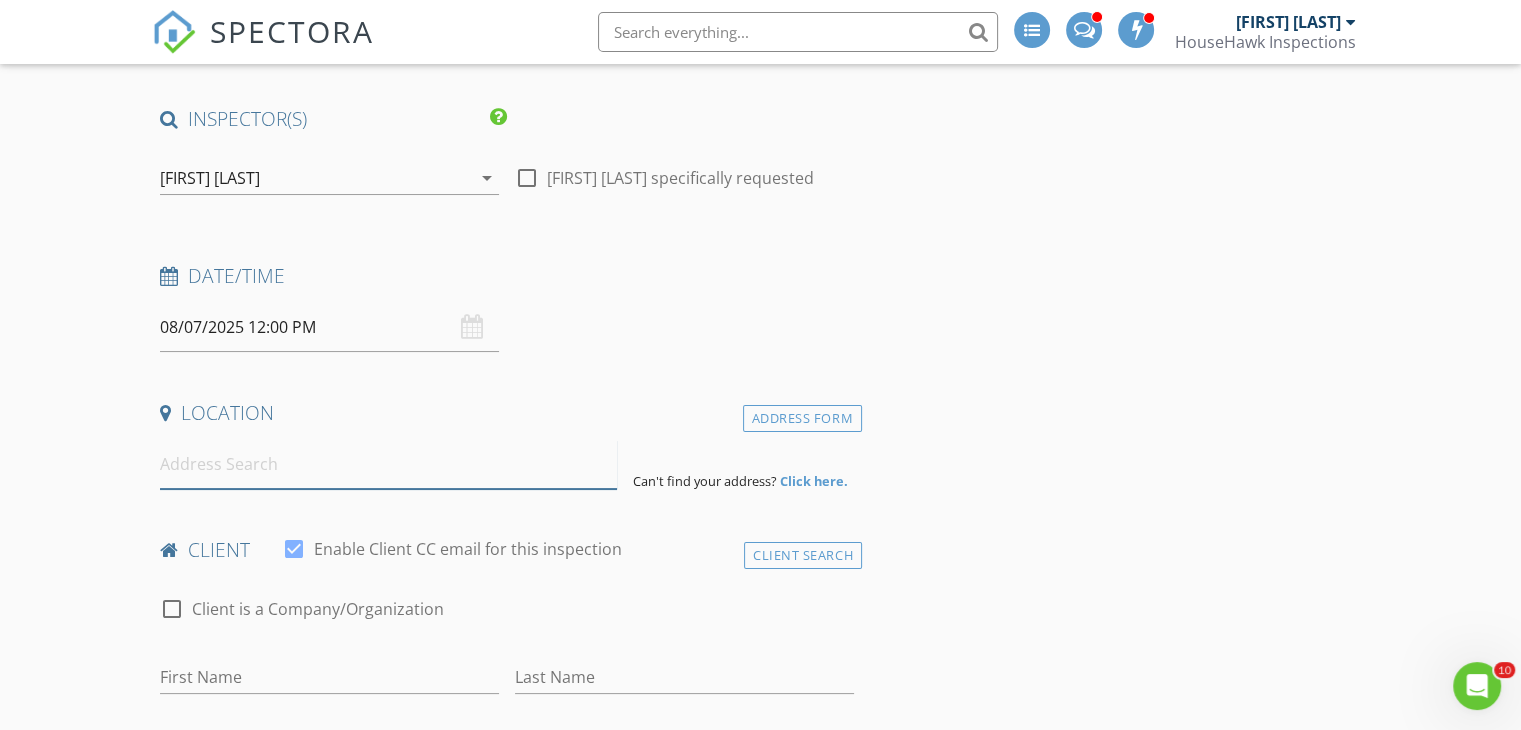 click at bounding box center [388, 464] 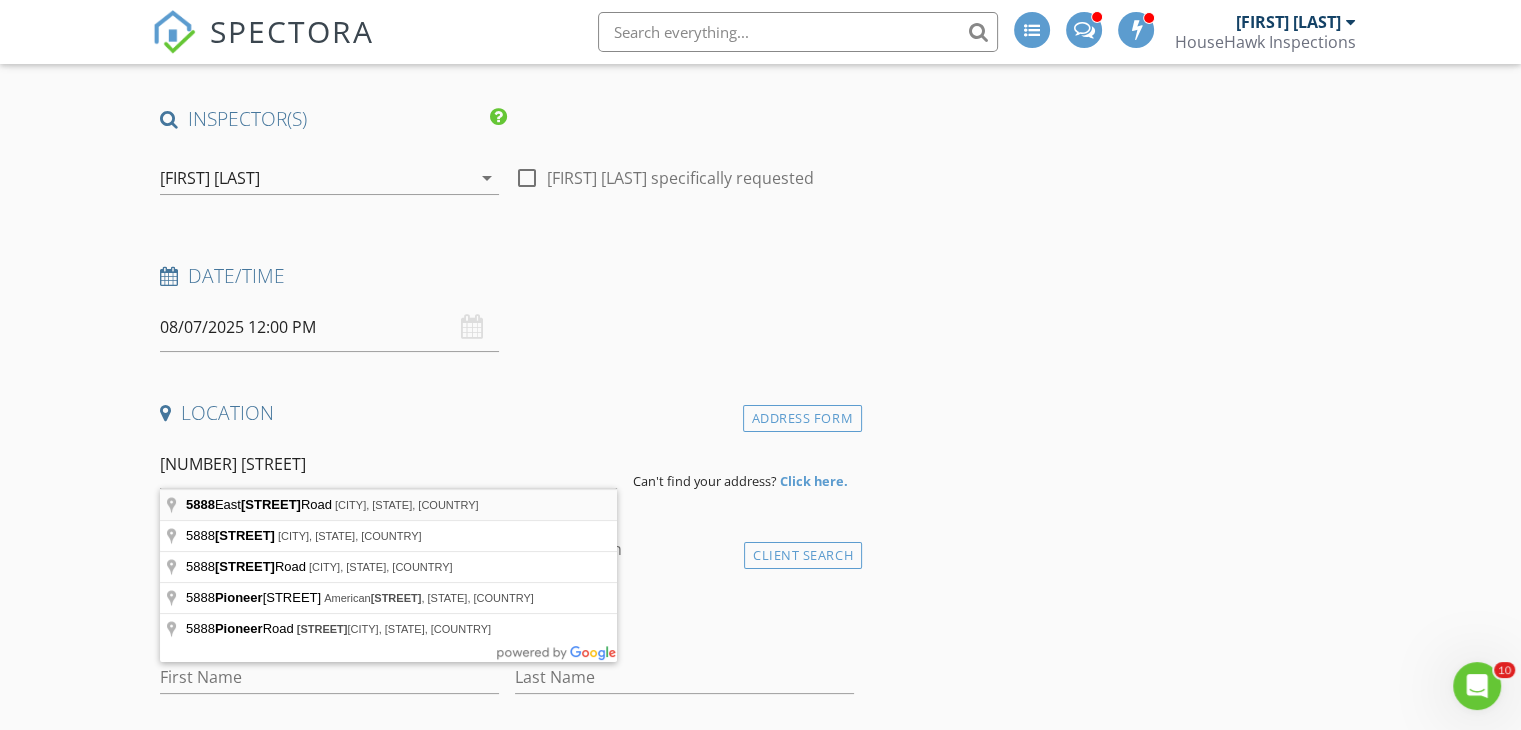 type on "5888 East Pioneer Fork Road, Salt Lake City, UT, USA" 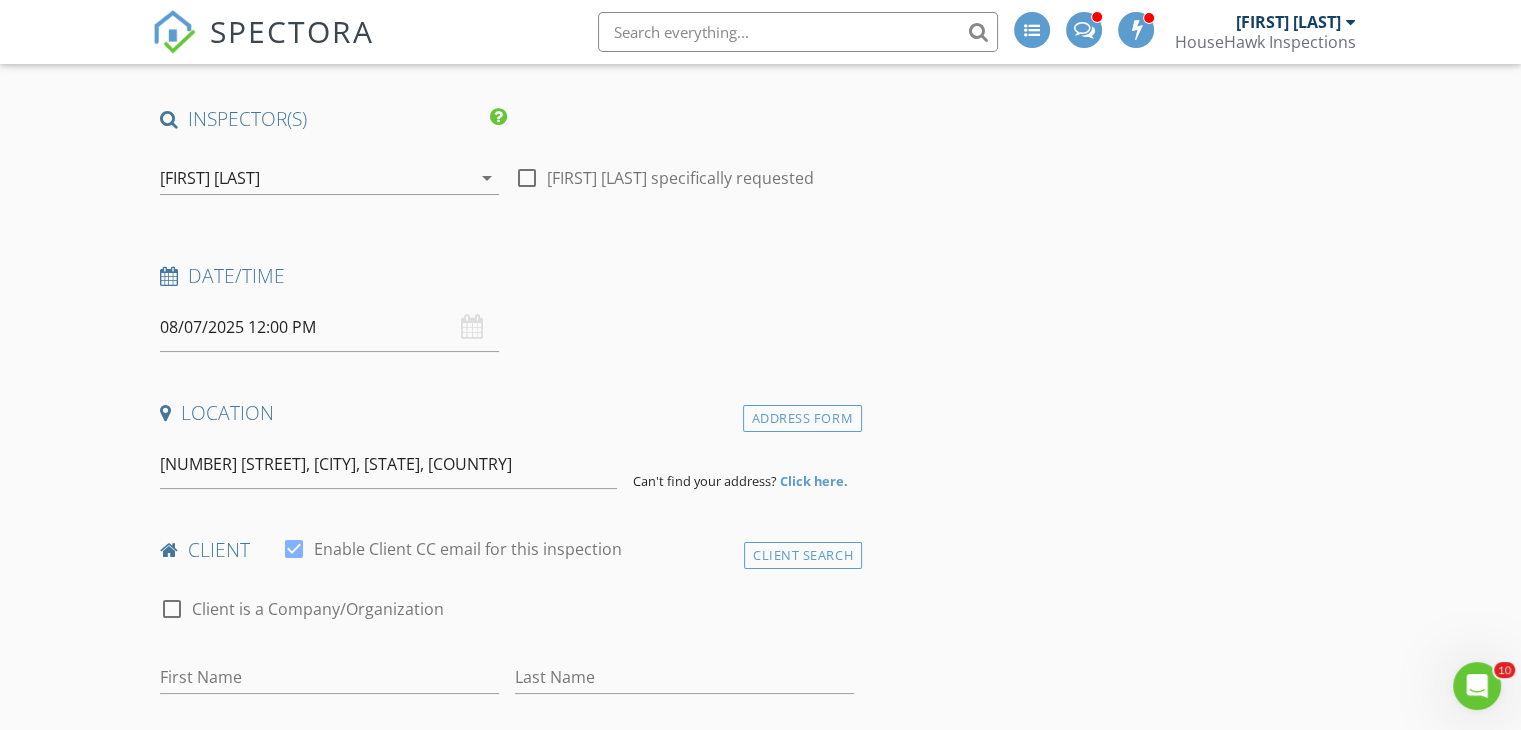 click on "New Inspection
INSPECTOR(S)
check_box   Andrew Gonzalez   PRIMARY   Andrew Gonzalez arrow_drop_down   check_box_outline_blank Andrew Gonzalez specifically requested
Date/Time
08/07/2025 12:00 PM
Location
Address Form   5888 East Pioneer Fork Road, Salt Lake City, UT, USA     Can't find your address?   Click here.
client
check_box Enable Client CC email for this inspection   Client Search     check_box_outline_blank Client is a Company/Organization     First Name   Last Name   Email   CC Email   Phone         Tags         Notes   Private Notes
ADD ADDITIONAL client
SERVICES
check_box_outline_blank   Residential Inspection   arrow_drop_down     Select Discount Code arrow_drop_down    Charges       TOTAL   $0.00    Duration    No services with durations selected" at bounding box center (760, 1644) 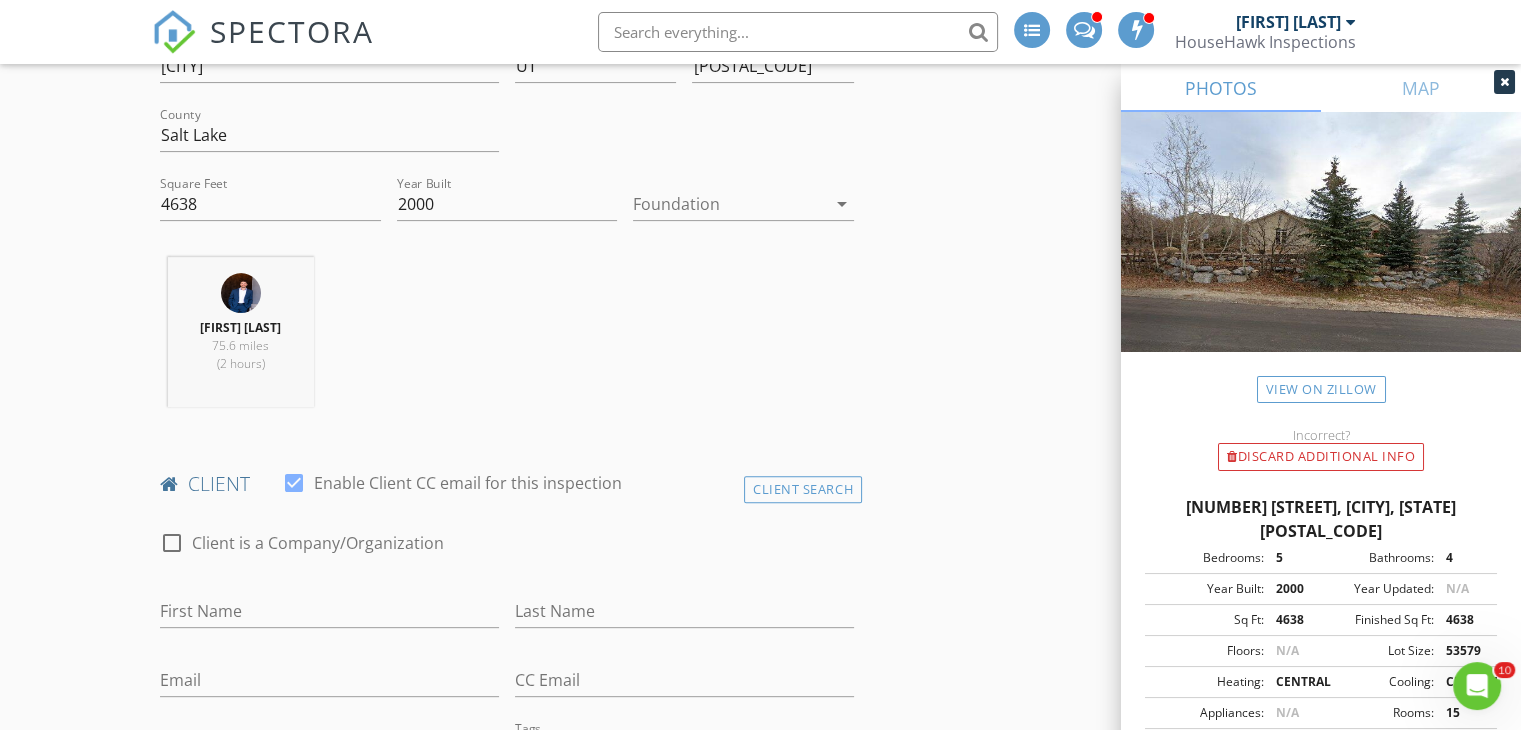 scroll, scrollTop: 623, scrollLeft: 0, axis: vertical 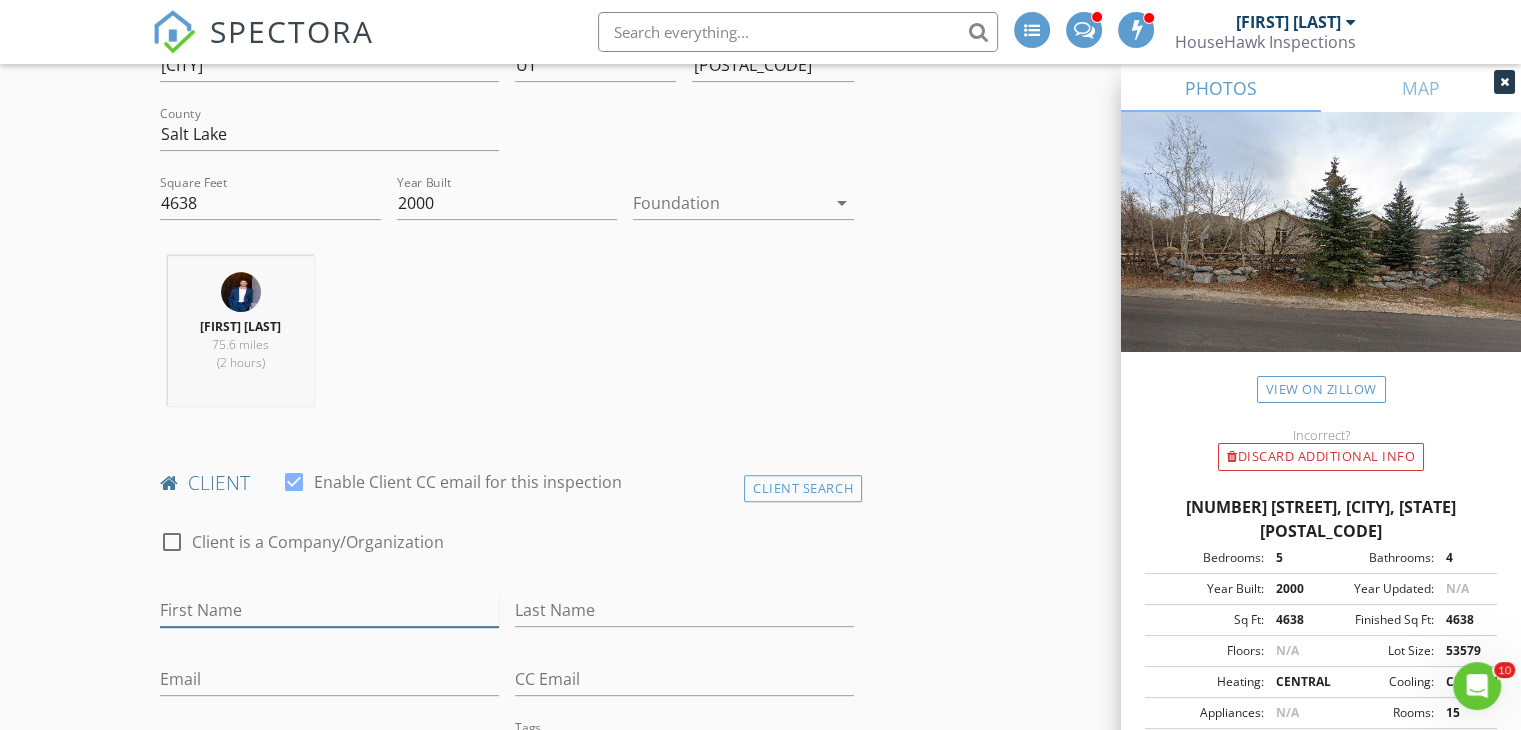 click on "First Name" at bounding box center (329, 610) 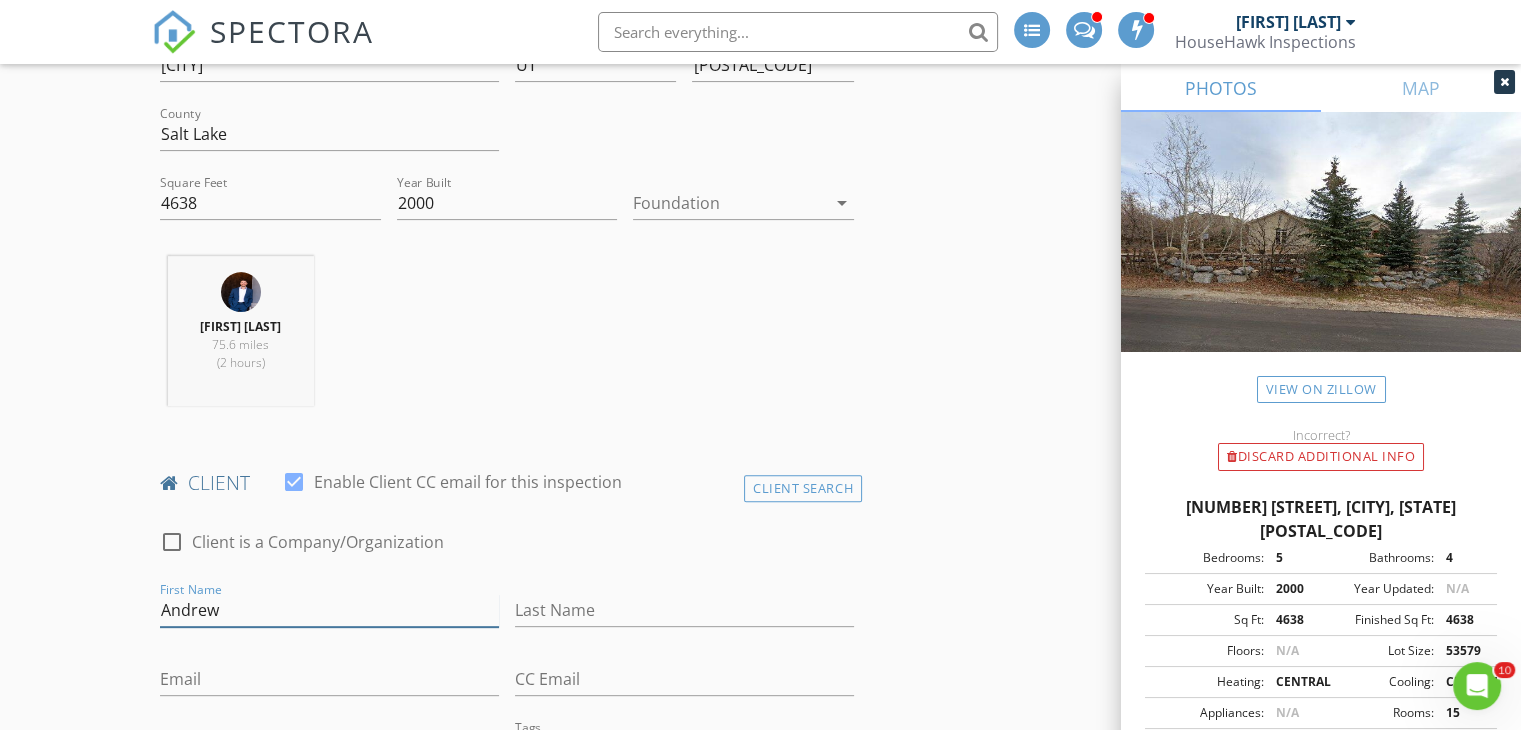 type on "Andrew" 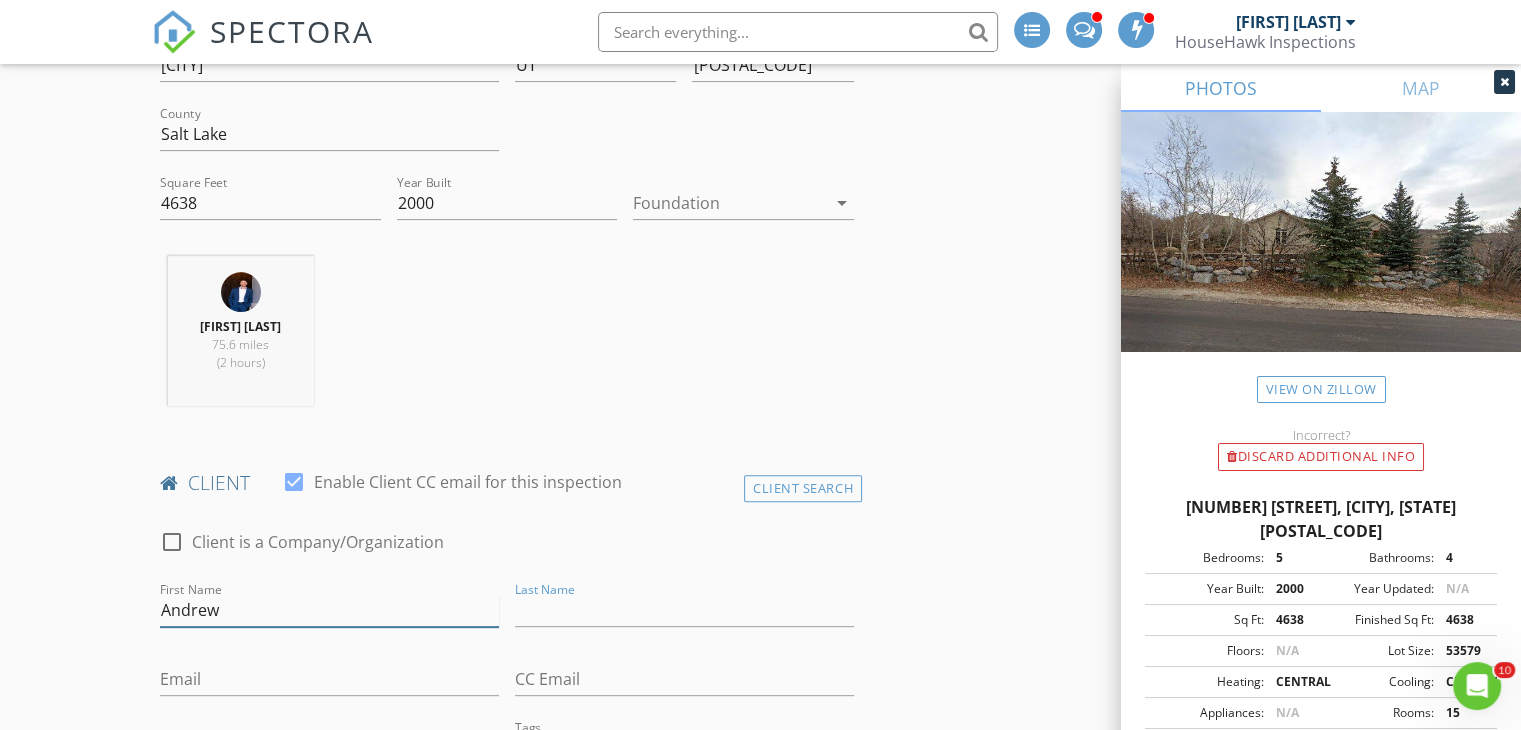click on "Andrew" at bounding box center (329, 610) 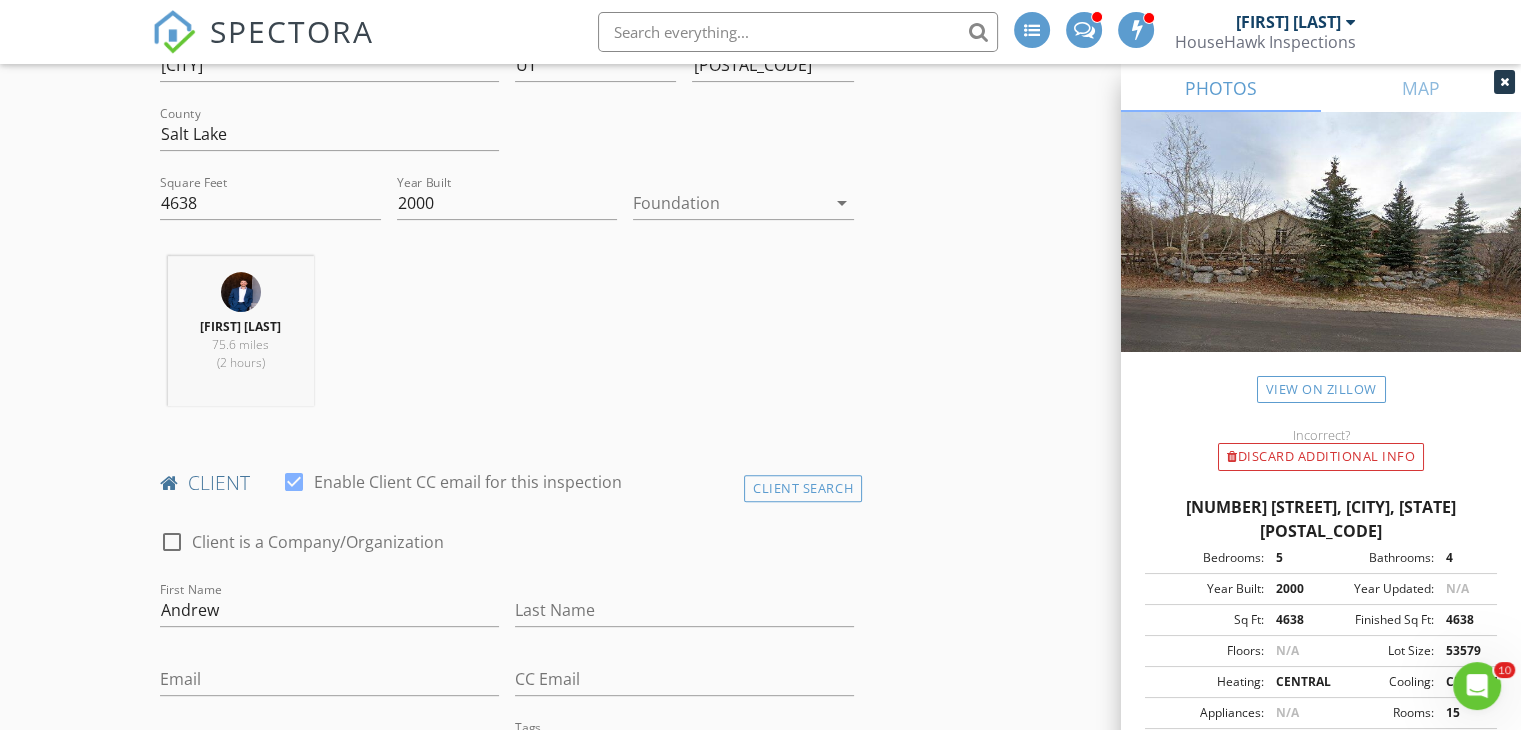 click on "New Inspection
INSPECTOR(S)
check_box   Andrew Gonzalez   PRIMARY   Andrew Gonzalez arrow_drop_down   check_box_outline_blank Andrew Gonzalez specifically requested
Date/Time
08/07/2025 12:00 PM
Location
Address Search       Address 5888 E Pioneer Fork Rd   Unit   City Salt Lake City   State UT   Zip 84108   County Salt Lake     Square Feet 4638   Year Built 2000   Foundation arrow_drop_down     Andrew Gonzalez     75.6 miles     (2 hours)
client
check_box Enable Client CC email for this inspection   Client Search     check_box_outline_blank Client is a Company/Organization     First Name Andrew   Last Name   Email   CC Email   Phone         Tags         Notes   Private Notes
ADD ADDITIONAL client
SERVICES
check_box_outline_blank   Residential Inspection" at bounding box center (760, 1372) 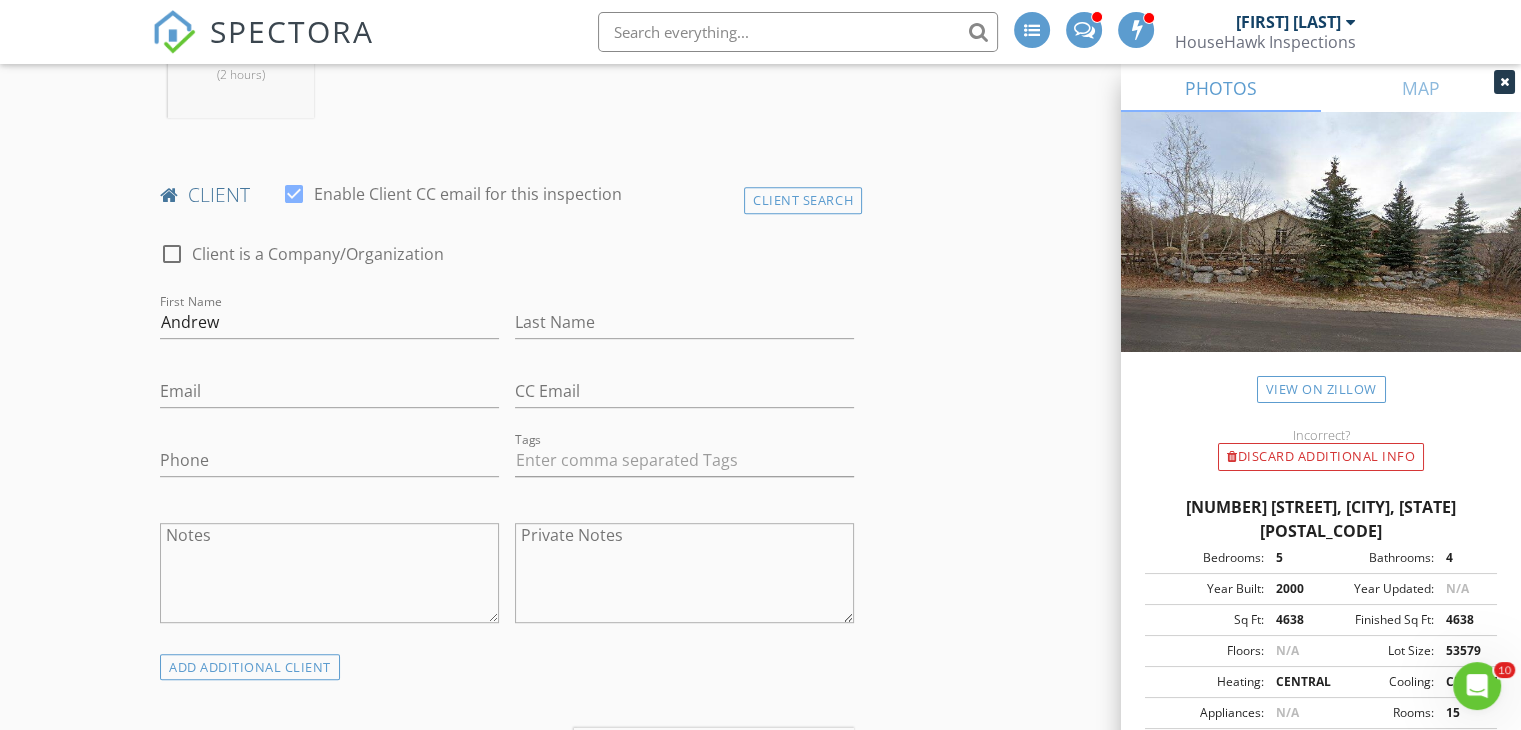 scroll, scrollTop: 912, scrollLeft: 0, axis: vertical 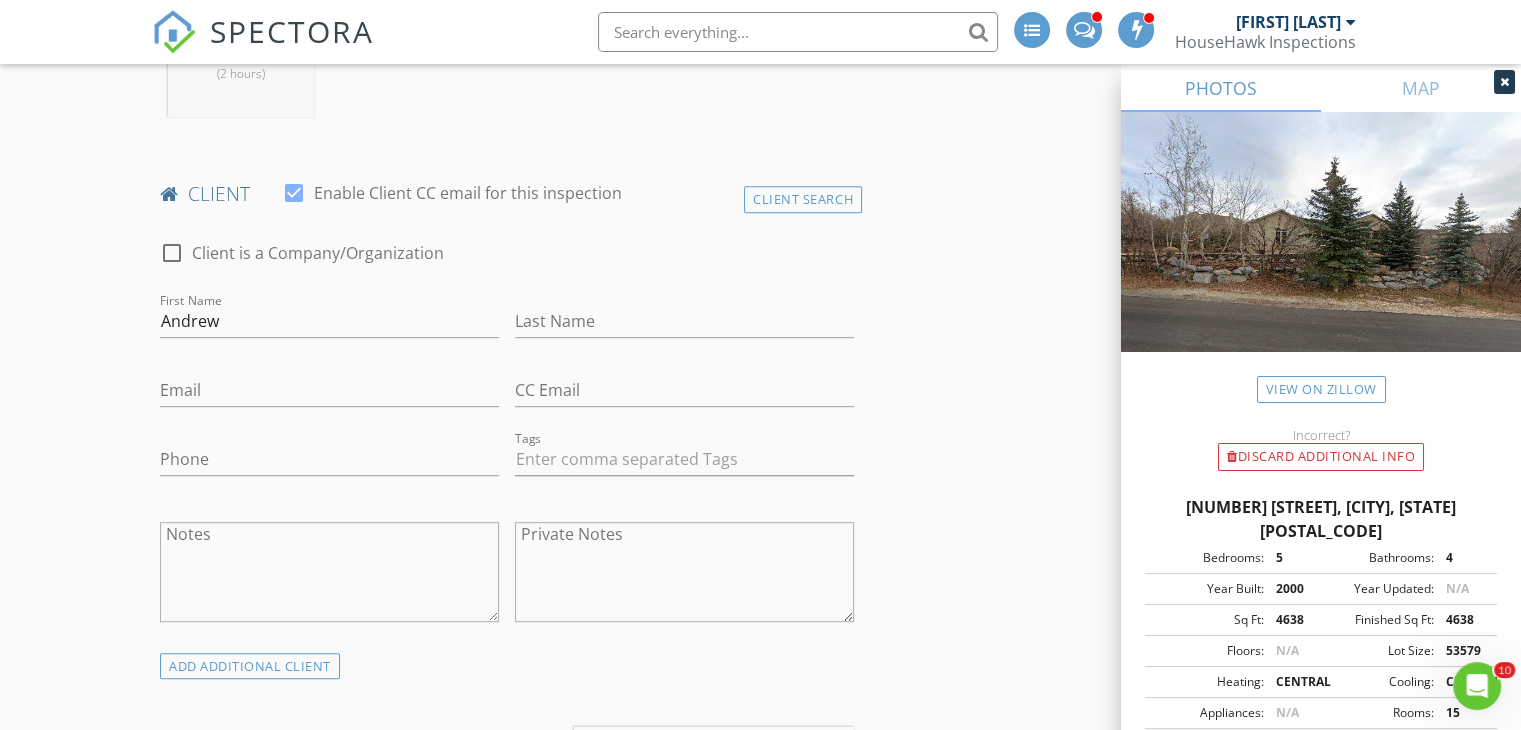 click on "Last Name" at bounding box center [684, 325] 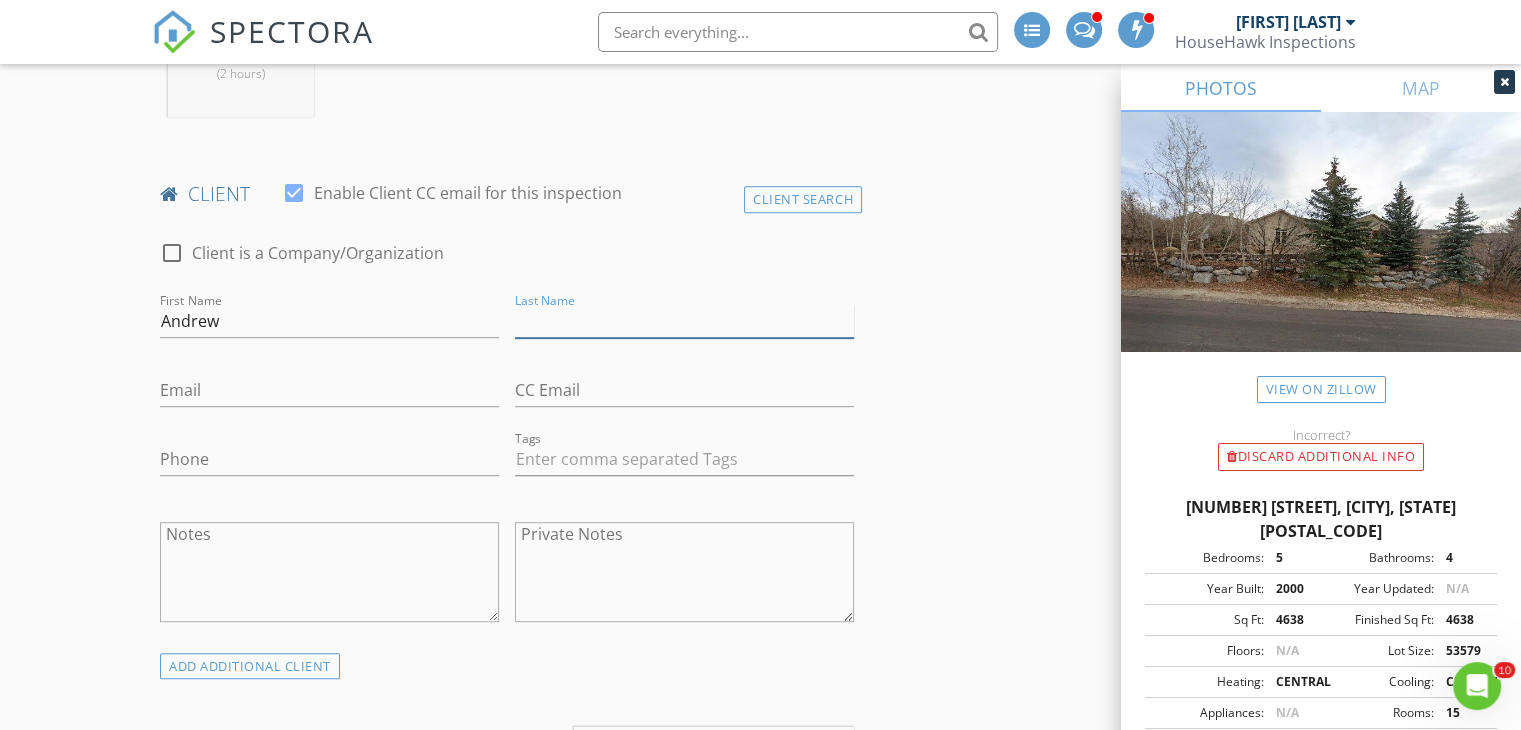 click on "Last Name" at bounding box center (684, 321) 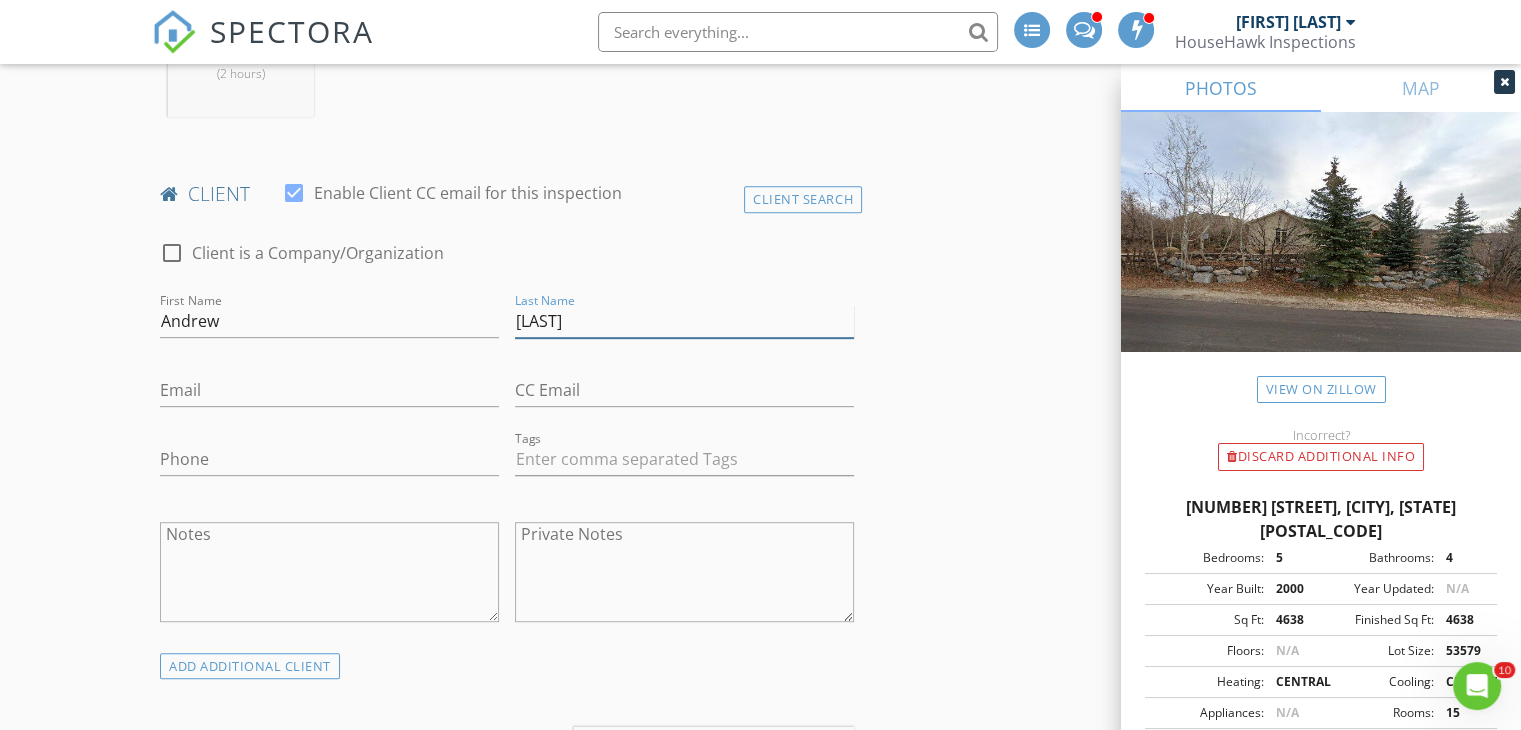 type on "[LAST]" 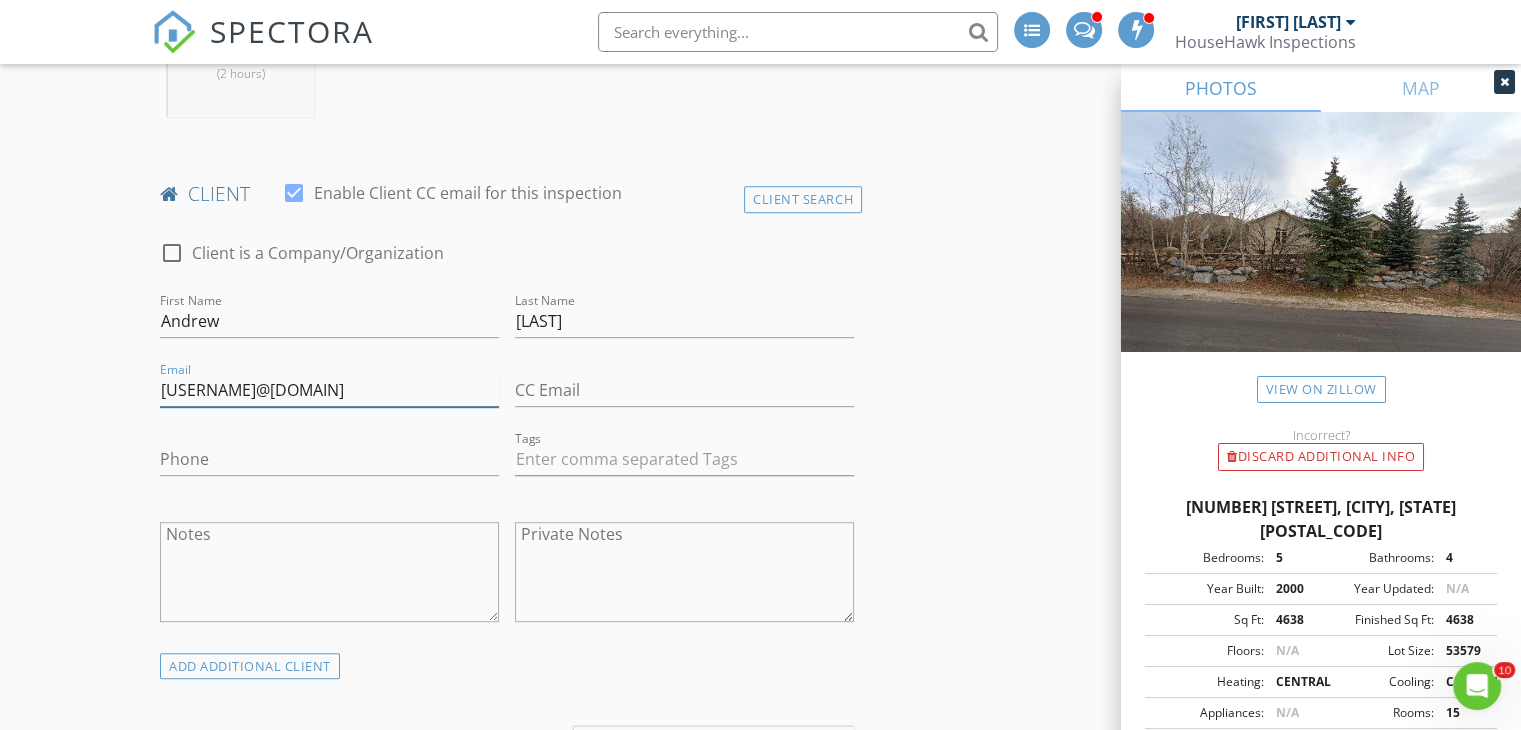 type on "[USERNAME]@example.com" 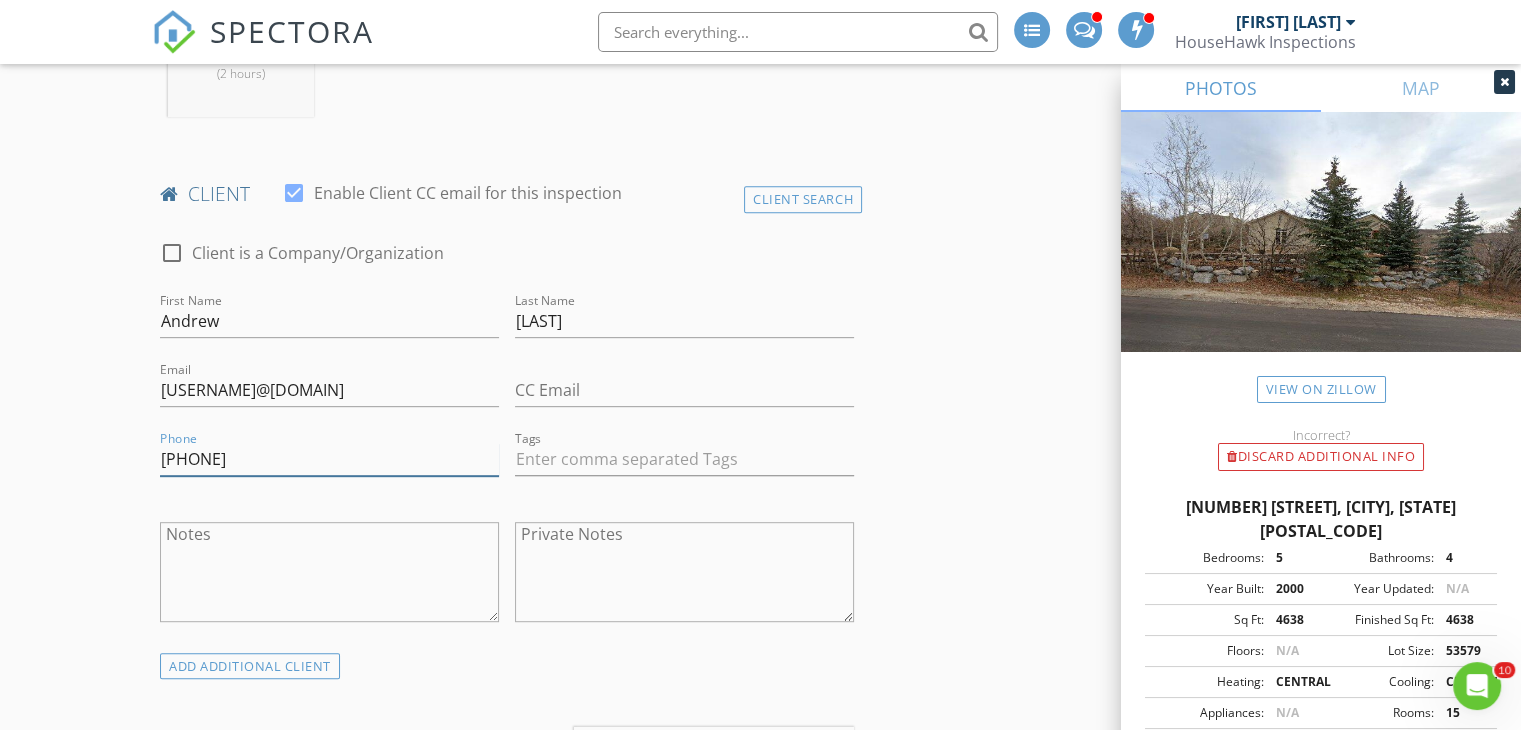 type on "[PHONE]" 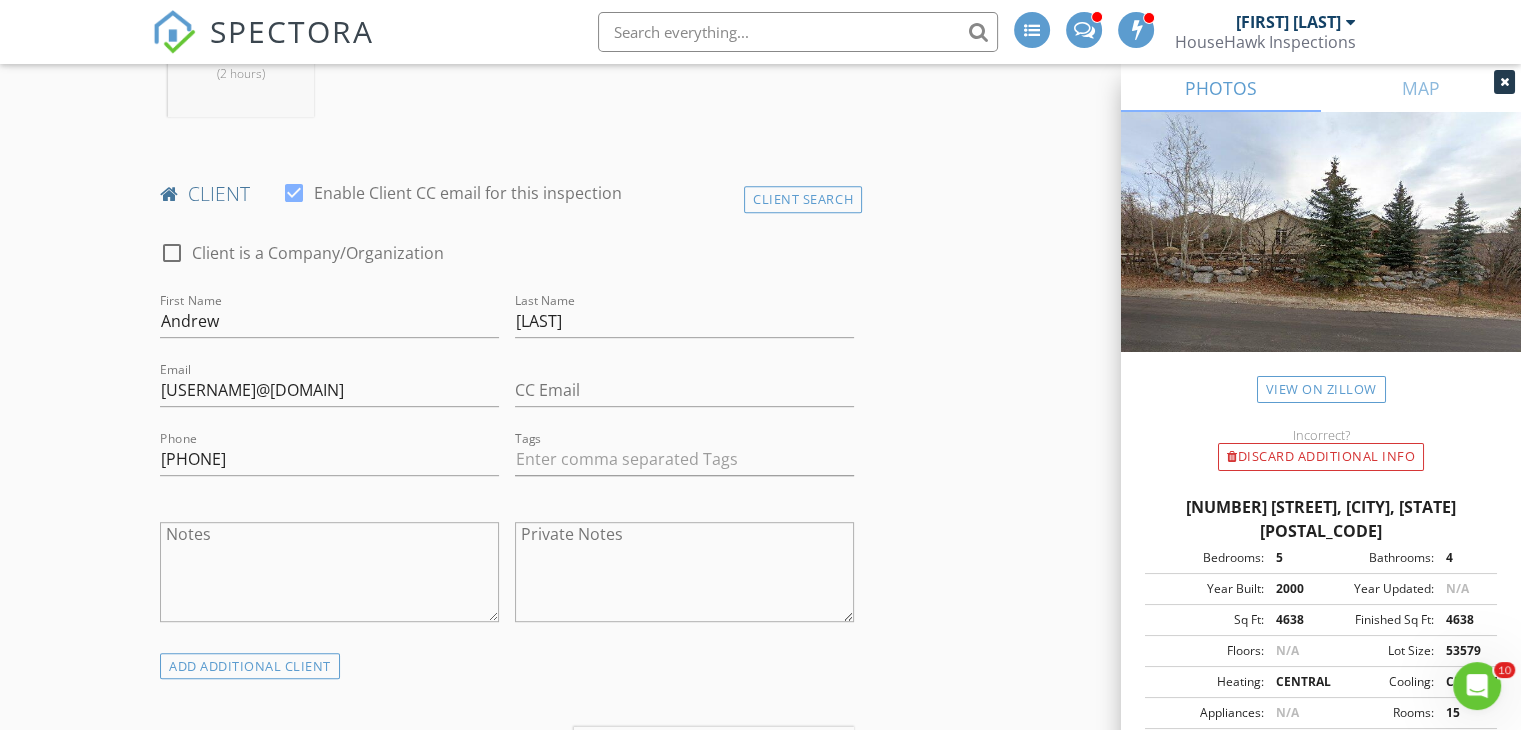 click on "New Inspection
INSPECTOR(S)
check_box   Andrew Gonzalez   PRIMARY   Andrew Gonzalez arrow_drop_down   check_box_outline_blank Andrew Gonzalez specifically requested
Date/Time
08/07/2025 12:00 PM
Location
Address Search       Address 5888 E Pioneer Fork Rd   Unit   City Salt Lake City   State UT   Zip 84108   County Salt Lake     Square Feet 4638   Year Built 2000   Foundation arrow_drop_down     Andrew Gonzalez     75.6 miles     (2 hours)
client
check_box Enable Client CC email for this inspection   Client Search     check_box_outline_blank Client is a Company/Organization     First Name Andrew   Last Name Soderquist   Email andrewsoderquist@yahoo.co   CC Email   Phone 801-381-7228         Tags         Notes   Private Notes
ADD ADDITIONAL client
SERVICES" at bounding box center (760, 1083) 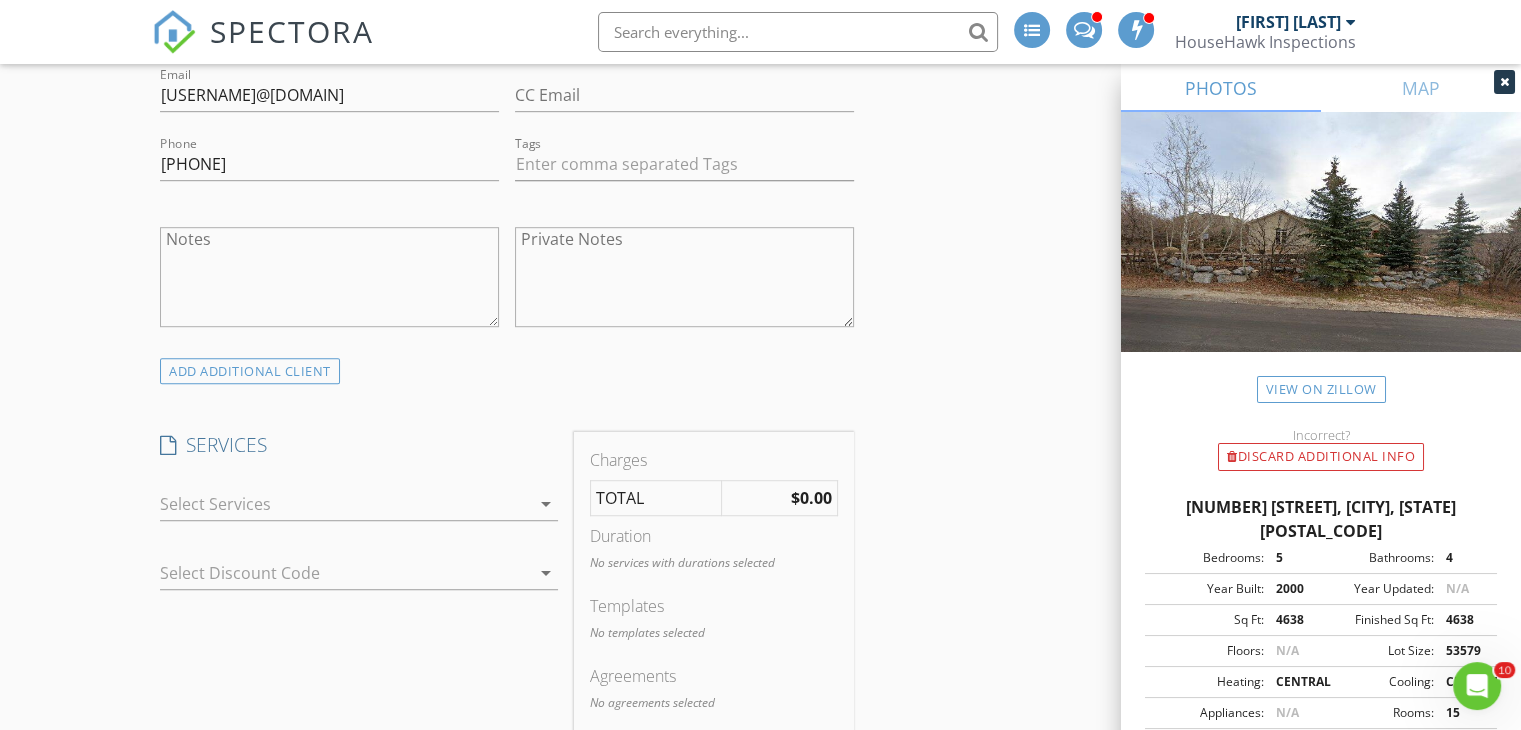 scroll, scrollTop: 1212, scrollLeft: 0, axis: vertical 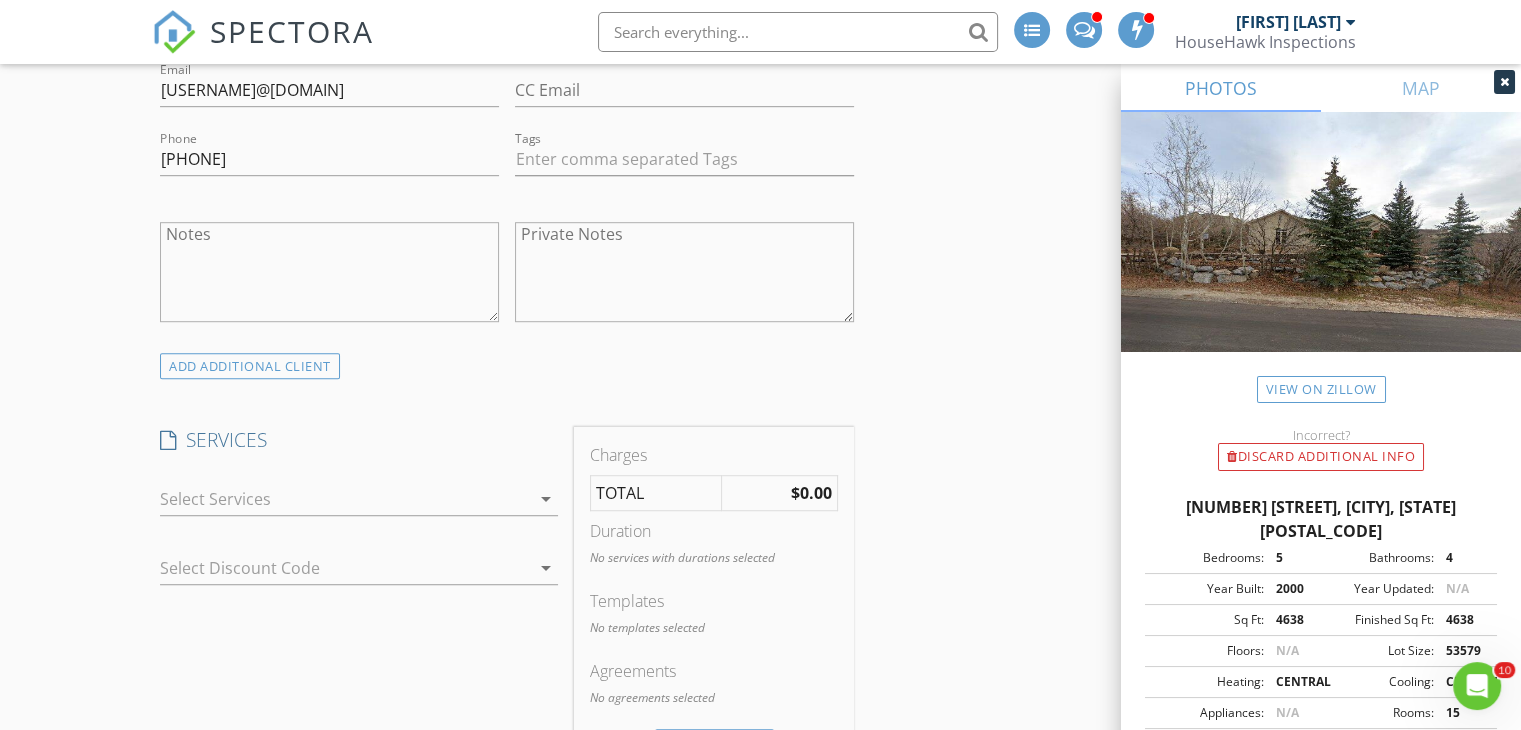 click at bounding box center (345, 499) 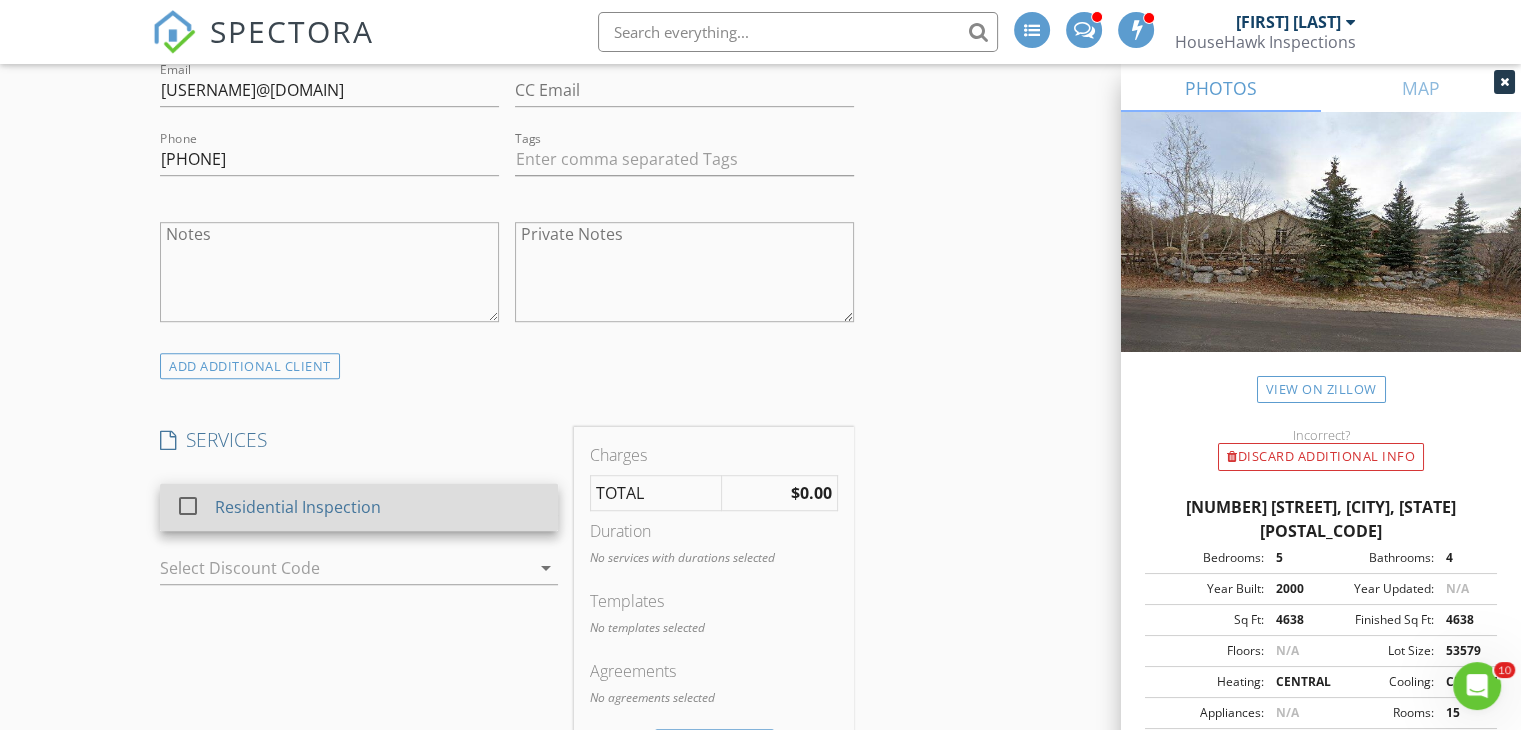 click at bounding box center [188, 506] 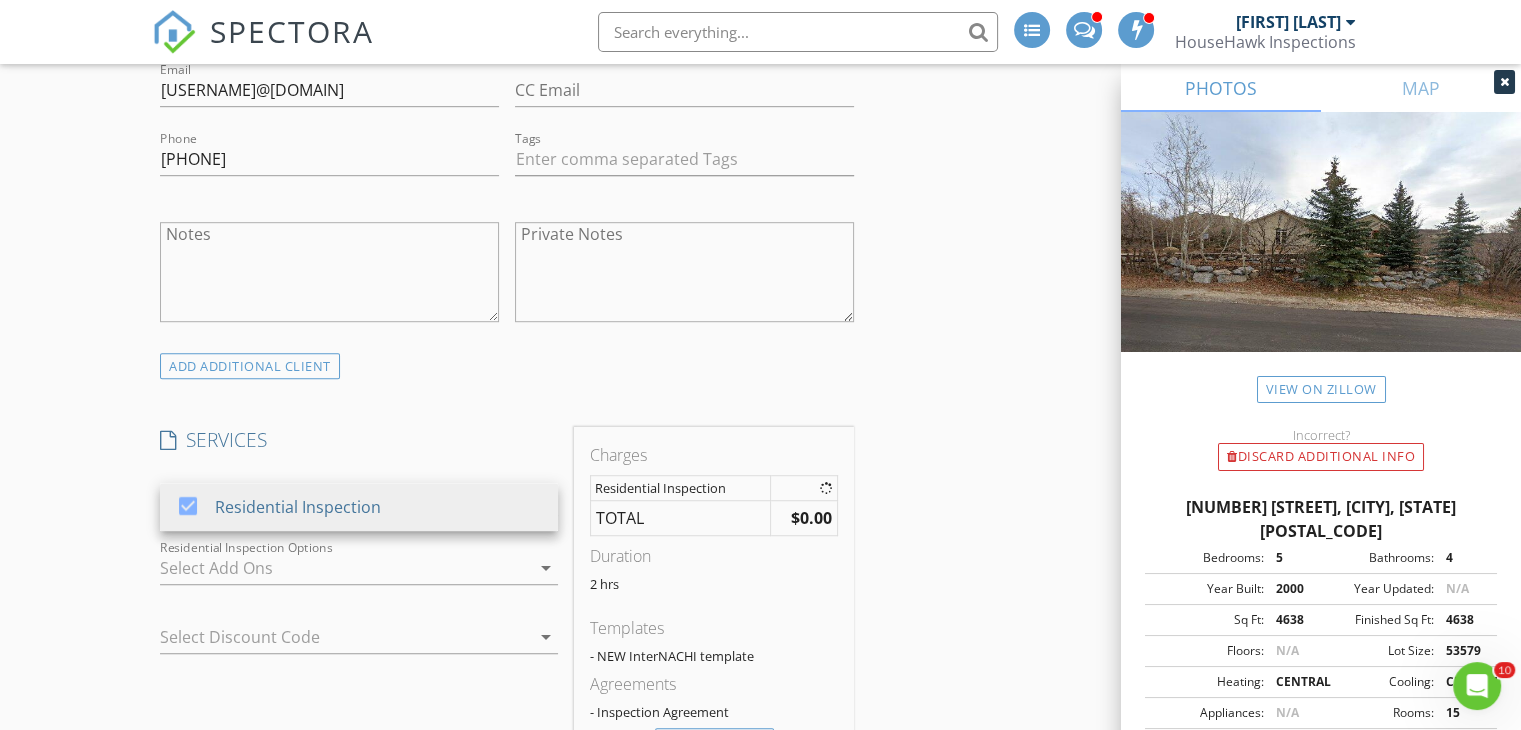 click on "New Inspection
INSPECTOR(S)
check_box   Andrew Gonzalez   PRIMARY   Andrew Gonzalez arrow_drop_down   check_box_outline_blank Andrew Gonzalez specifically requested
Date/Time
08/07/2025 12:00 PM
Location
Address Search       Address 5888 E Pioneer Fork Rd   Unit   City Salt Lake City   State UT   Zip 84108   County Salt Lake     Square Feet 4638   Year Built 2000   Foundation arrow_drop_down     Andrew Gonzalez     75.6 miles     (2 hours)
client
check_box Enable Client CC email for this inspection   Client Search     check_box_outline_blank Client is a Company/Organization     First Name Andrew   Last Name Soderquist   Email andrewsoderquist@yahoo.co   CC Email   Phone 801-381-7228         Tags         Notes   Private Notes
ADD ADDITIONAL client
SERVICES
check_box" at bounding box center [760, 783] 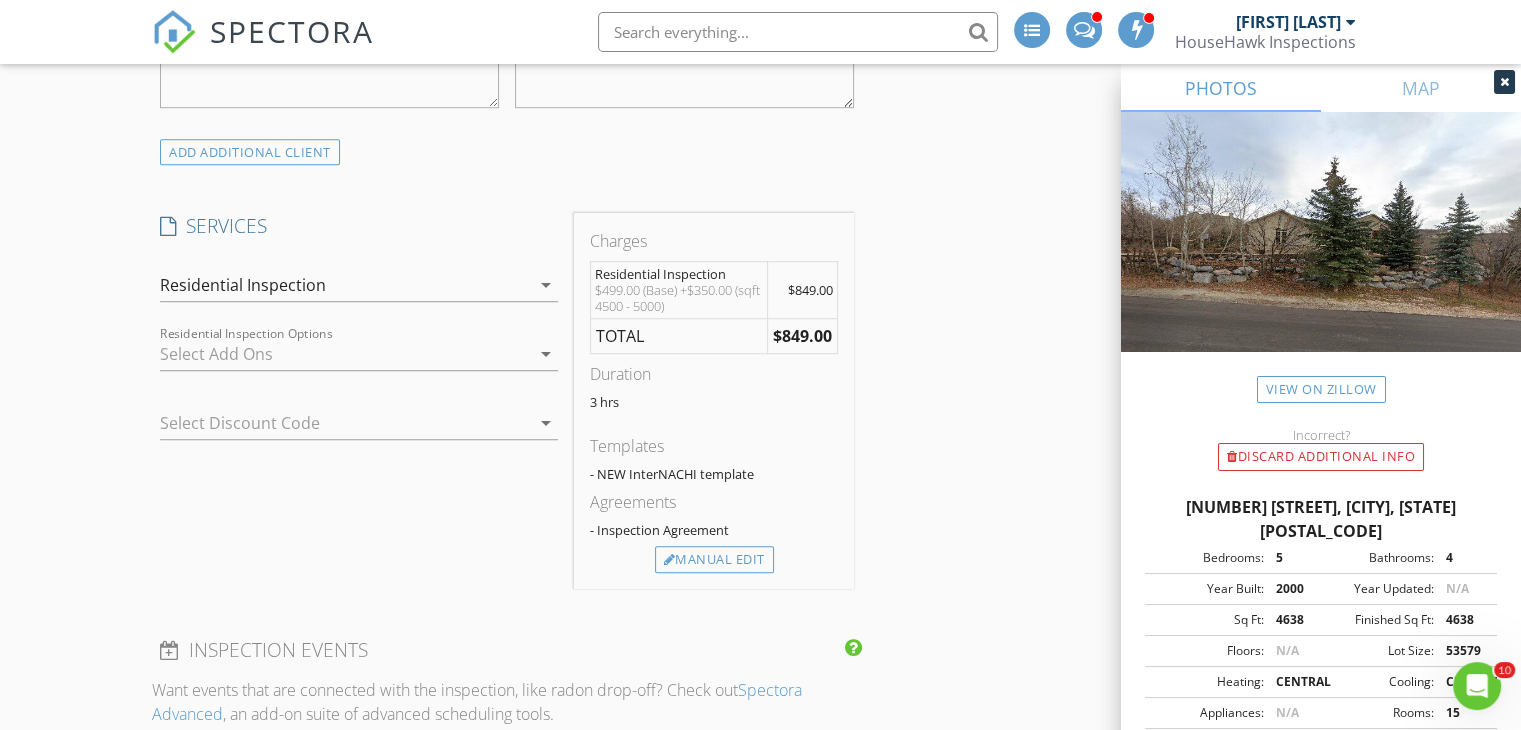 scroll, scrollTop: 1424, scrollLeft: 0, axis: vertical 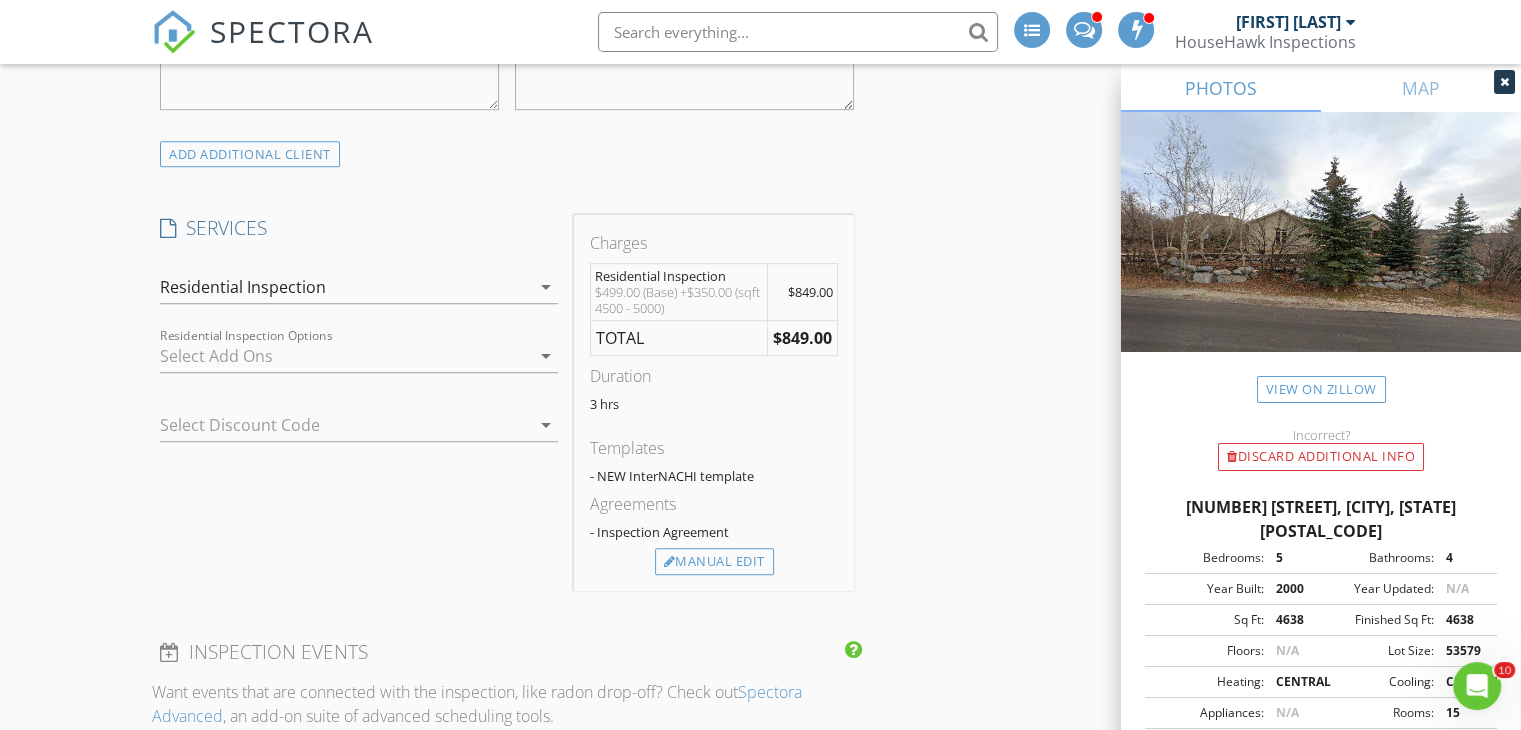 click at bounding box center (345, 356) 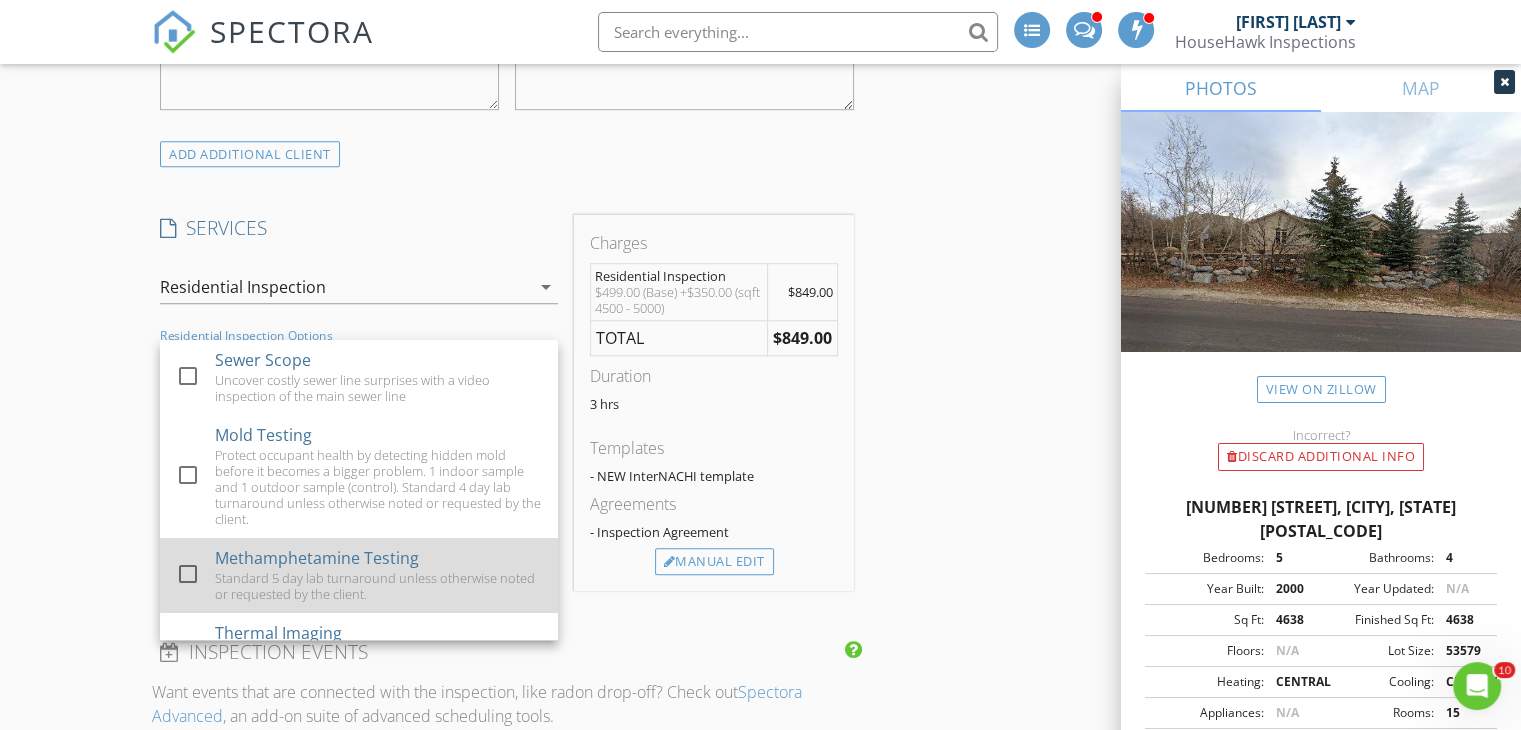 scroll, scrollTop: 268, scrollLeft: 0, axis: vertical 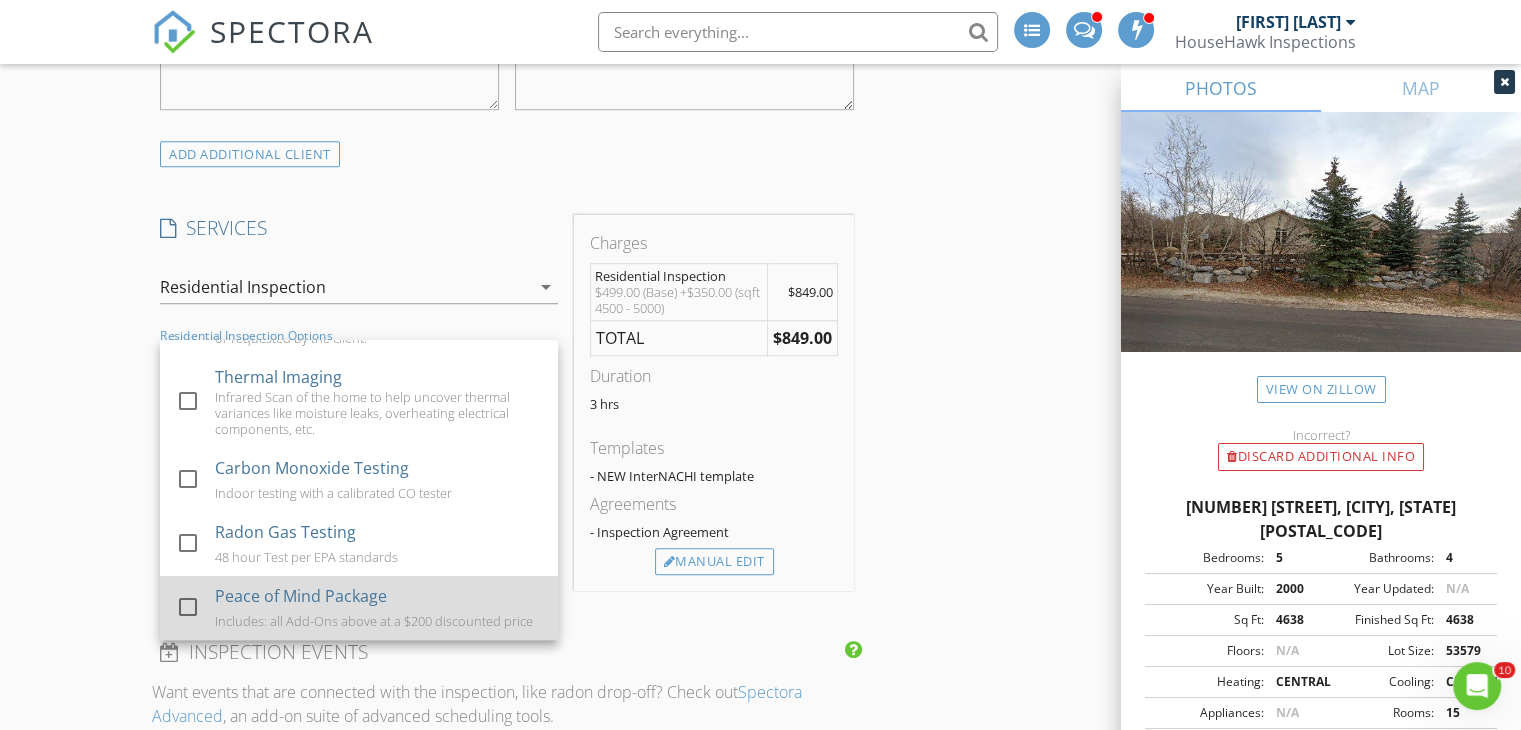 click at bounding box center (188, 607) 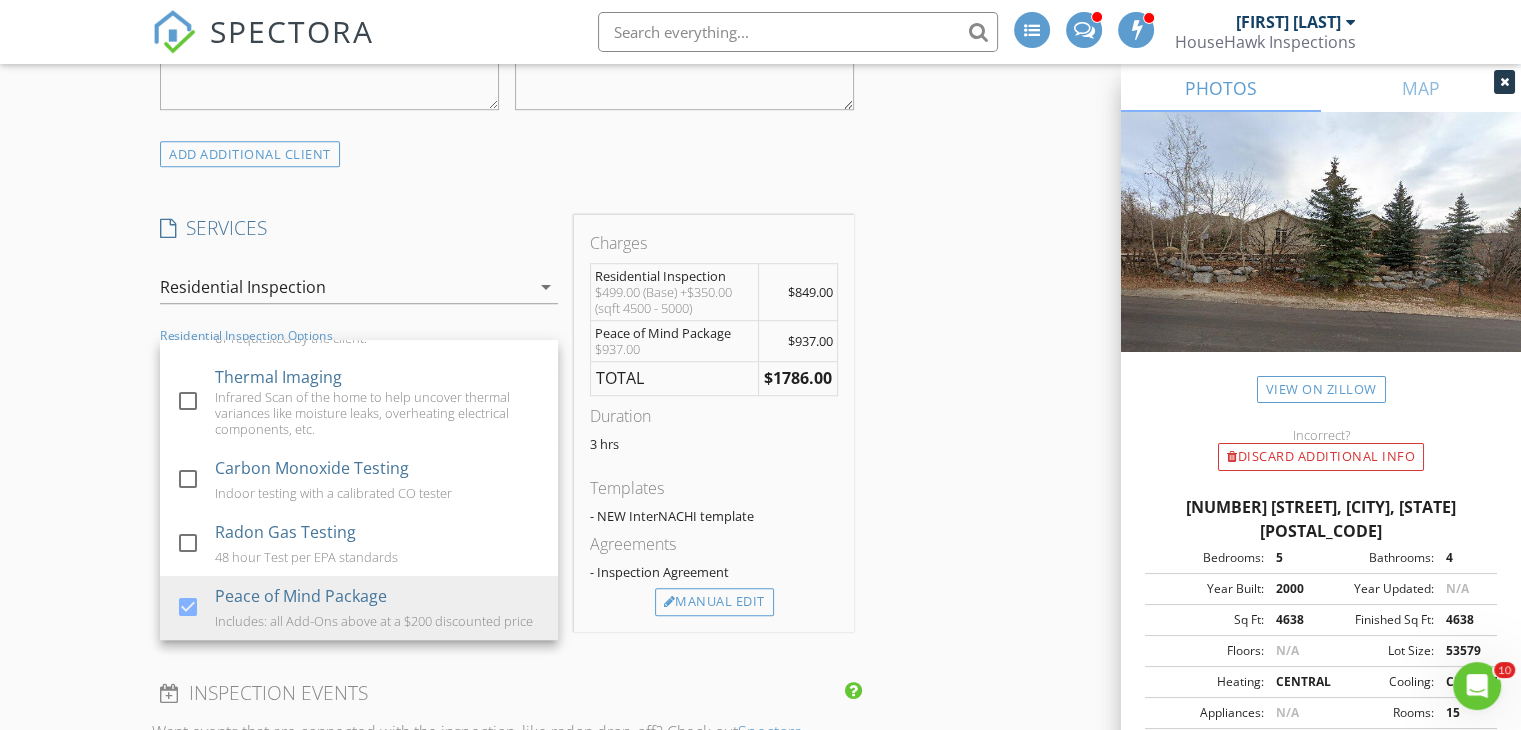 click on "New Inspection
INSPECTOR(S)
check_box   Andrew Gonzalez   PRIMARY   Andrew Gonzalez arrow_drop_down   check_box_outline_blank Andrew Gonzalez specifically requested
Date/Time
08/07/2025 12:00 PM
Location
Address Search       Address 5888 E Pioneer Fork Rd   Unit   City Salt Lake City   State UT   Zip 84108   County Salt Lake     Square Feet 4638   Year Built 2000   Foundation arrow_drop_down     Andrew Gonzalez     75.6 miles     (2 hours)
client
check_box Enable Client CC email for this inspection   Client Search     check_box_outline_blank Client is a Company/Organization     First Name Andrew   Last Name Soderquist   Email andrewsoderquist@yahoo.co   CC Email   Phone 801-381-7228         Tags         Notes   Private Notes
ADD ADDITIONAL client
SERVICES
check_box" at bounding box center [760, 607] 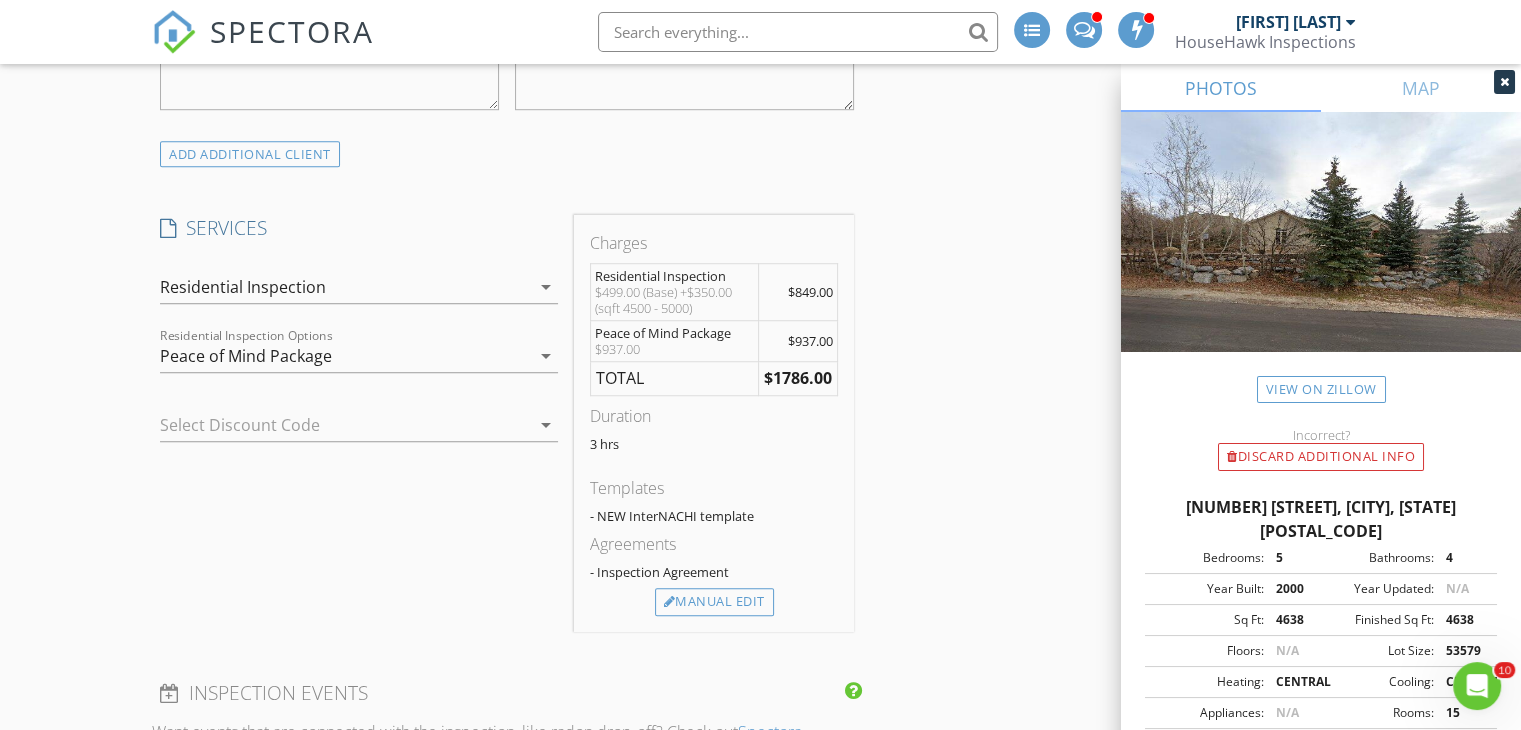 click at bounding box center (331, 425) 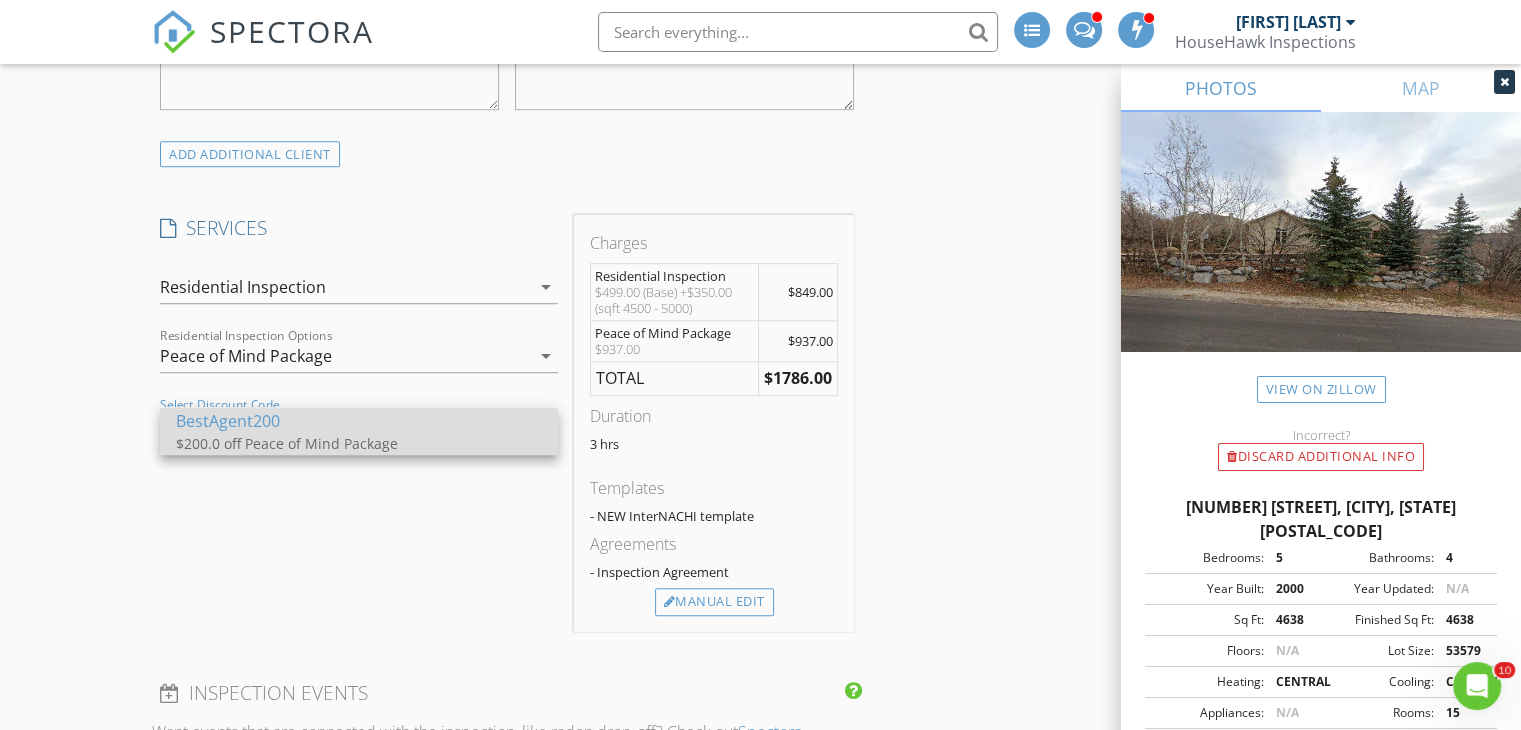click on "BestAgent200" at bounding box center (359, 420) 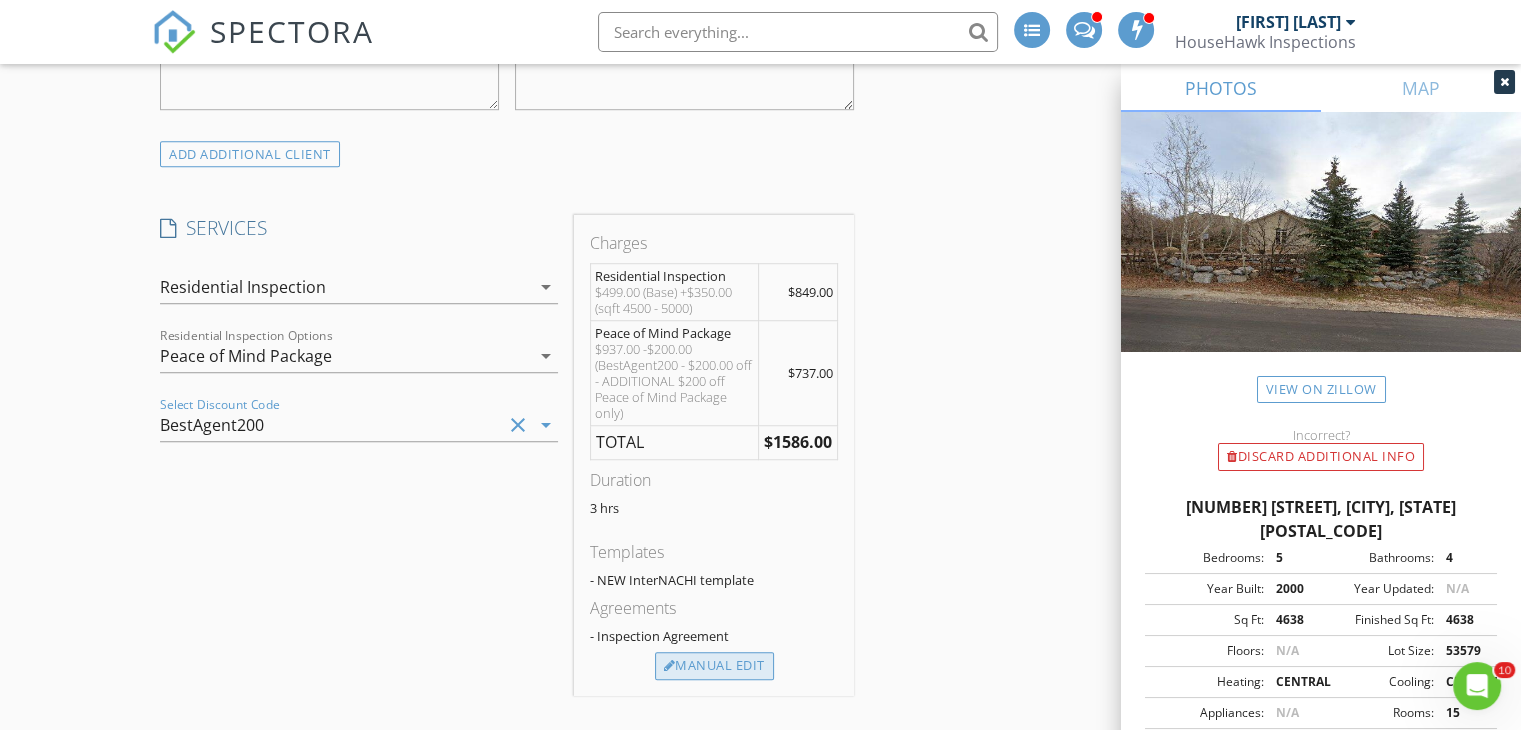 click on "Manual Edit" at bounding box center [714, 666] 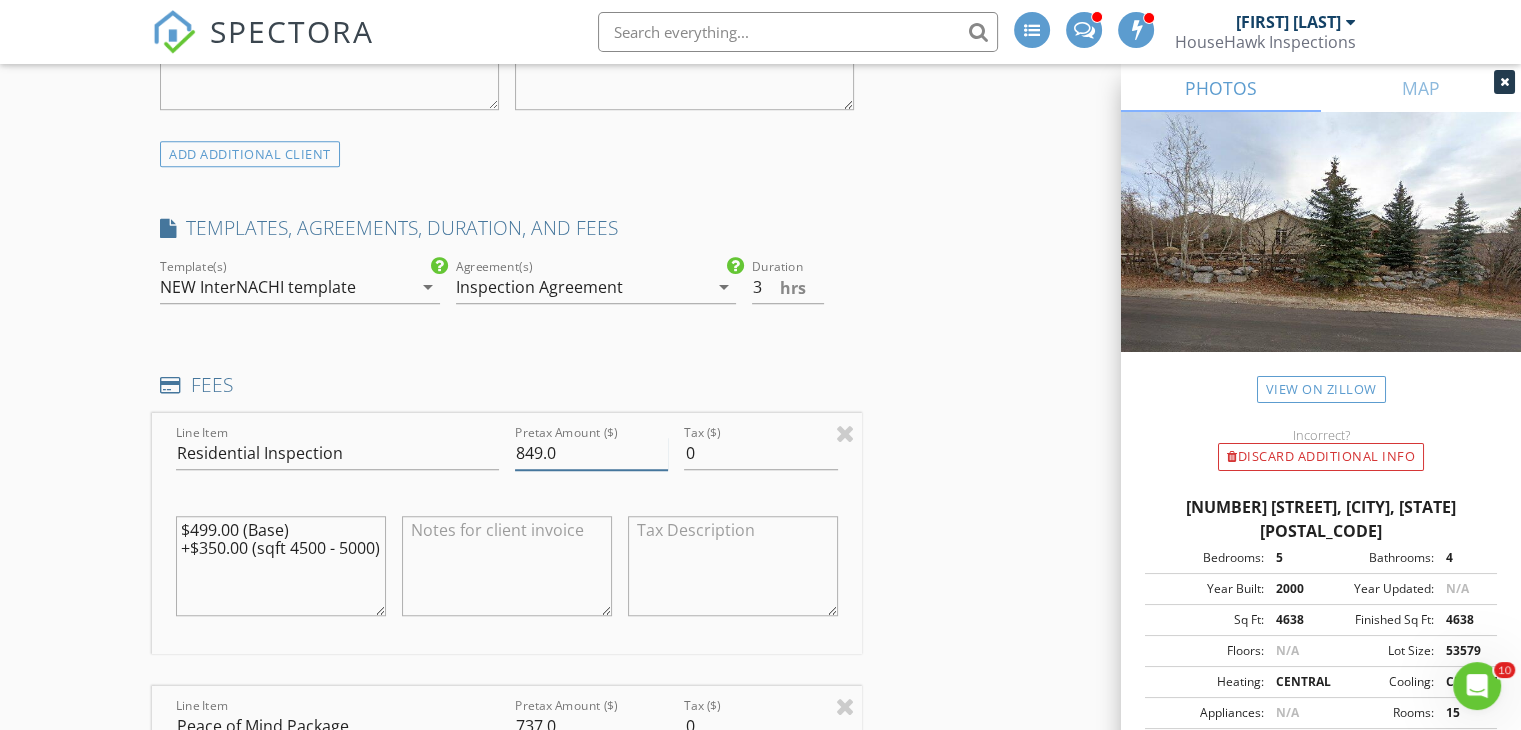 click on "849.0" at bounding box center (591, 453) 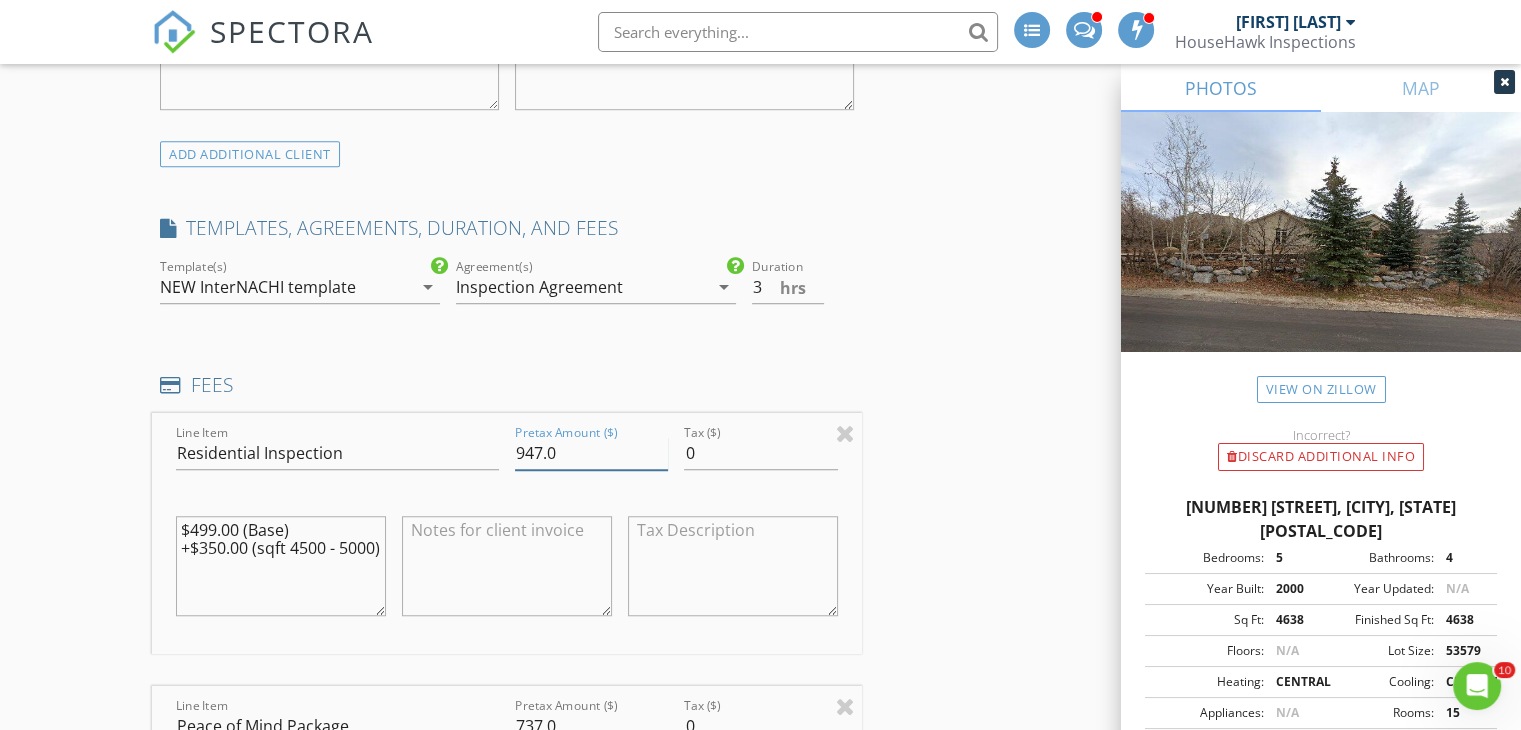 type on "947.0" 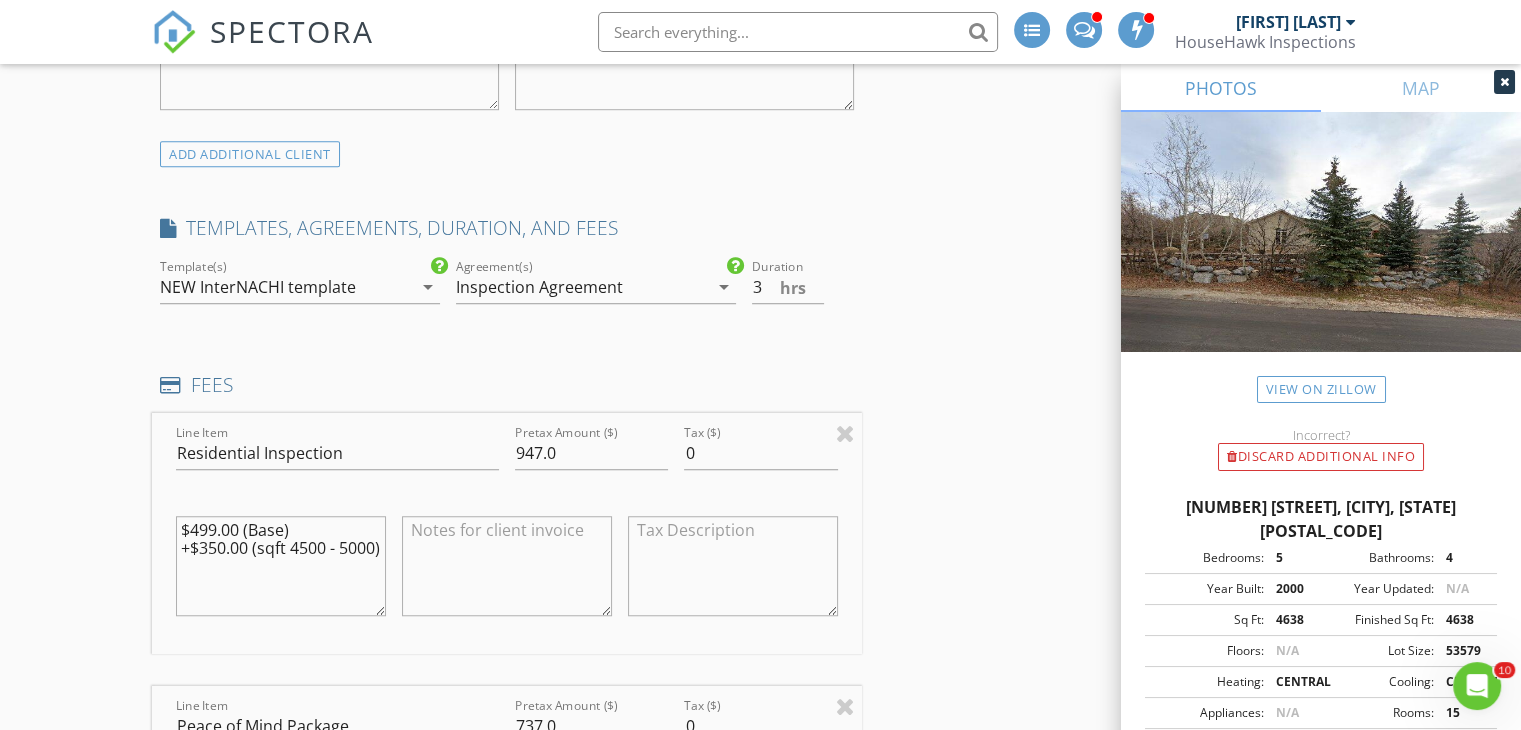 click on "New Inspection
INSPECTOR(S)
check_box   Andrew Gonzalez   PRIMARY   Andrew Gonzalez arrow_drop_down   check_box_outline_blank Andrew Gonzalez specifically requested
Date/Time
08/07/2025 12:00 PM
Location
Address Search       Address 5888 E Pioneer Fork Rd   Unit   City Salt Lake City   State UT   Zip 84108   County Salt Lake     Square Feet 4638   Year Built 2000   Foundation arrow_drop_down     Andrew Gonzalez     75.6 miles     (2 hours)
client
check_box Enable Client CC email for this inspection   Client Search     check_box_outline_blank Client is a Company/Organization     First Name Andrew   Last Name Soderquist   Email andrewsoderquist@yahoo.co   CC Email   Phone 801-381-7228         Tags         Notes   Private Notes
ADD ADDITIONAL client
SERVICES
check_box" at bounding box center (760, 817) 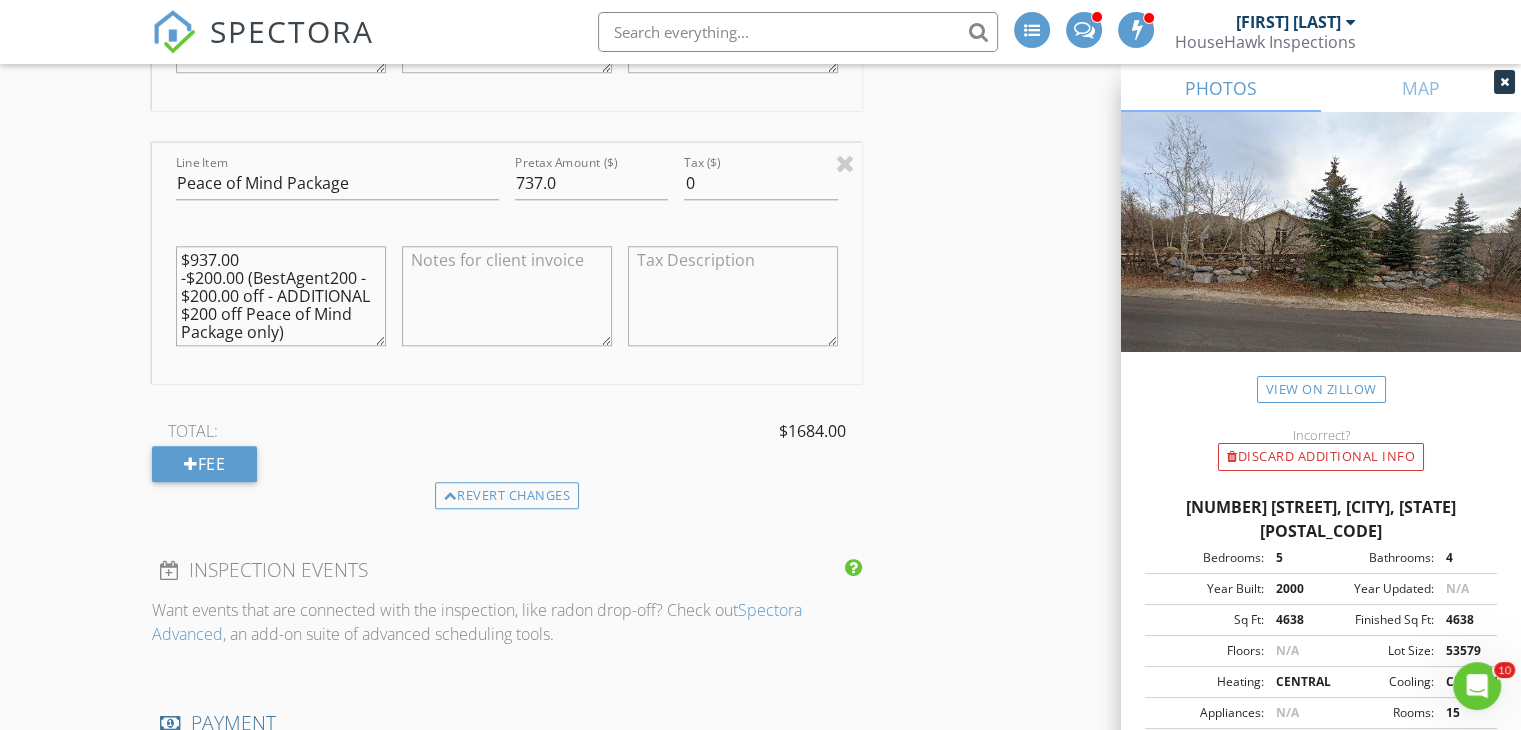 scroll, scrollTop: 1986, scrollLeft: 0, axis: vertical 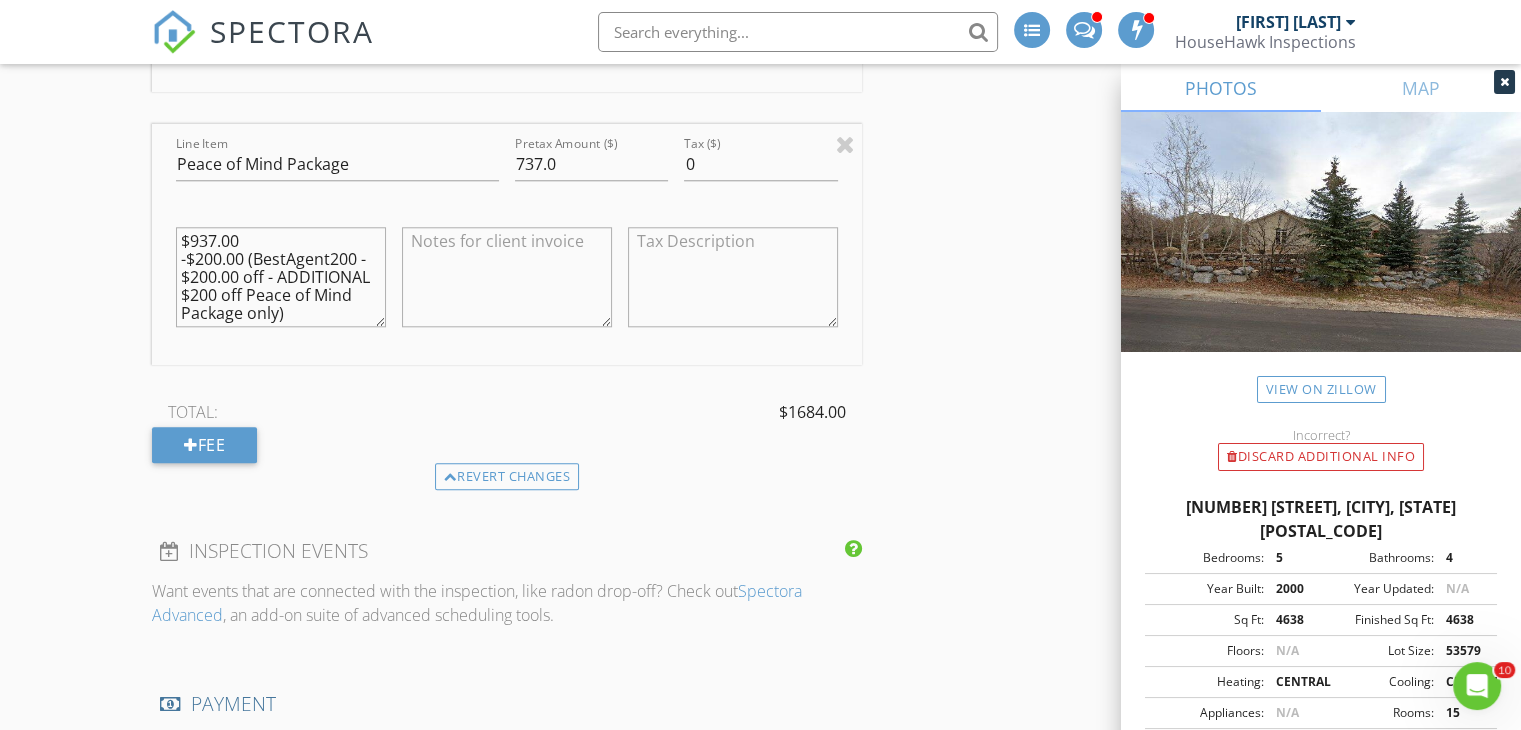 click at bounding box center [507, 277] 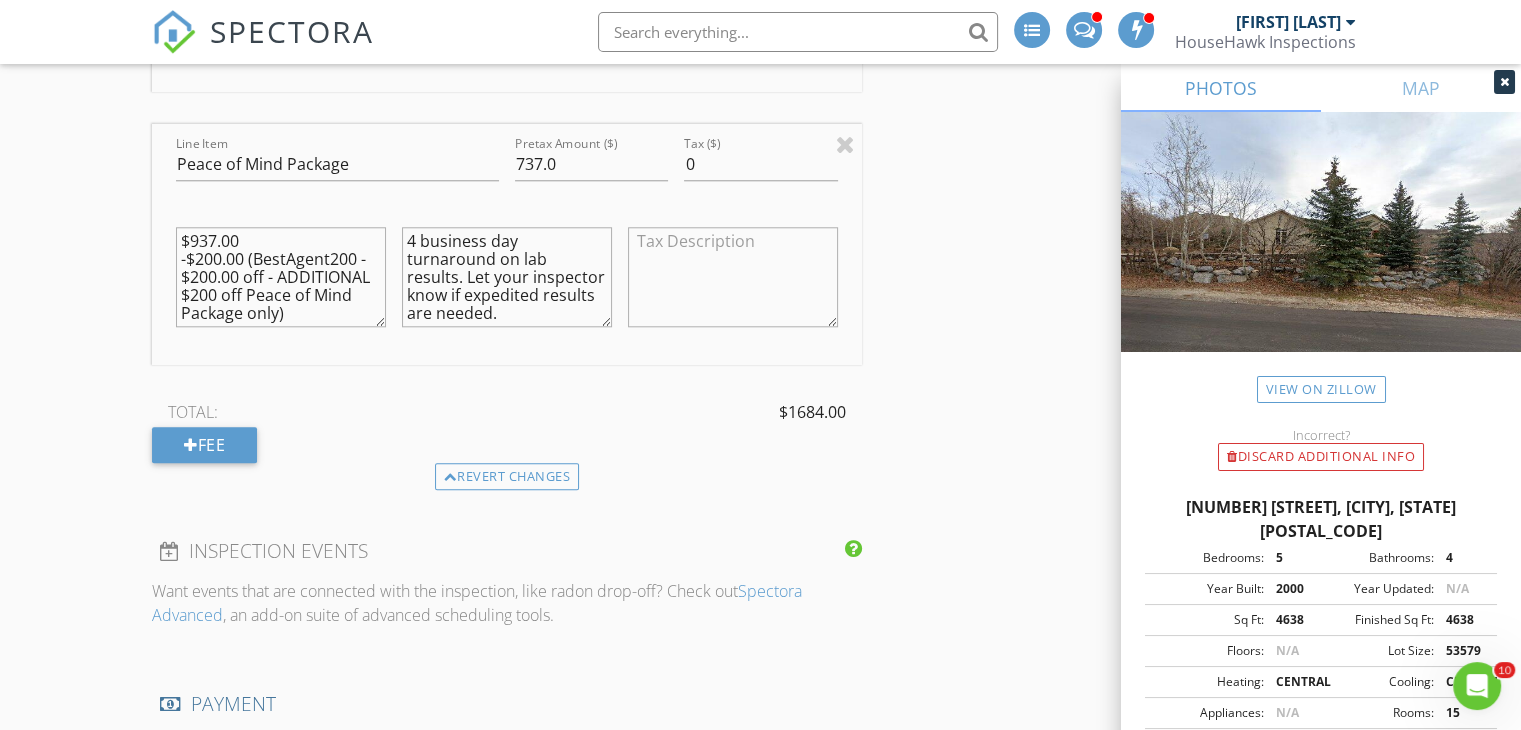 type on "4 business day turnaround on lab results. Let your inspector know if expedited results are needed." 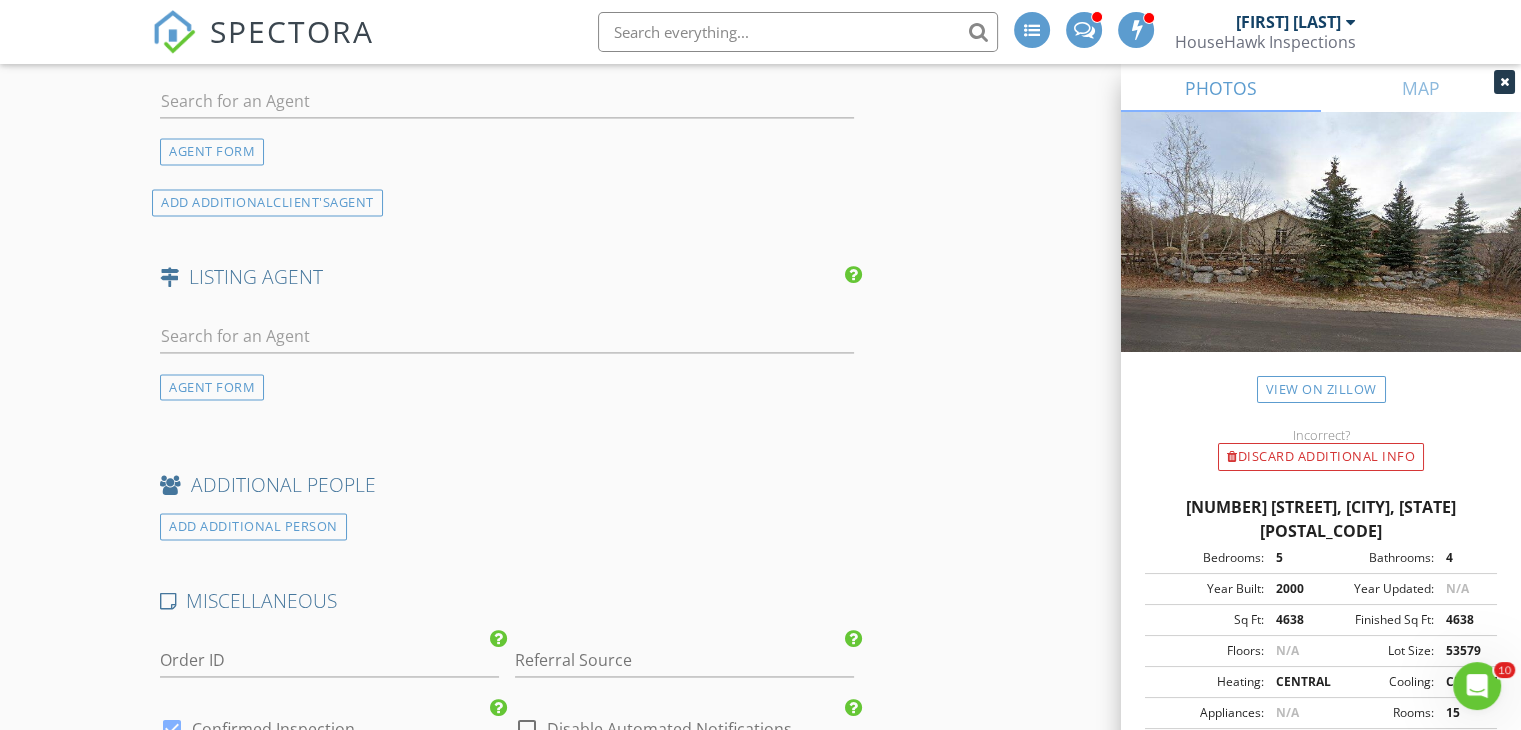 scroll, scrollTop: 2894, scrollLeft: 0, axis: vertical 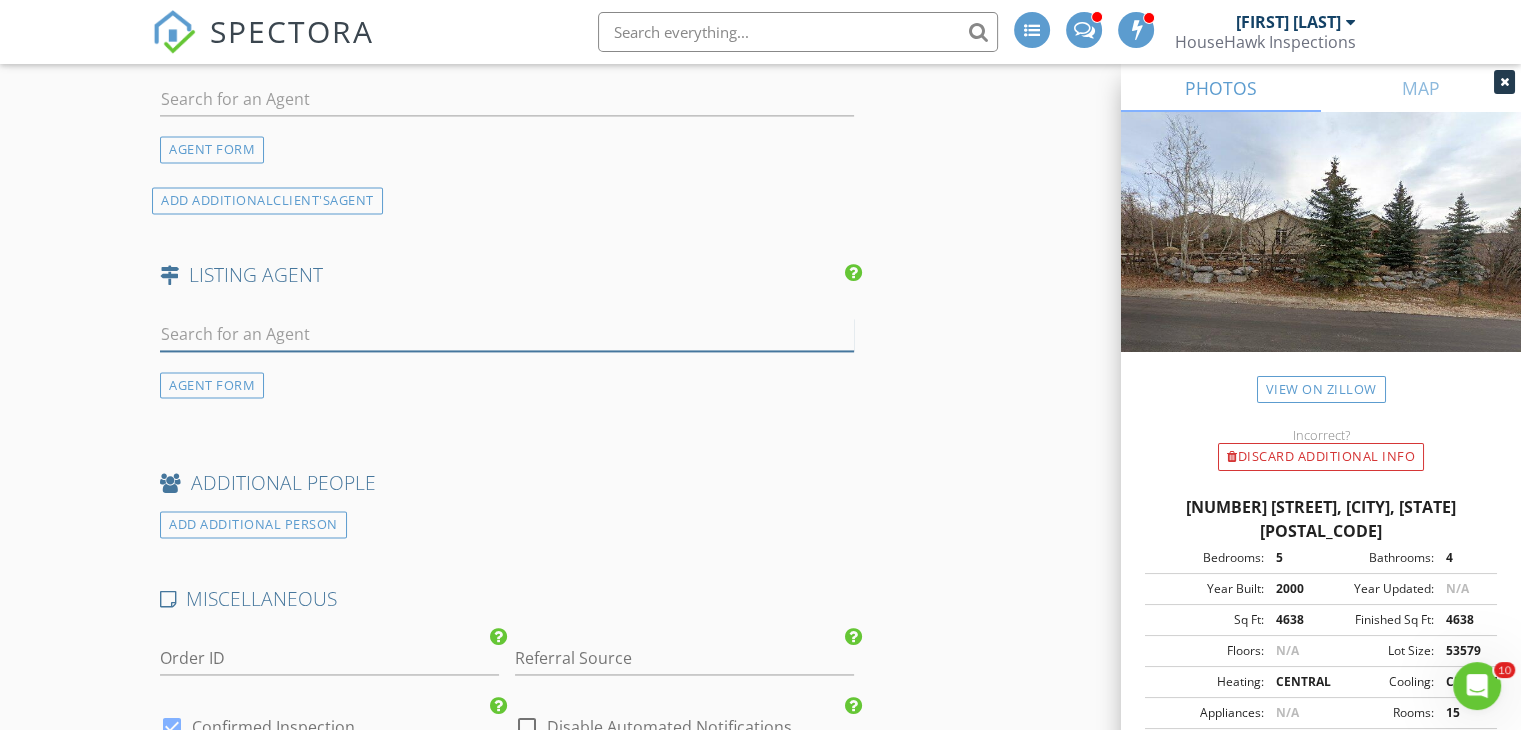 click at bounding box center (507, 334) 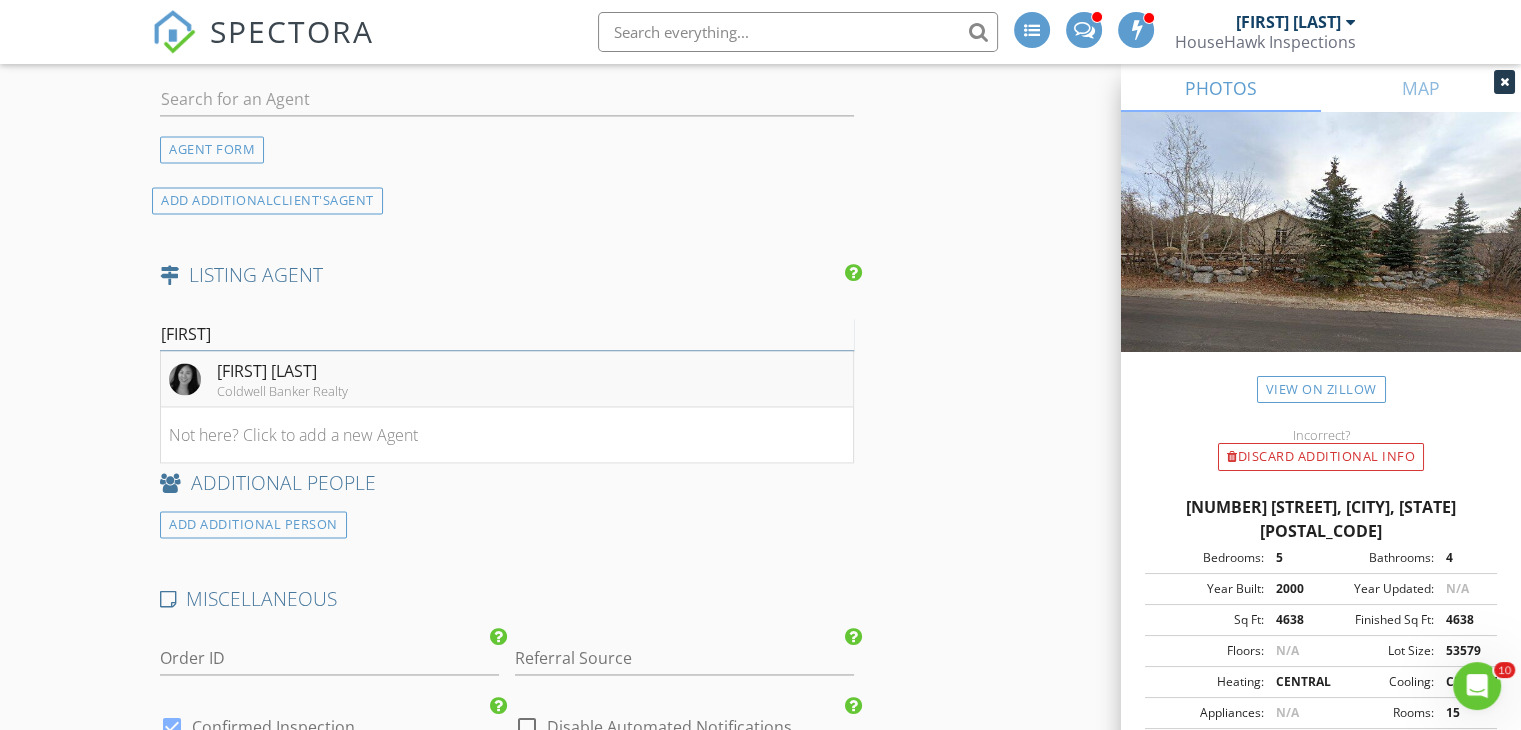 type on "eil" 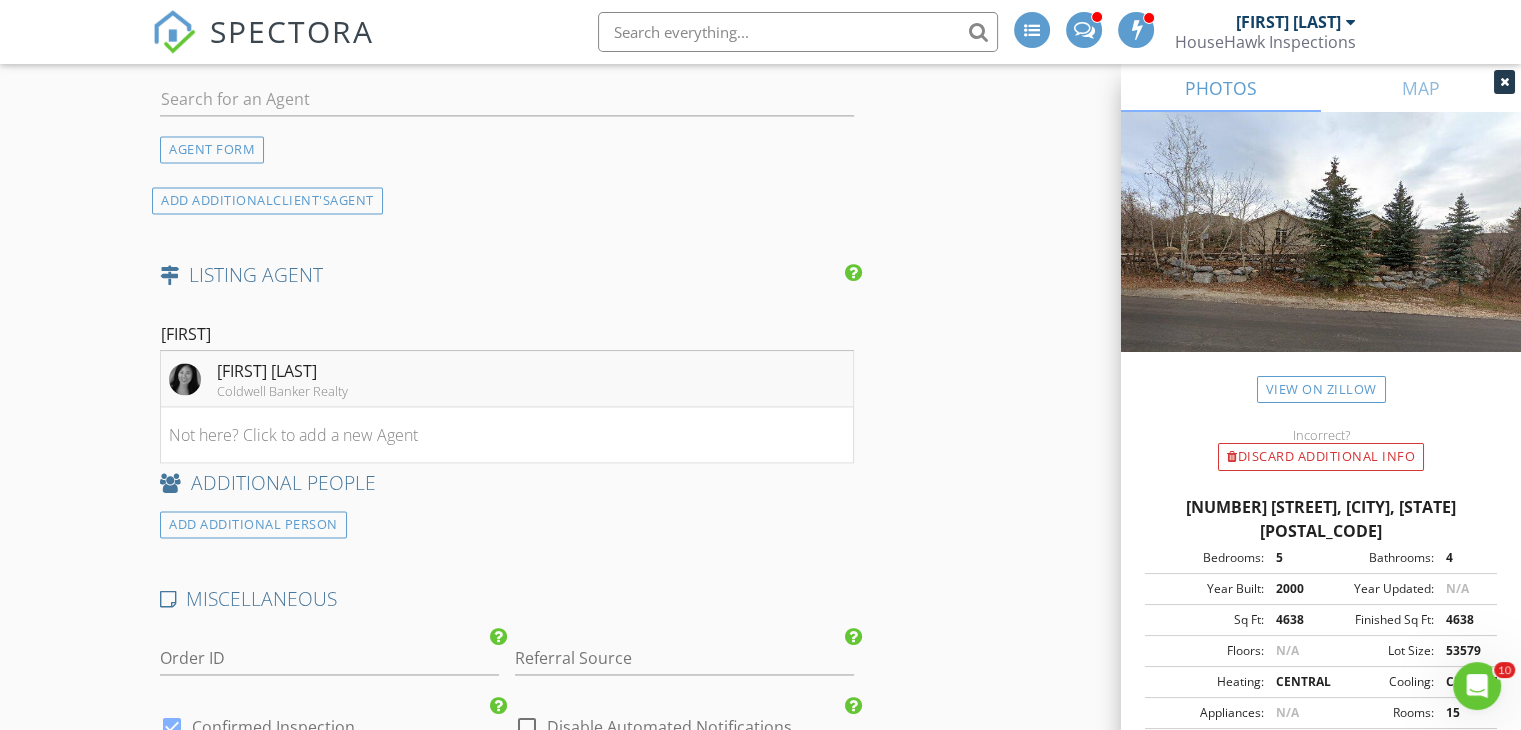 click on "[FIRST] [LAST]" at bounding box center [282, 371] 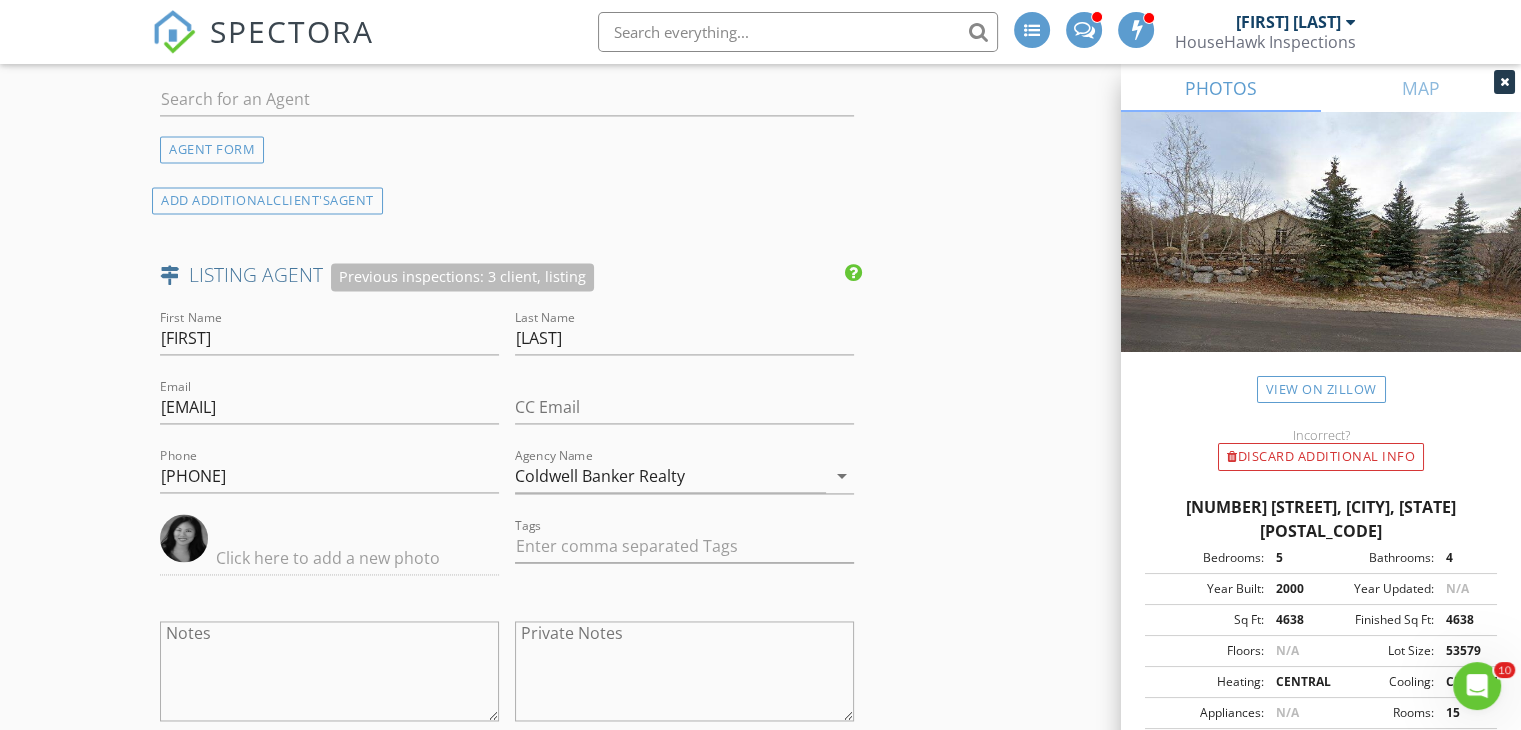 click on "New Inspection
INSPECTOR(S)
check_box   Andrew Gonzalez   PRIMARY   Andrew Gonzalez arrow_drop_down   check_box_outline_blank Andrew Gonzalez specifically requested
Date/Time
08/07/2025 12:00 PM
Location
Address Search       Address 5888 E Pioneer Fork Rd   Unit   City Salt Lake City   State UT   Zip 84108   County Salt Lake     Square Feet 4638   Year Built 2000   Foundation arrow_drop_down     Andrew Gonzalez     75.6 miles     (2 hours)
client
check_box Enable Client CC email for this inspection   Client Search     check_box_outline_blank Client is a Company/Organization     First Name Andrew   Last Name Soderquist   Email andrewsoderquist@yahoo.co   CC Email   Phone 801-381-7228         Tags         Notes   Private Notes
ADD ADDITIONAL client
SERVICES
check_box" at bounding box center [760, -450] 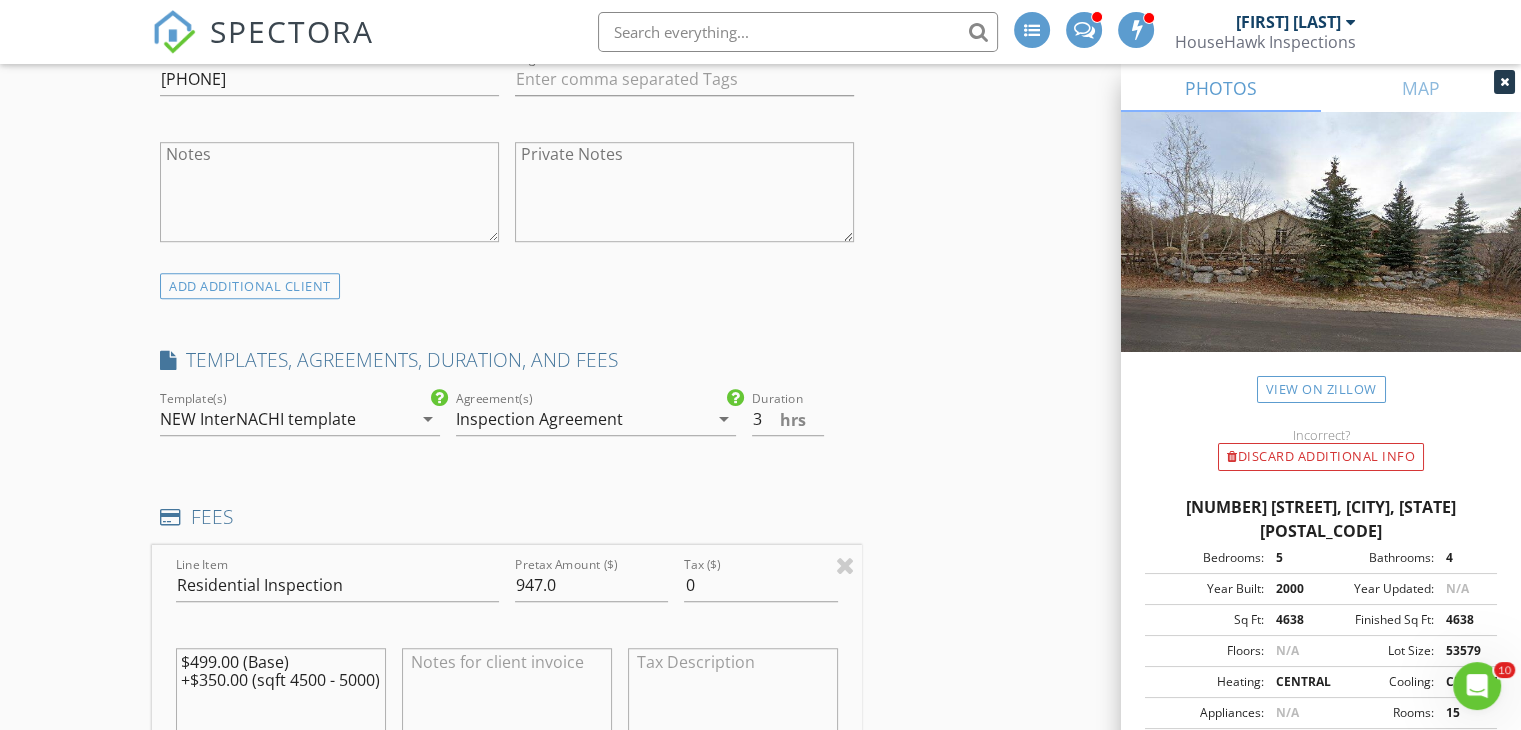 scroll, scrollTop: 1287, scrollLeft: 0, axis: vertical 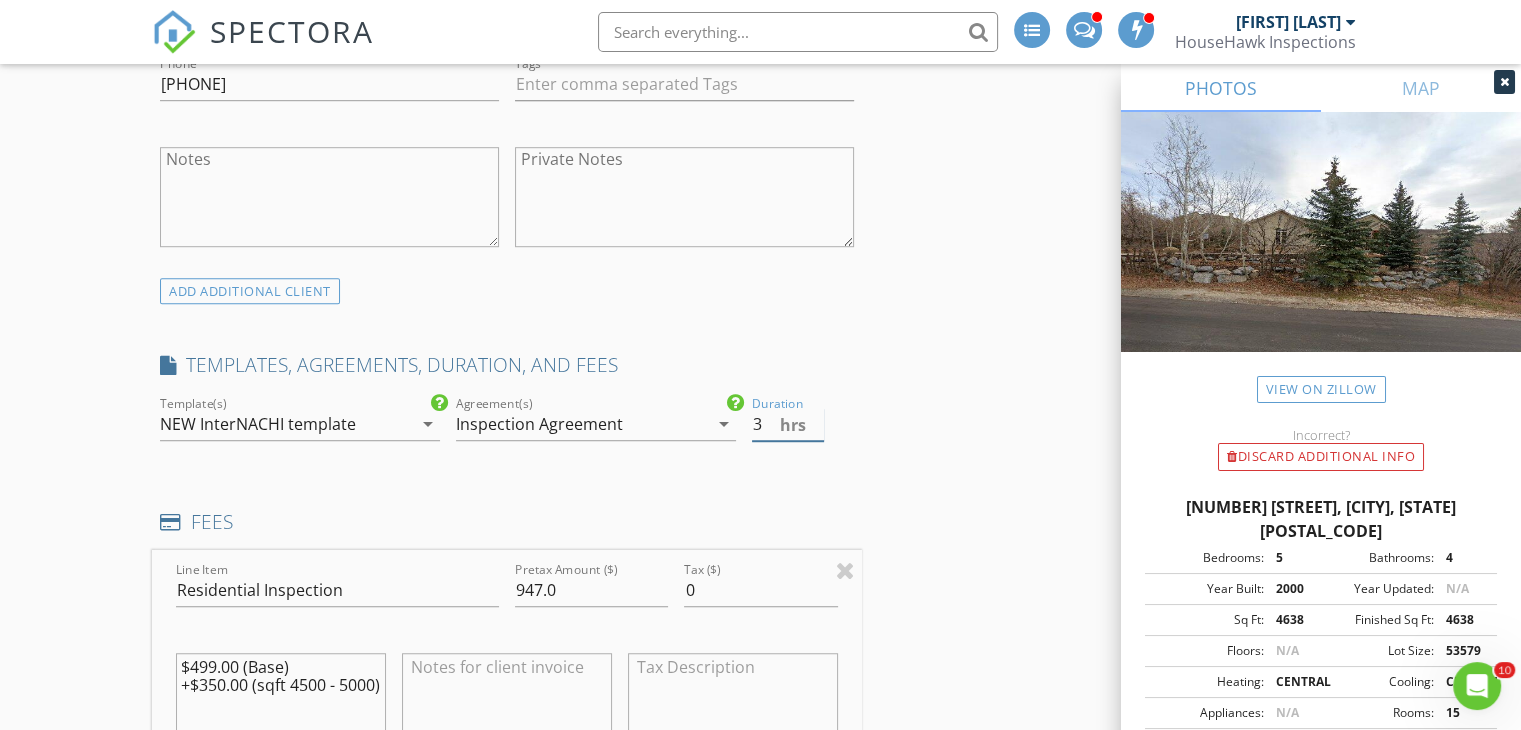 click on "3" at bounding box center [788, 424] 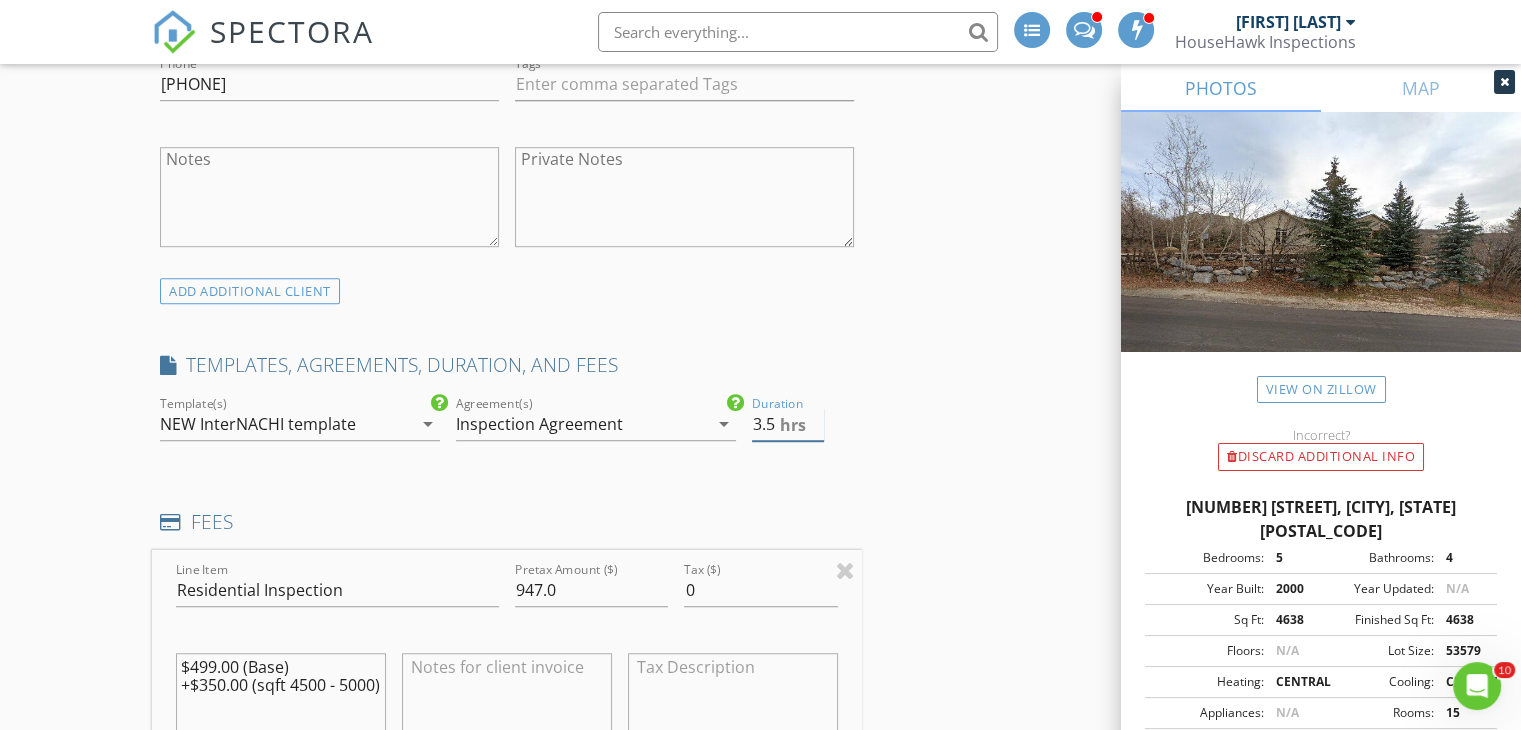 type on "3.5" 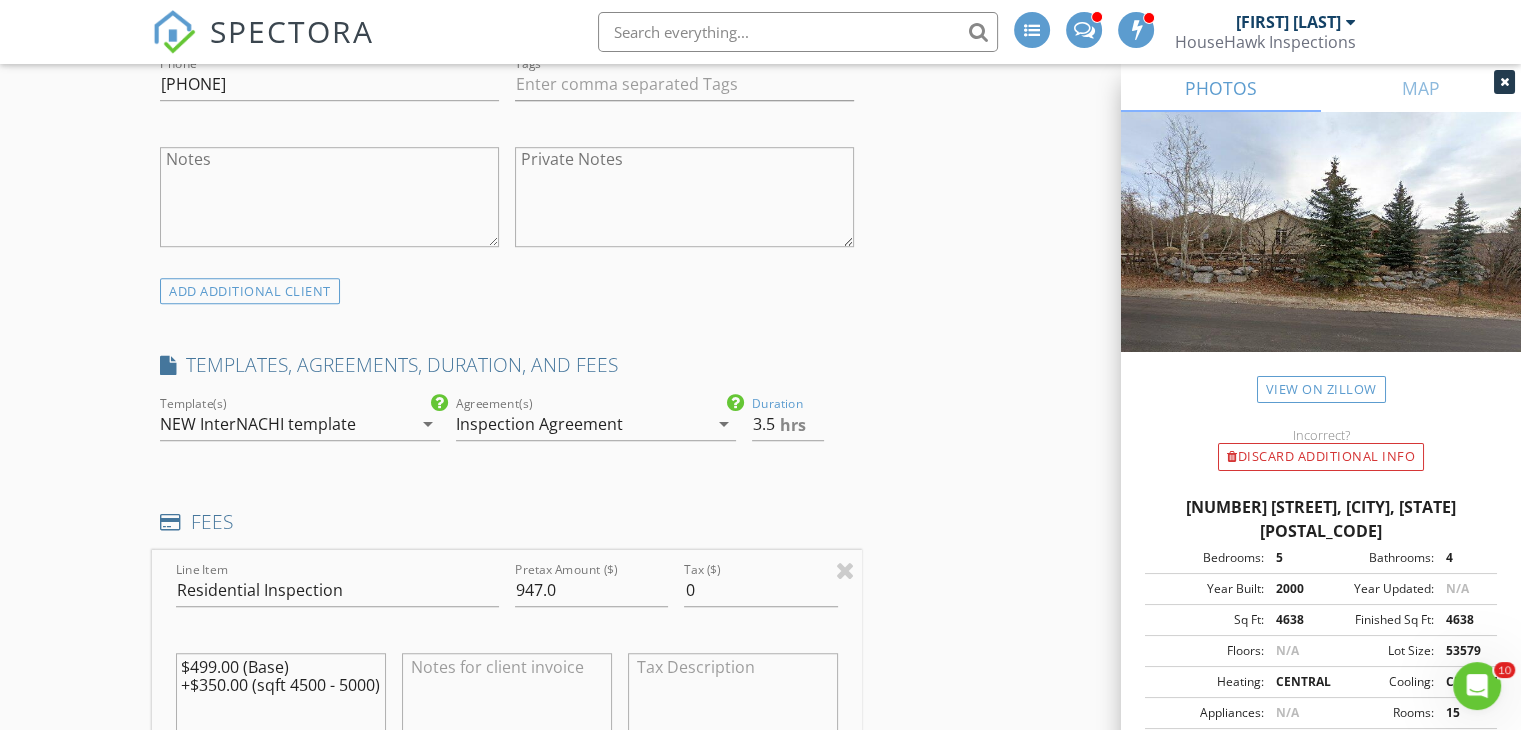 click on "New Inspection
INSPECTOR(S)
check_box   Andrew Gonzalez   PRIMARY   Andrew Gonzalez arrow_drop_down   check_box_outline_blank Andrew Gonzalez specifically requested
Date/Time
08/07/2025 12:00 PM
Location
Address Search       Address 5888 E Pioneer Fork Rd   Unit   City Salt Lake City   State UT   Zip 84108   County Salt Lake     Square Feet 4638   Year Built 2000   Foundation arrow_drop_down     Andrew Gonzalez     75.6 miles     (2 hours)
client
check_box Enable Client CC email for this inspection   Client Search     check_box_outline_blank Client is a Company/Organization     First Name Andrew   Last Name Soderquist   Email andrewsoderquist@yahoo.co   CC Email   Phone 801-381-7228         Tags         Notes   Private Notes
ADD ADDITIONAL client
SERVICES
check_box" at bounding box center (760, 1158) 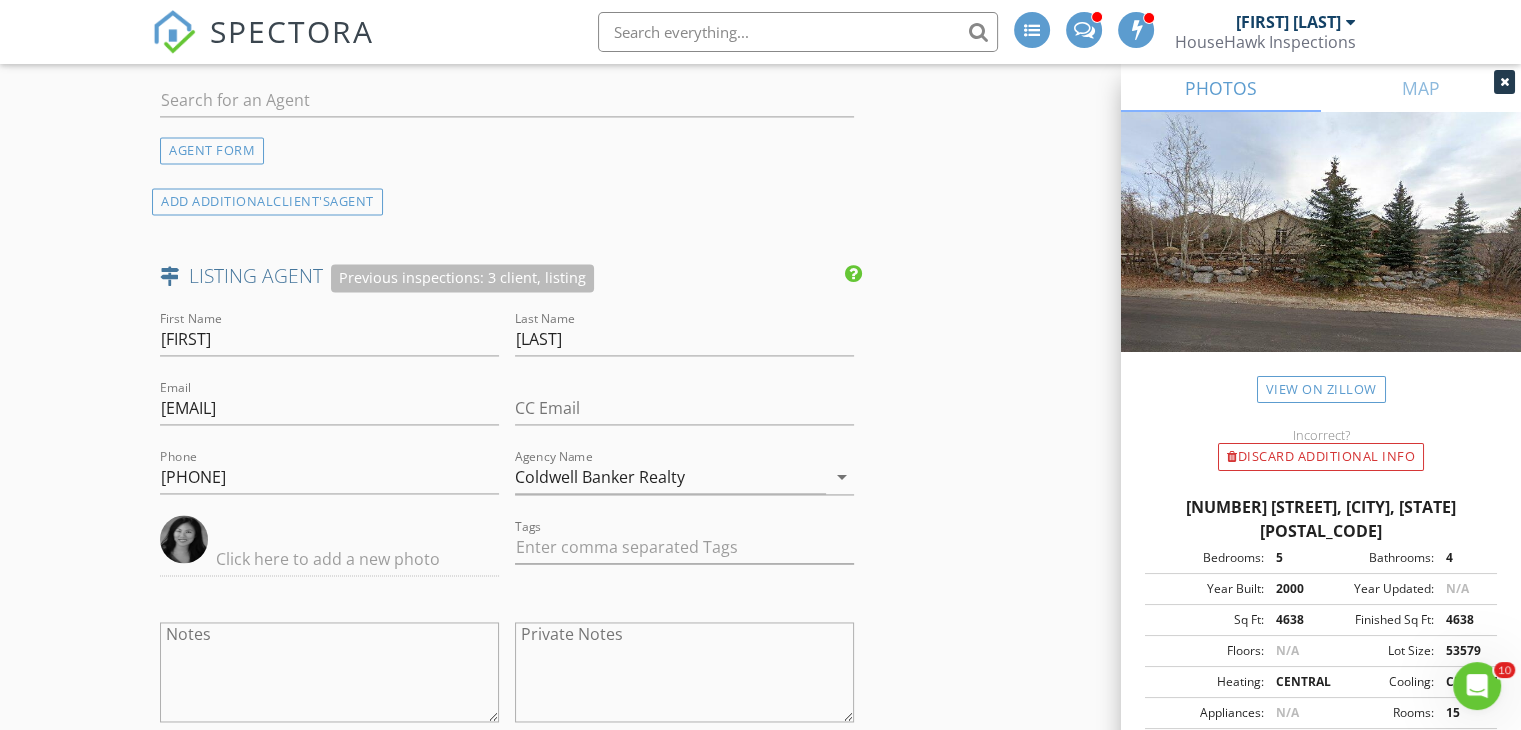 scroll, scrollTop: 4014, scrollLeft: 0, axis: vertical 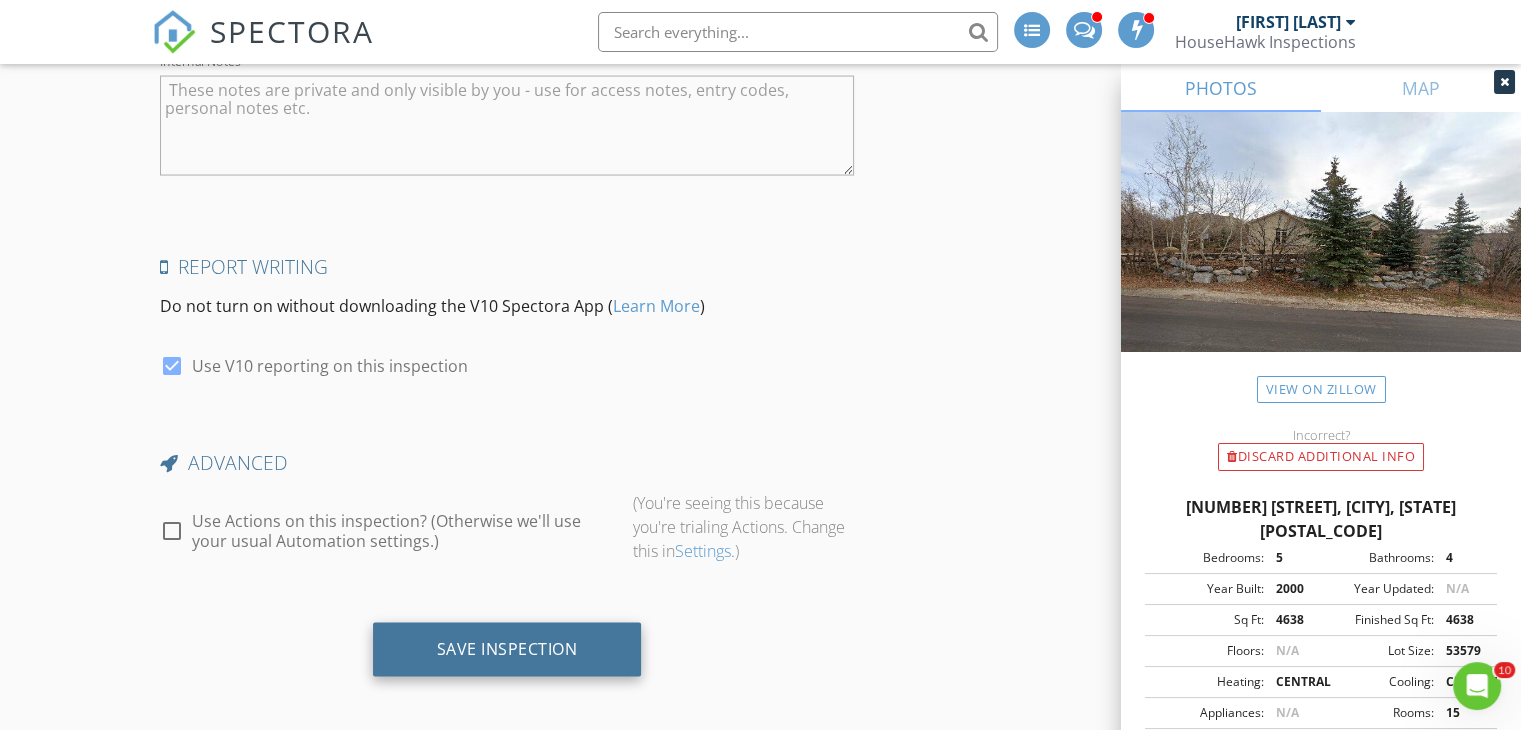 click on "Save Inspection" at bounding box center [507, 649] 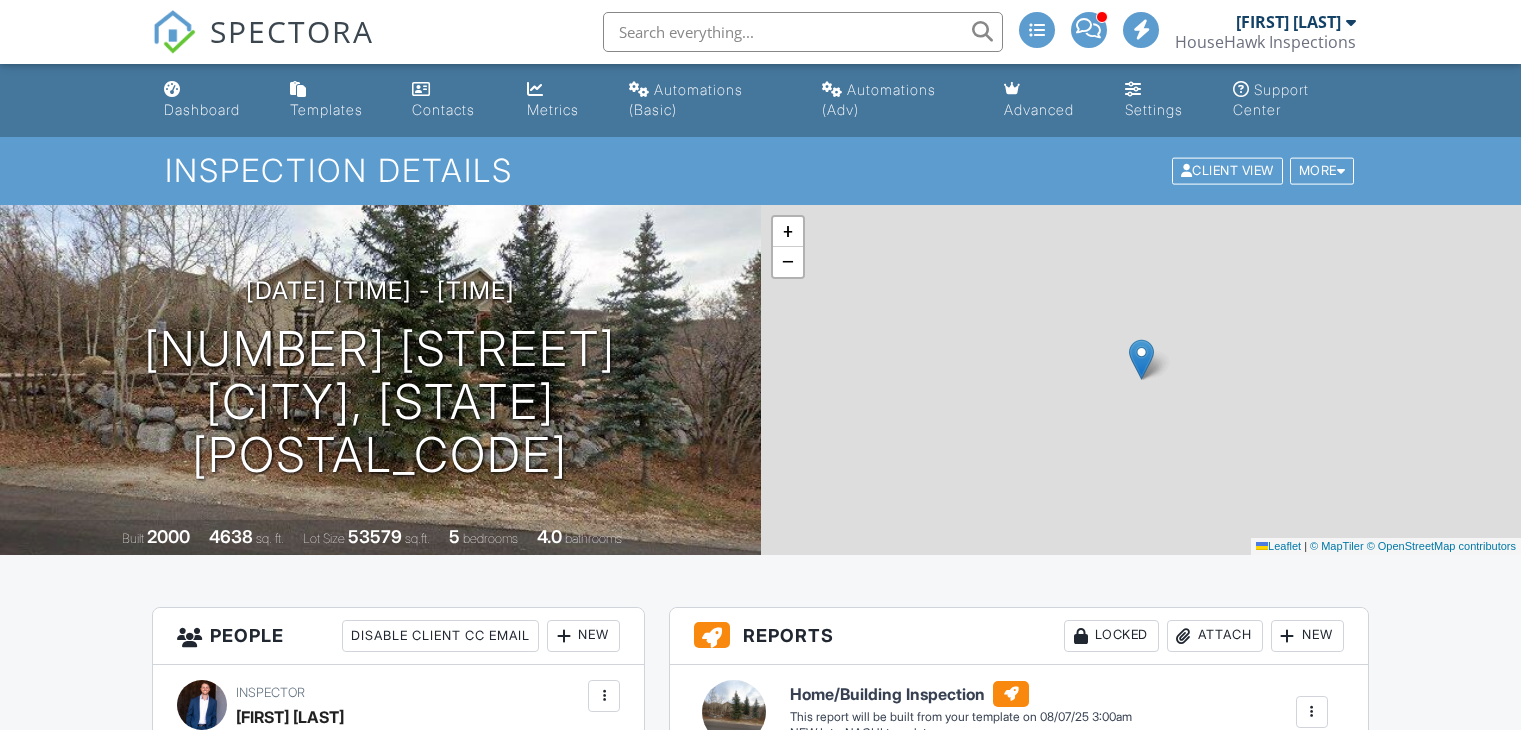scroll, scrollTop: 0, scrollLeft: 0, axis: both 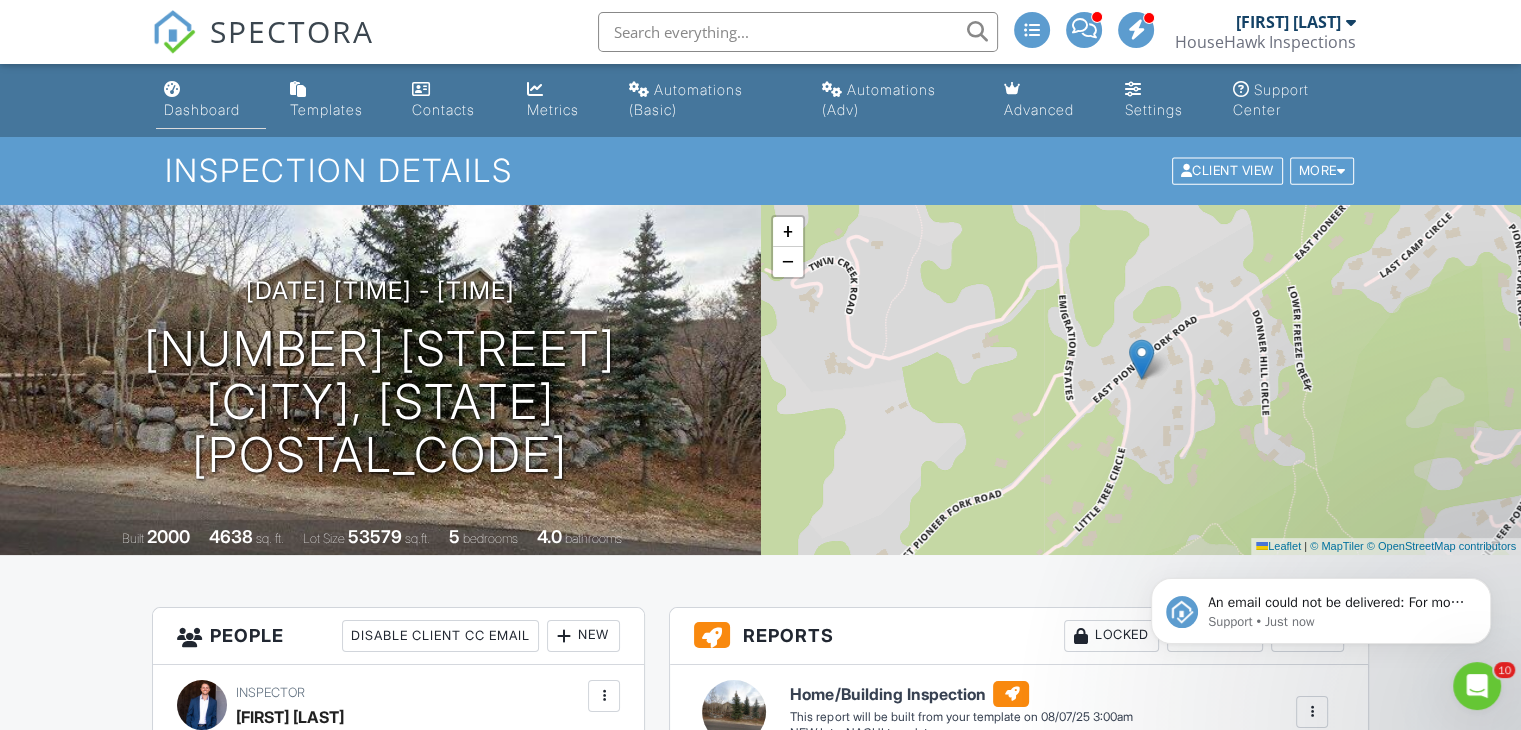 click on "Dashboard" at bounding box center (211, 100) 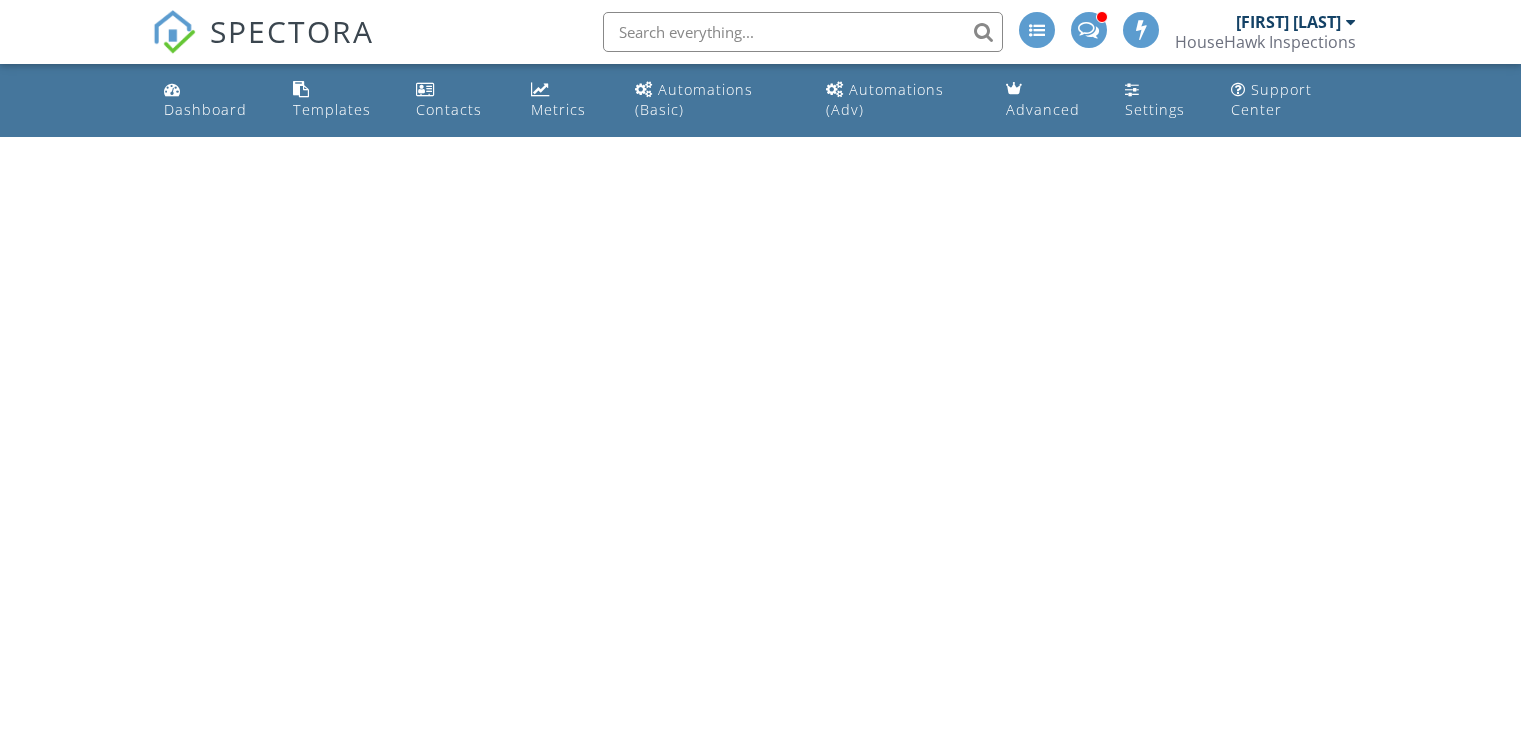 scroll, scrollTop: 0, scrollLeft: 0, axis: both 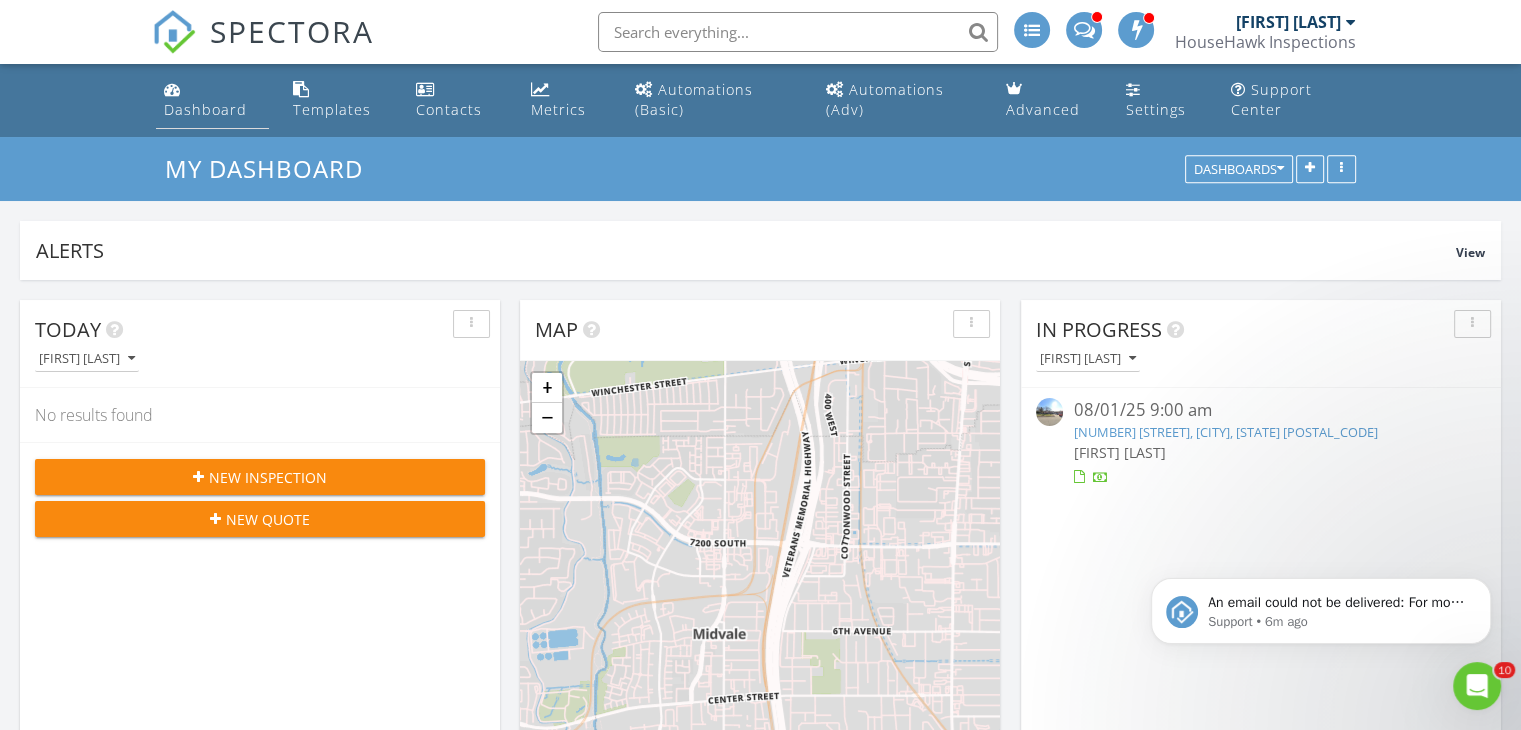 drag, startPoint x: 0, startPoint y: 0, endPoint x: 173, endPoint y: 124, distance: 212.84972 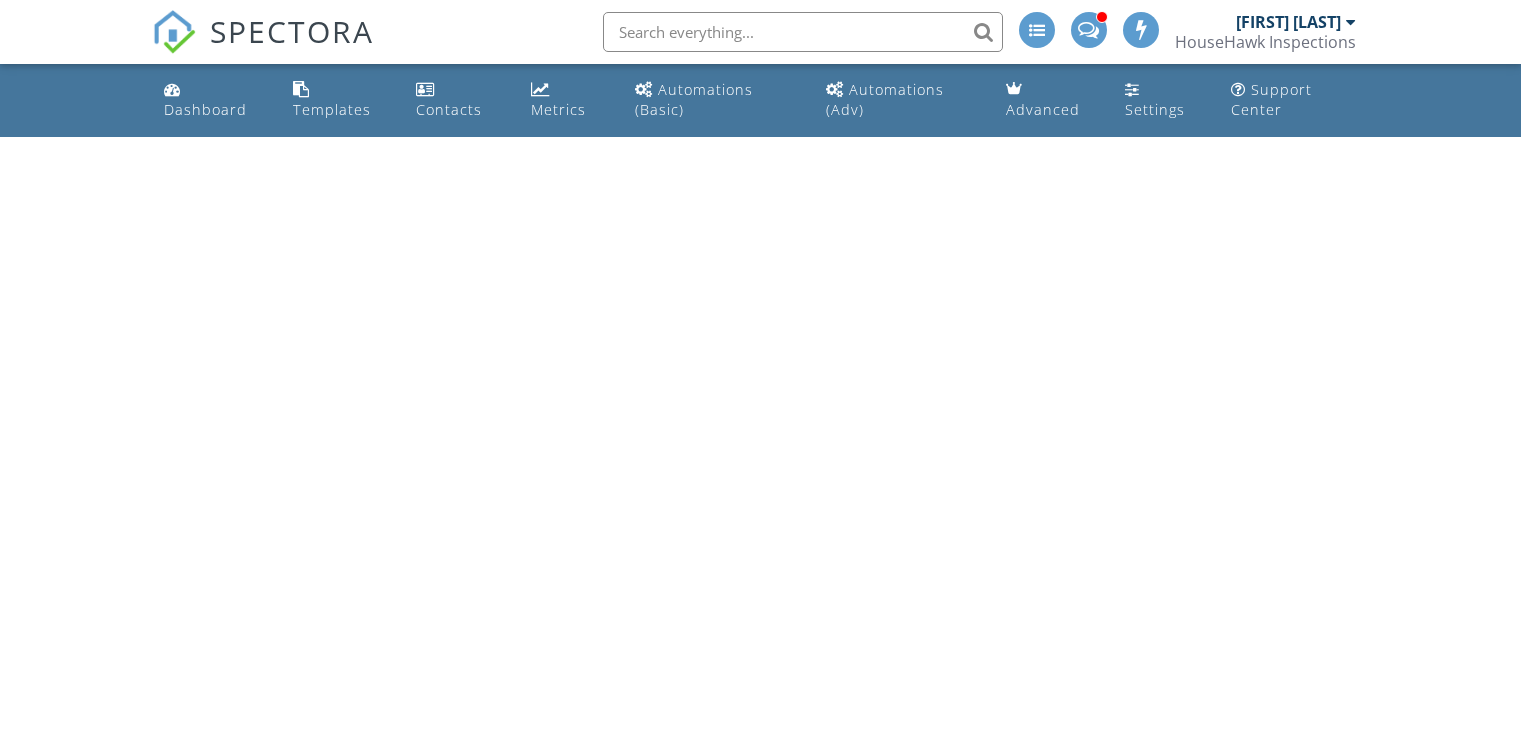 scroll, scrollTop: 0, scrollLeft: 0, axis: both 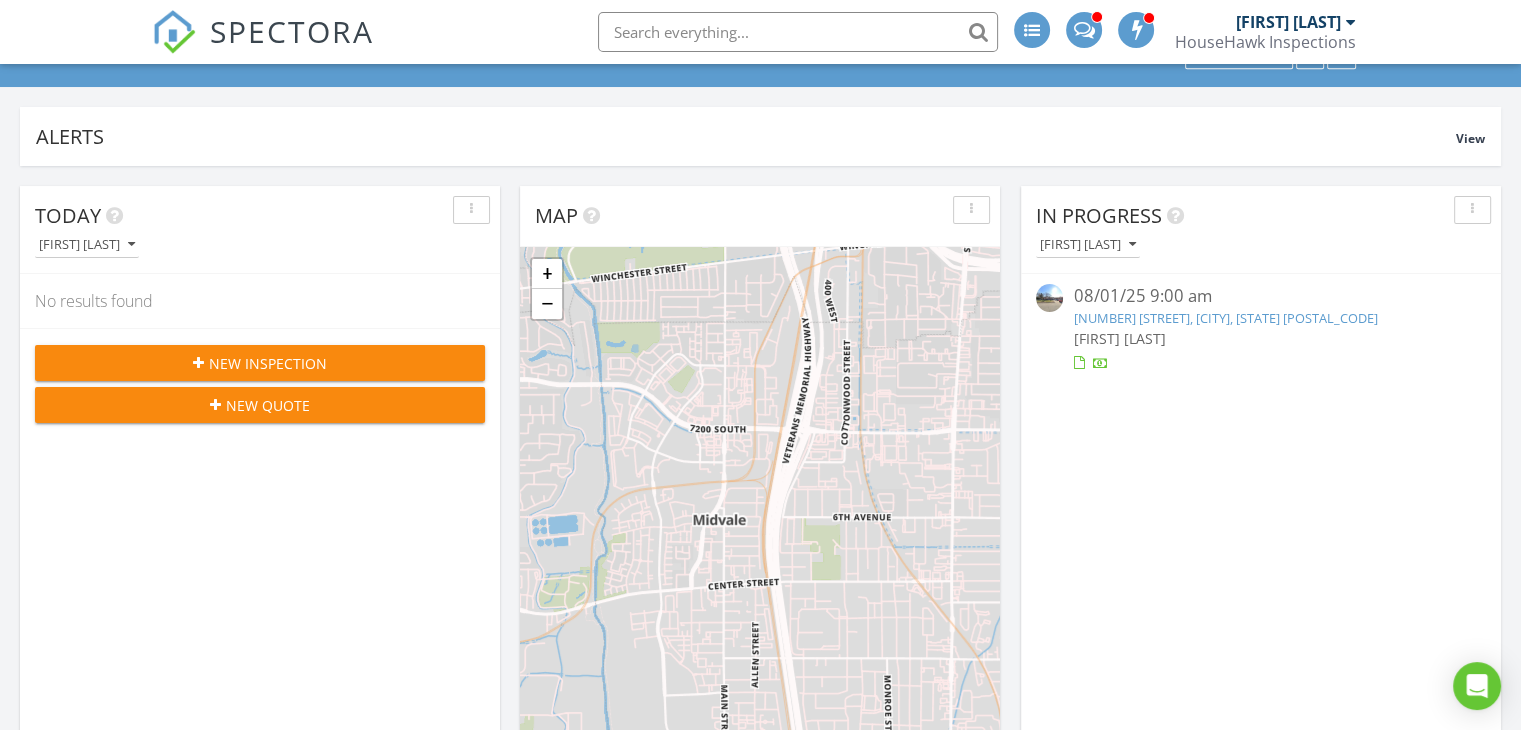 click at bounding box center (198, 363) 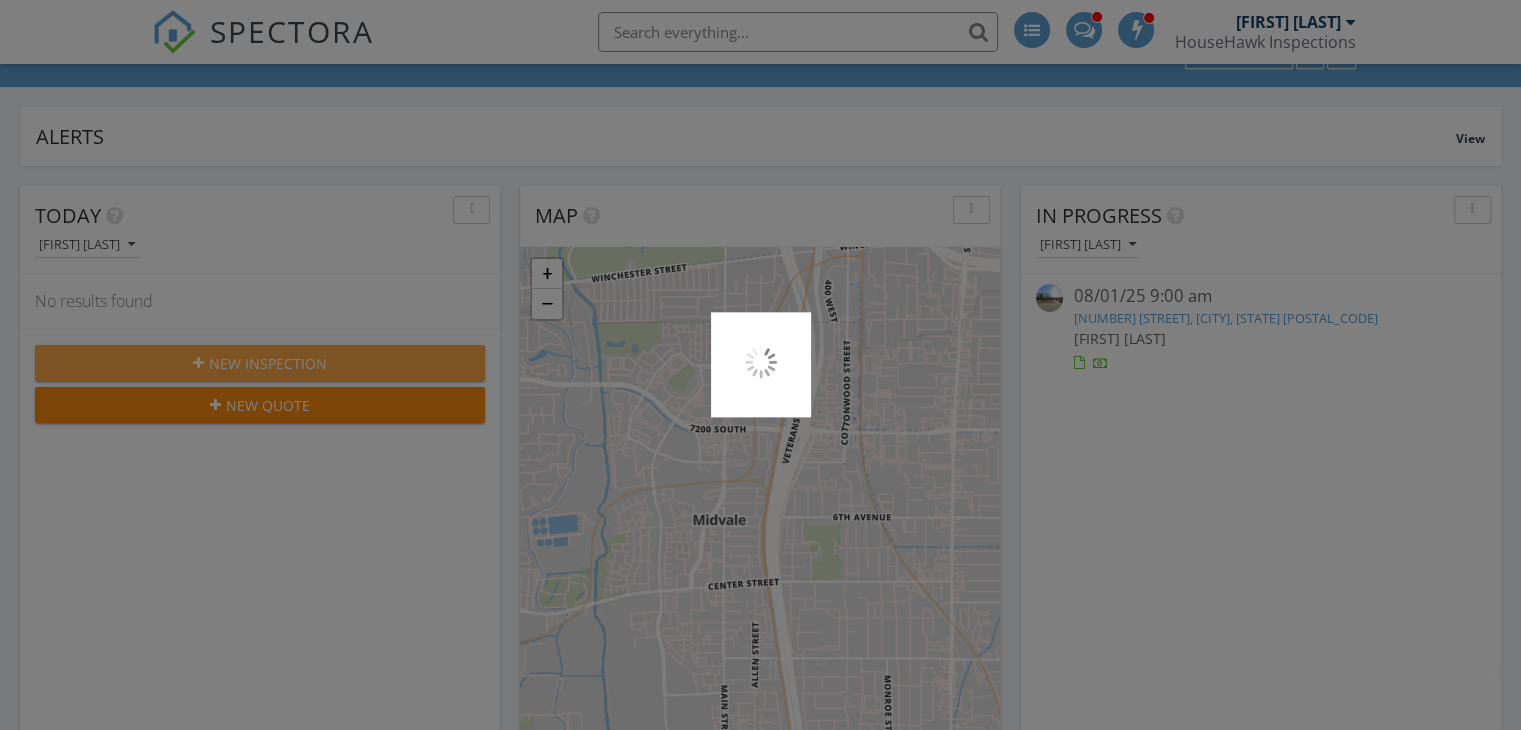scroll, scrollTop: 0, scrollLeft: 0, axis: both 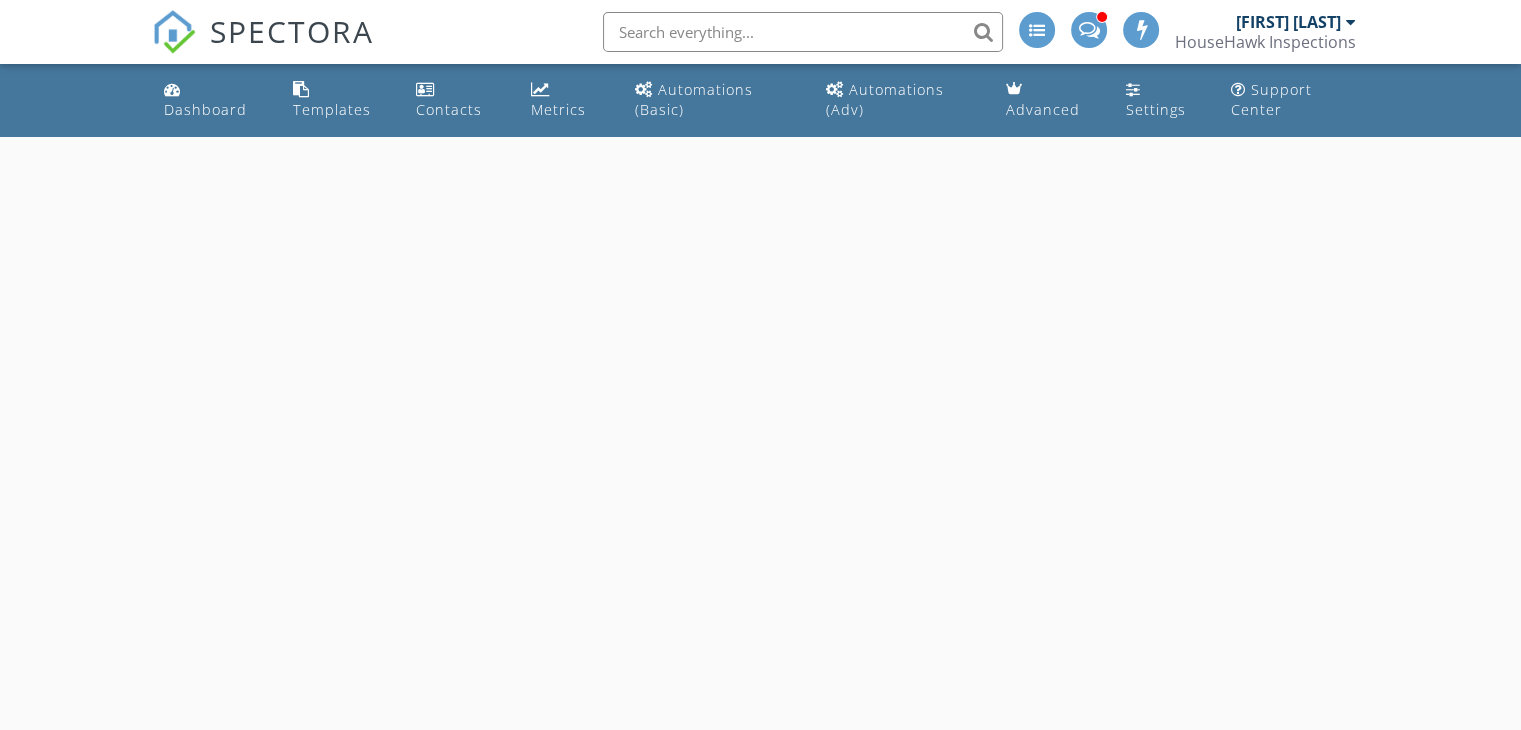 select on "7" 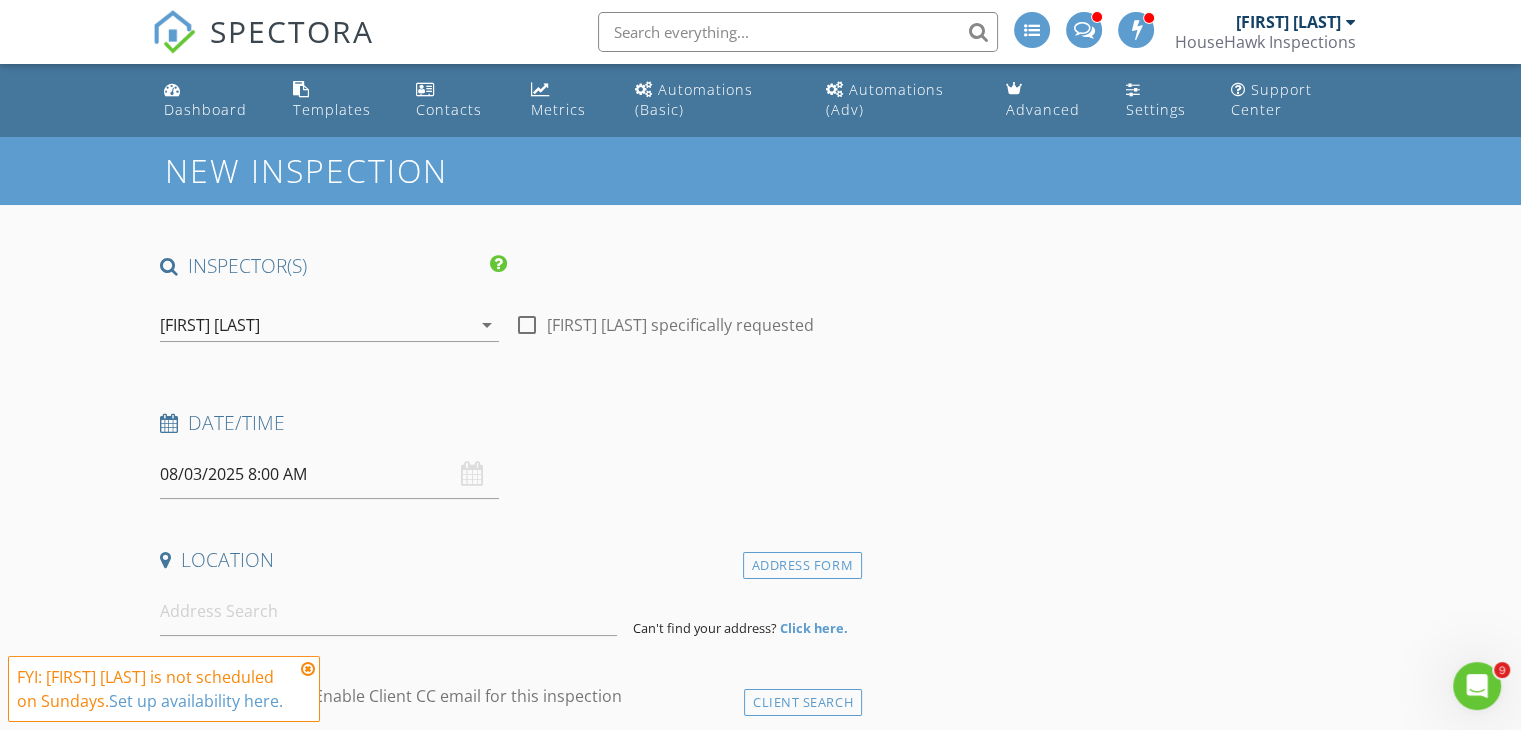 scroll, scrollTop: 0, scrollLeft: 0, axis: both 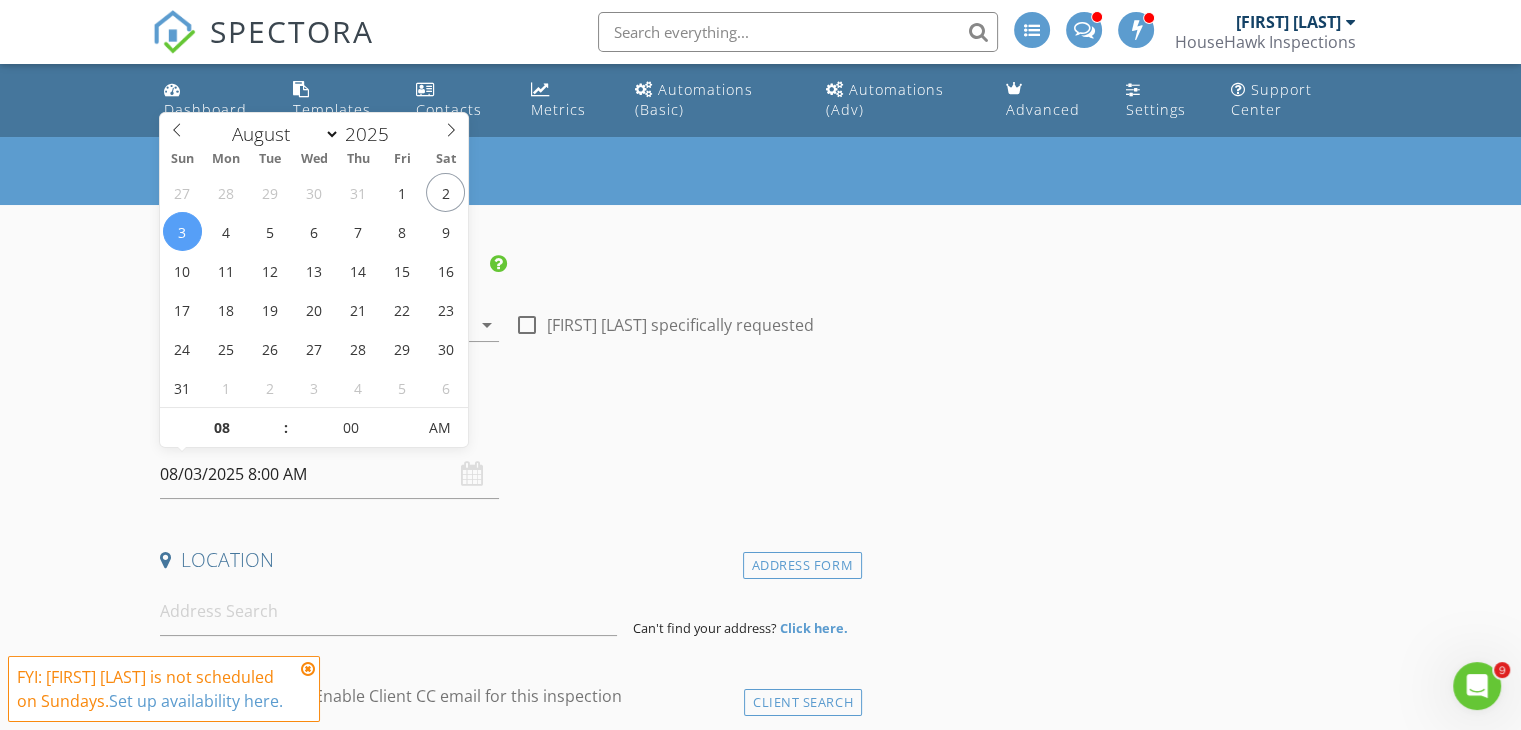 click on "08/03/2025 8:00 AM" at bounding box center [329, 474] 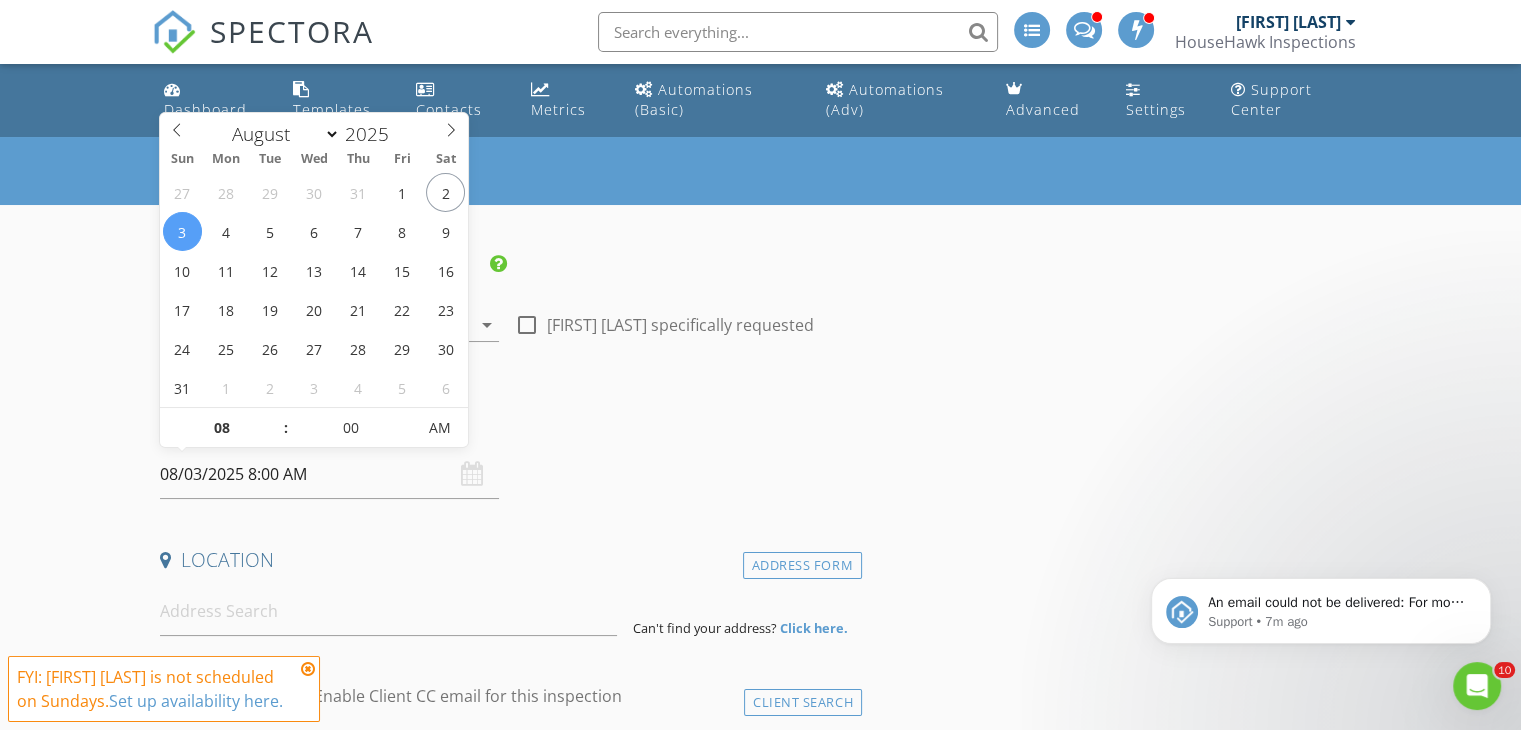 scroll, scrollTop: 0, scrollLeft: 0, axis: both 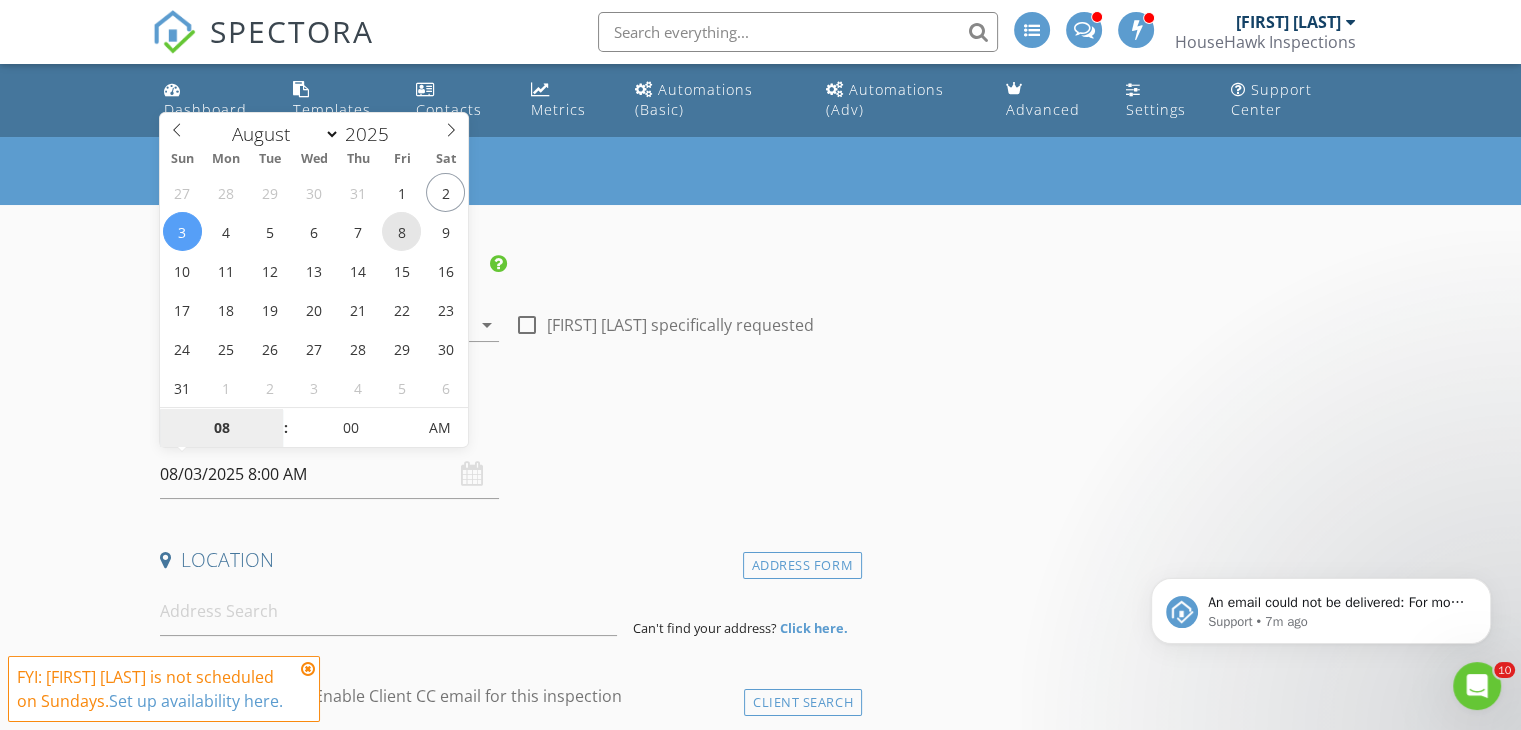 type on "08/08/2025 8:00 AM" 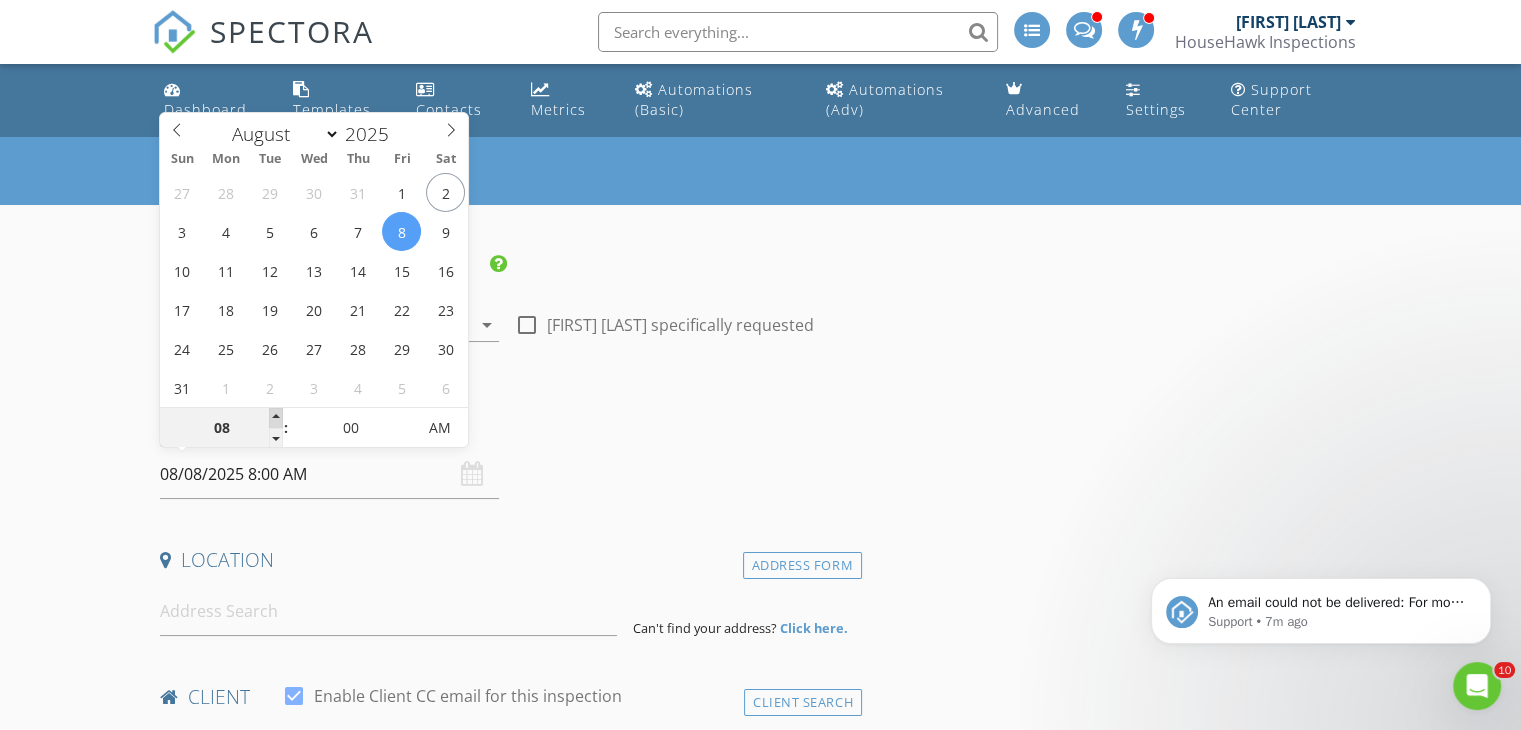 type on "09" 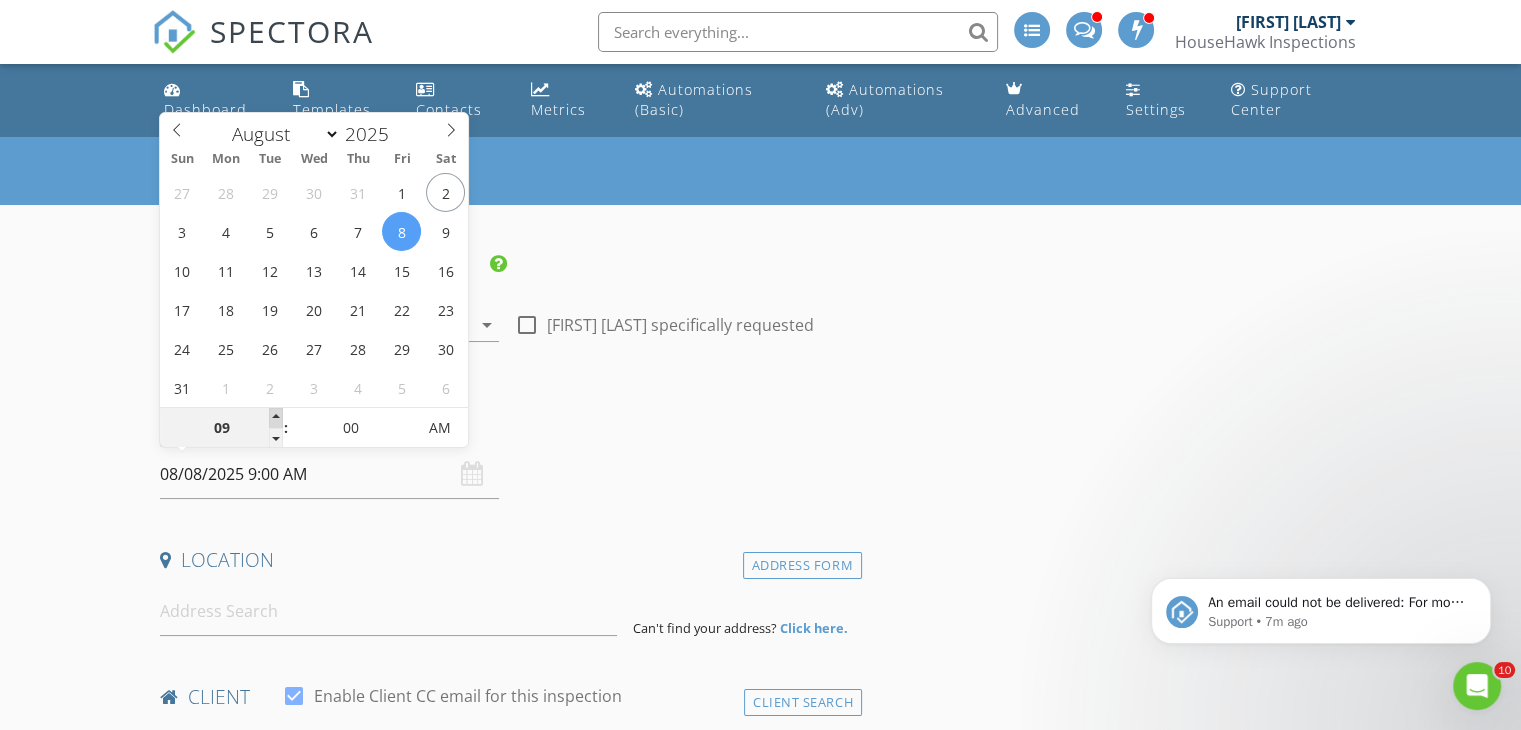 click at bounding box center (276, 418) 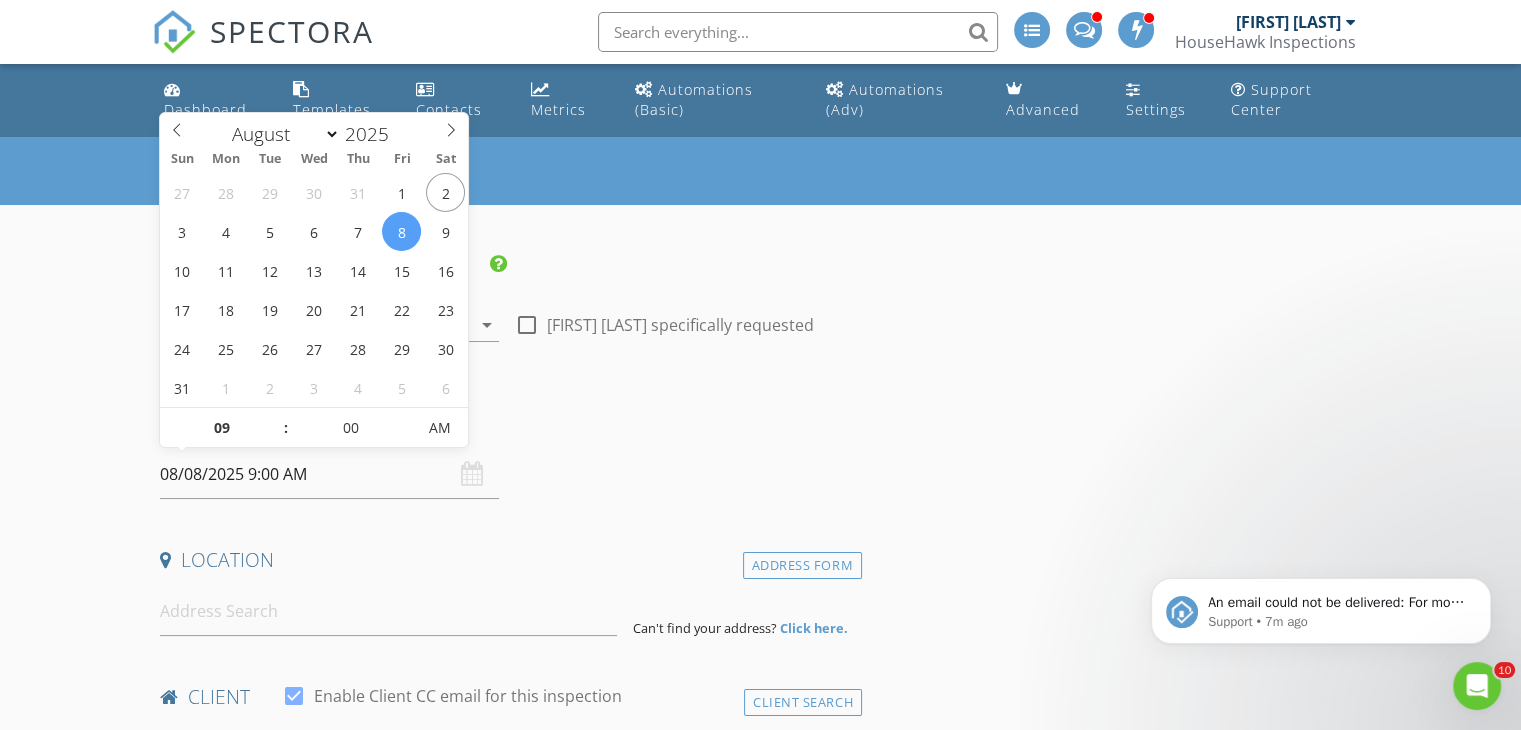click on "New Inspection
INSPECTOR(S)
check_box   Andrew Gonzalez   PRIMARY   Andrew Gonzalez arrow_drop_down   check_box_outline_blank Andrew Gonzalez specifically requested
Date/Time
08/08/2025 9:00 AM
Location
Address Form       Can't find your address?   Click here.
client
check_box Enable Client CC email for this inspection   Client Search     check_box_outline_blank Client is a Company/Organization     First Name   Last Name   Email   CC Email   Phone         Tags         Notes   Private Notes
ADD ADDITIONAL client
SERVICES
check_box_outline_blank   Residential Inspection   arrow_drop_down     Select Discount Code arrow_drop_down    Charges       TOTAL   $0.00    Duration    No services with durations selected      Templates    No templates selected    Agreements" at bounding box center (760, 1791) 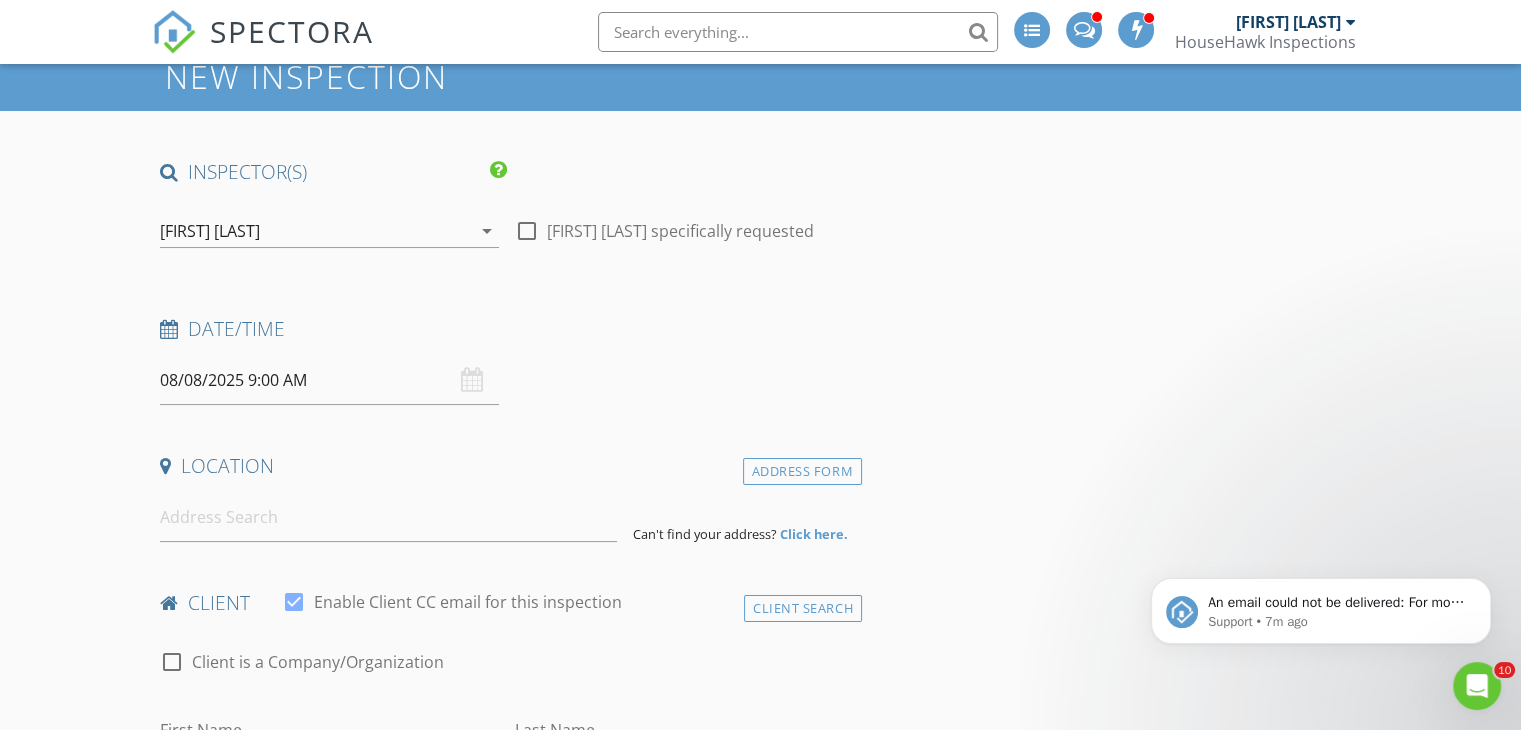 scroll, scrollTop: 99, scrollLeft: 0, axis: vertical 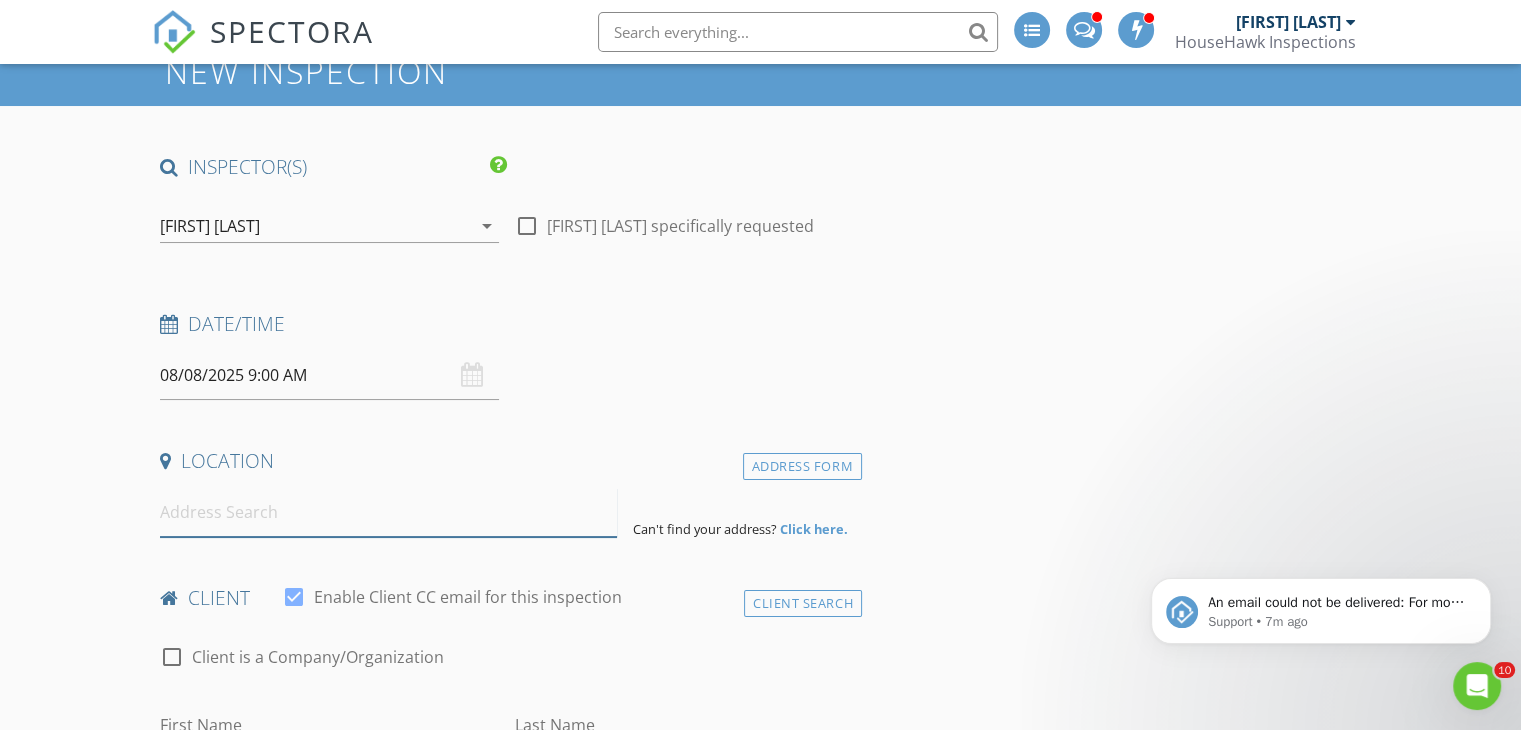 click at bounding box center (388, 512) 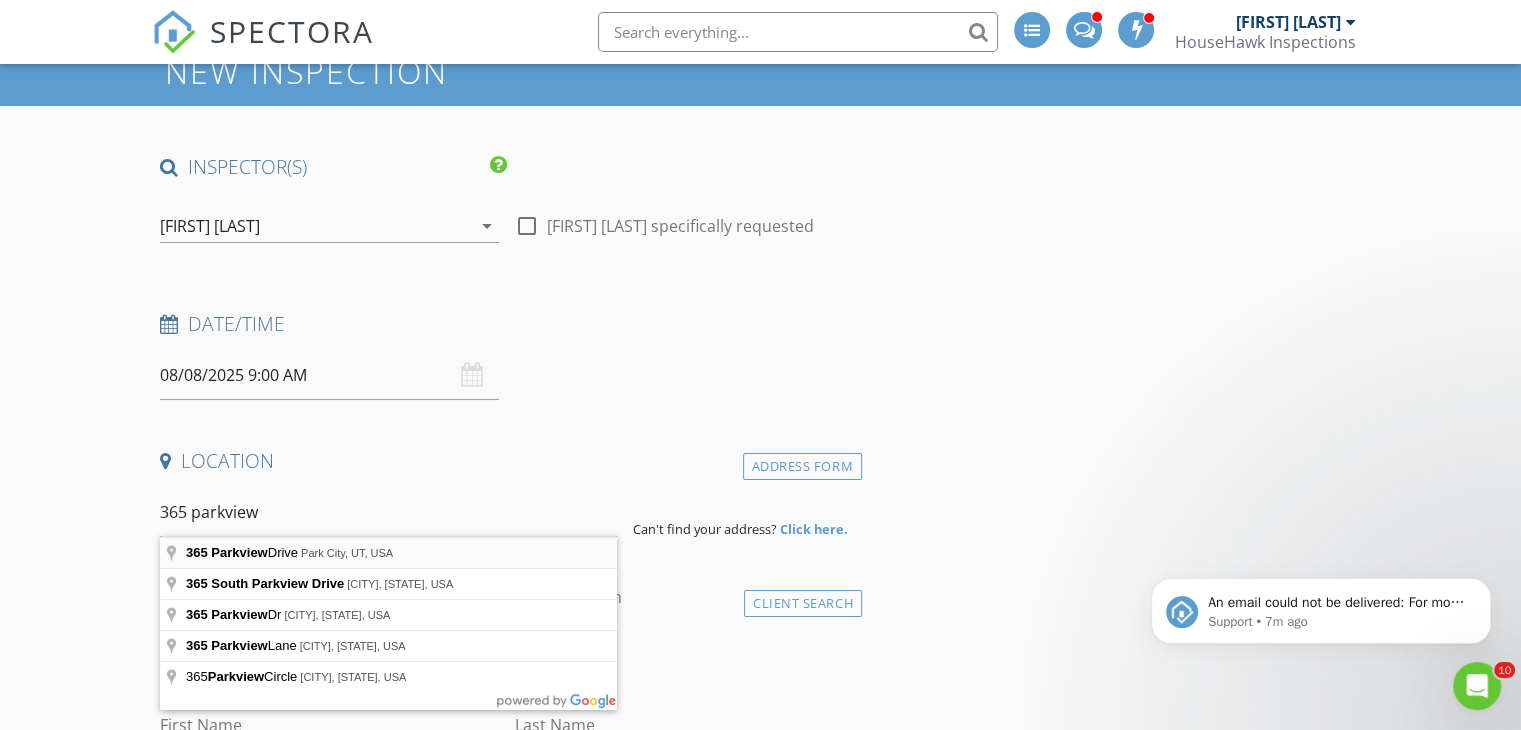 type on "365 Parkview Drive, Park City, UT, USA" 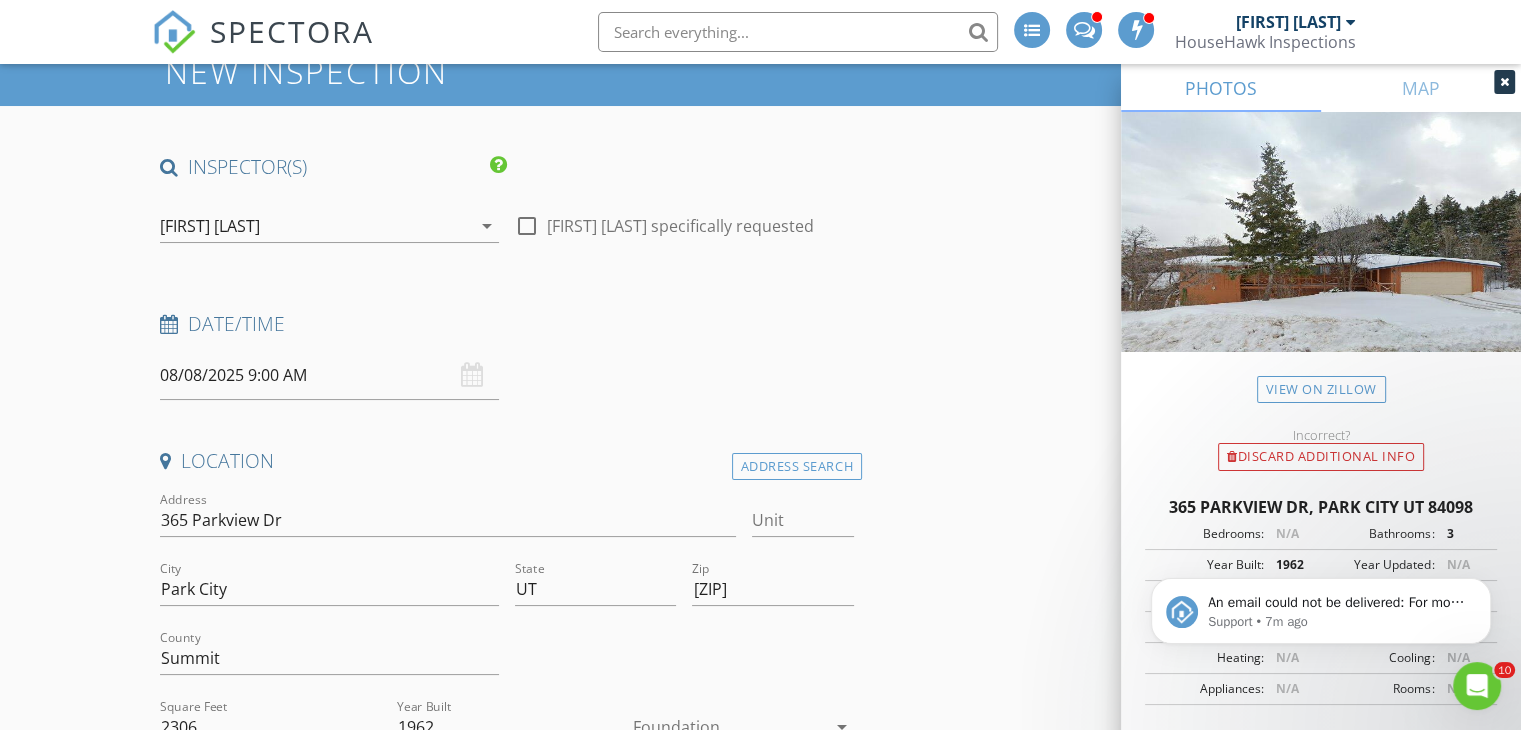 click on "New Inspection
INSPECTOR(S)
check_box   Andrew Gonzalez   PRIMARY   Andrew Gonzalez arrow_drop_down   check_box_outline_blank Andrew Gonzalez specifically requested
Date/Time
08/08/2025 9:00 AM
Location
Address Search       Address 365 Parkview Dr   Unit   City Park City   State UT   Zip 84098   County Summit     Square Feet 2306   Year Built 1962   Foundation arrow_drop_down
client
check_box Enable Client CC email for this inspection   Client Search     check_box_outline_blank Client is a Company/Organization     First Name   Last Name   Email   CC Email   Phone         Tags         Notes   Private Notes
ADD ADDITIONAL client
SERVICES
check_box_outline_blank   Residential Inspection   arrow_drop_down     Select Discount Code arrow_drop_down    Charges       TOTAL   $0.00" at bounding box center [760, 1805] 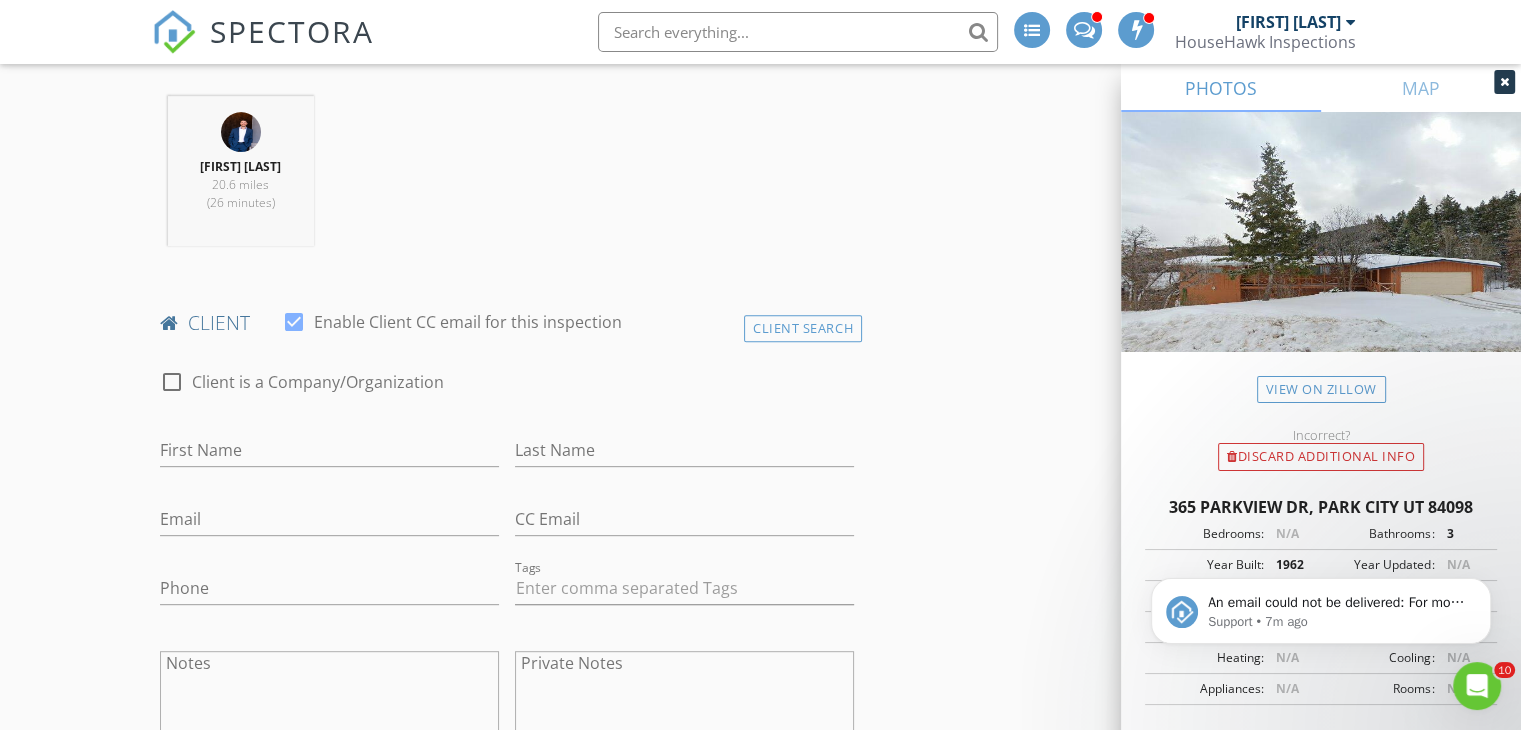 scroll, scrollTop: 784, scrollLeft: 0, axis: vertical 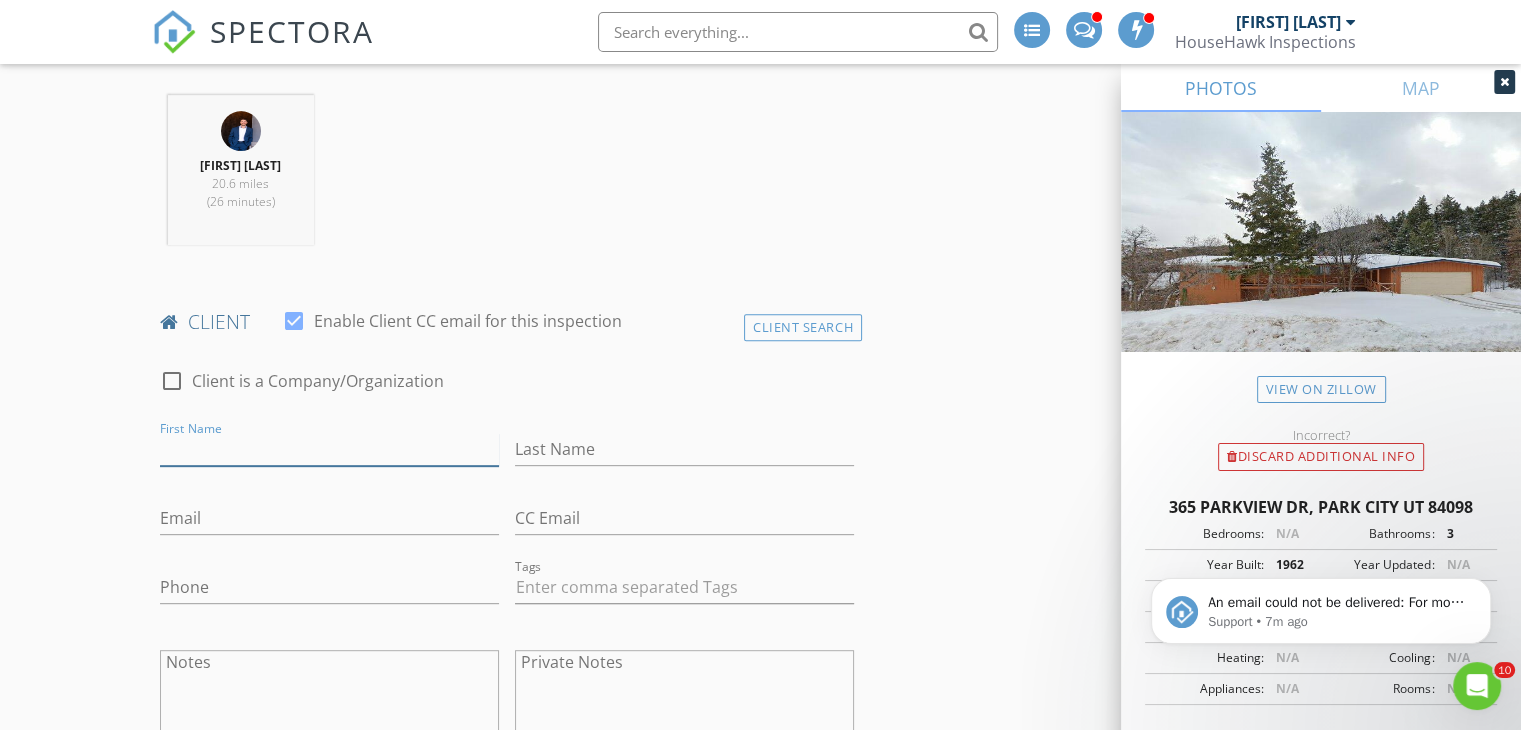 click on "First Name" at bounding box center (329, 449) 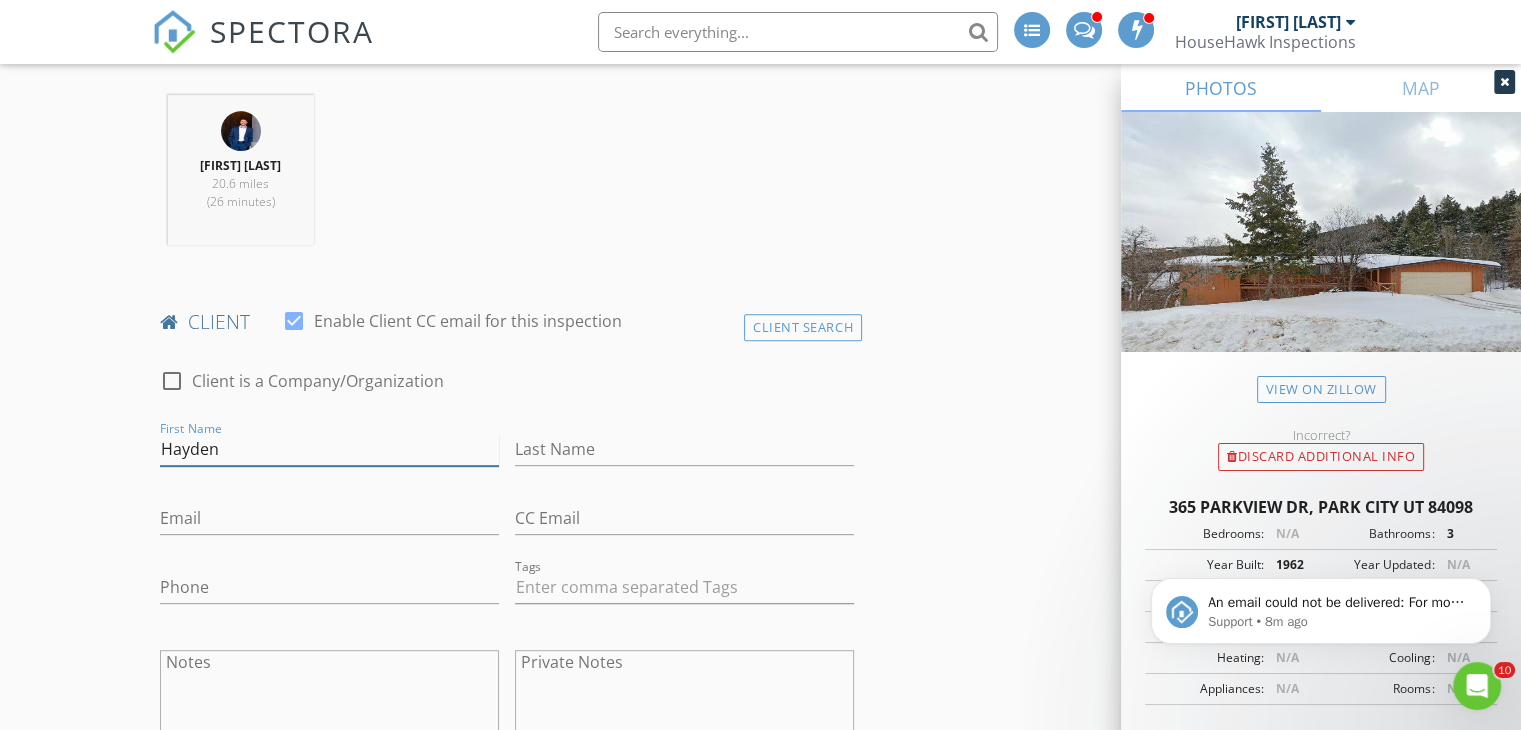type on "Hayden" 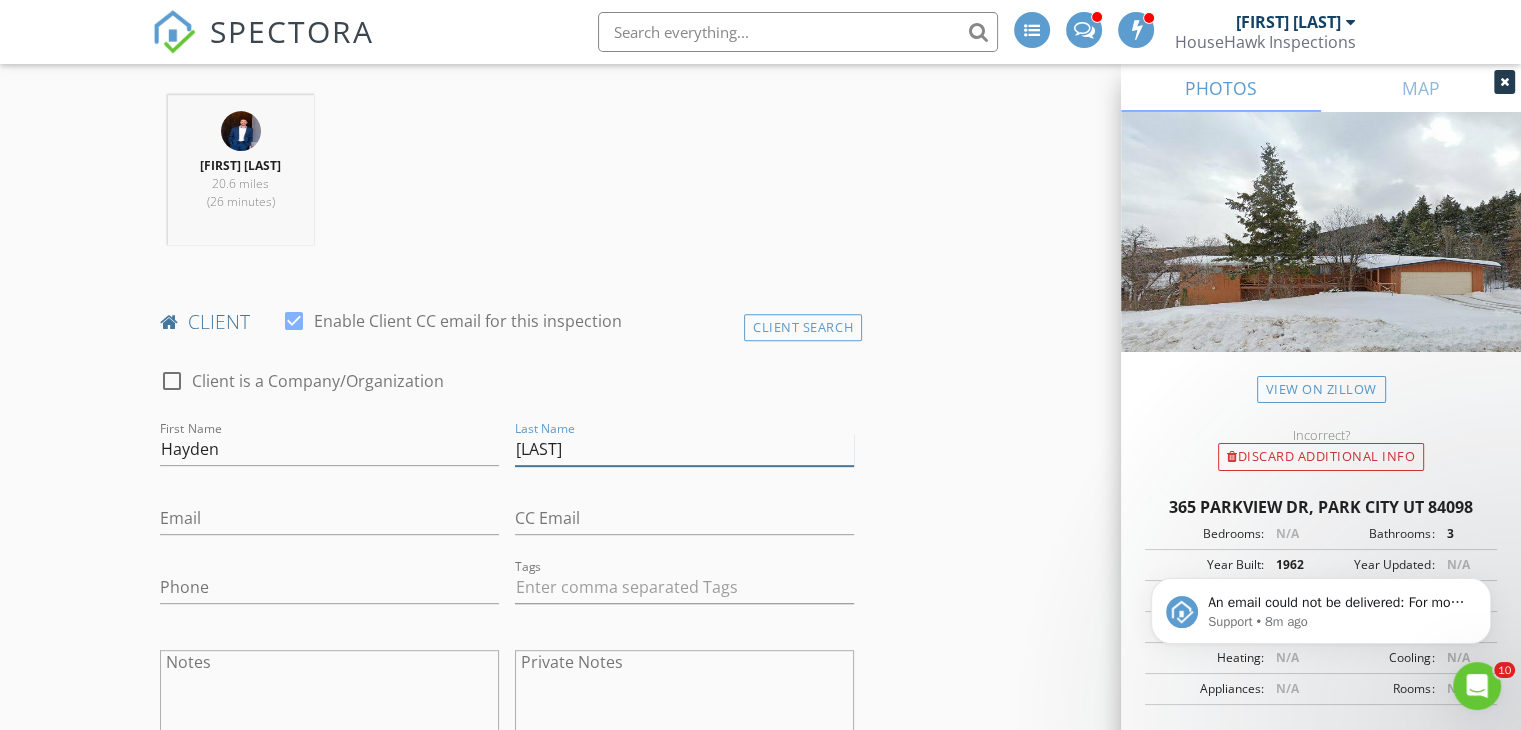 type on "Siekman" 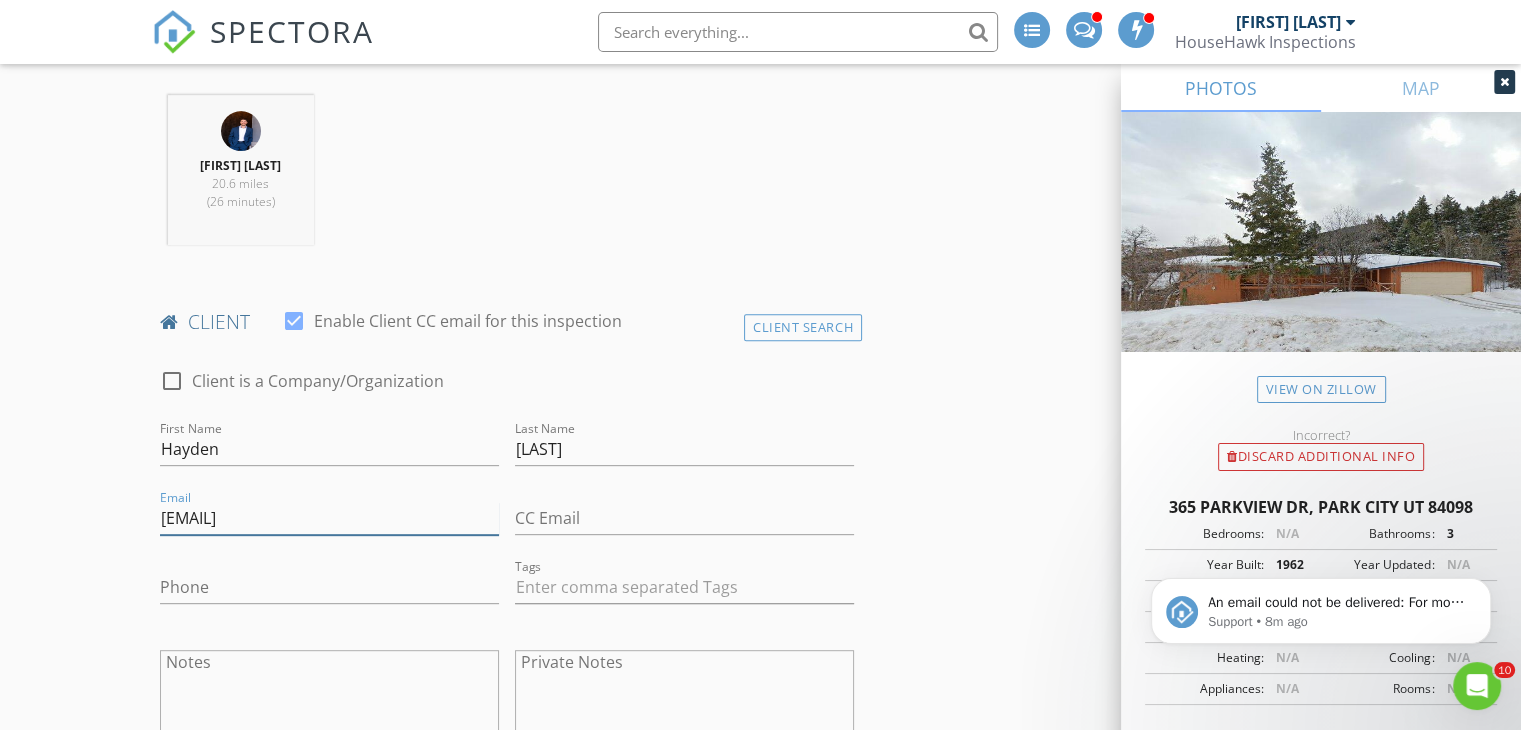 type on "haydensiekman@gmail.com" 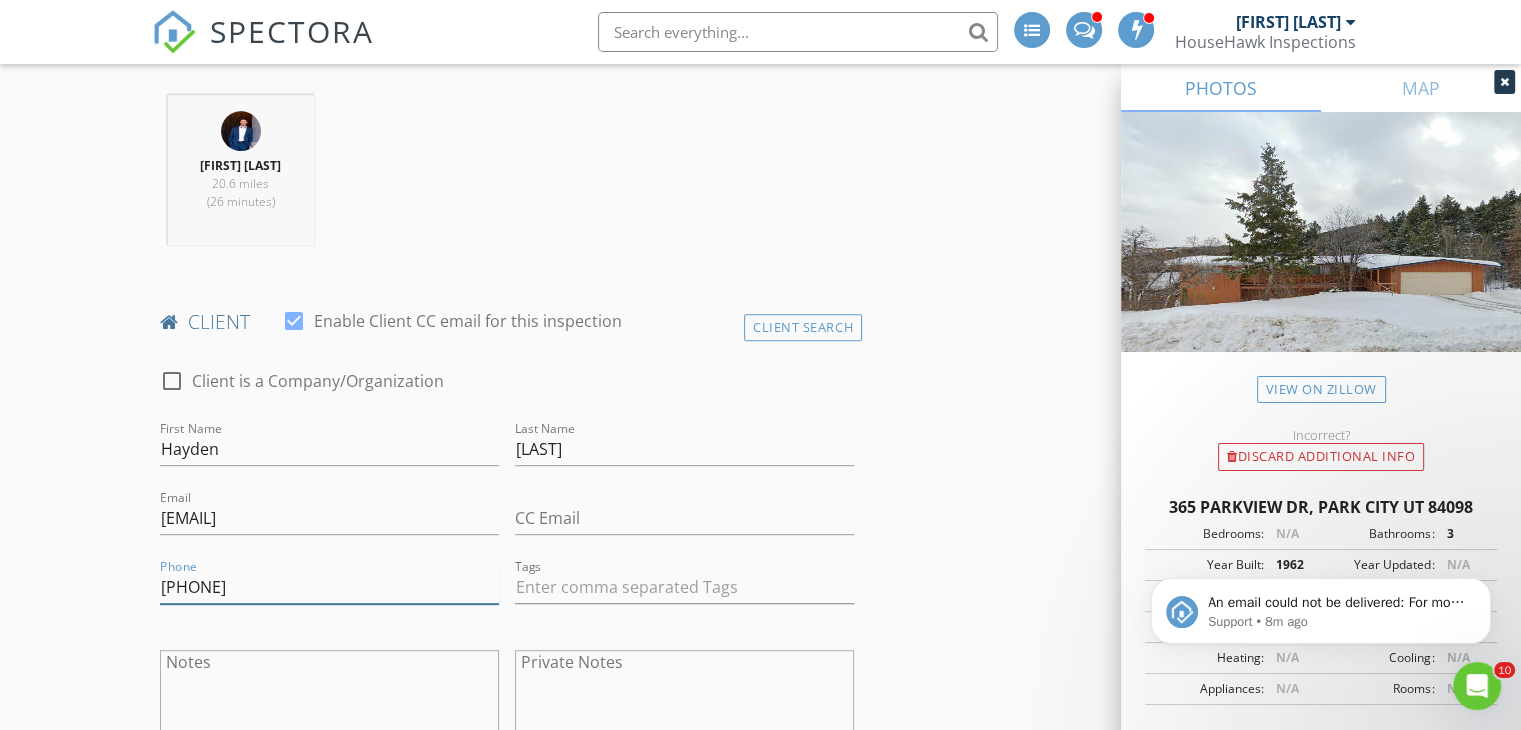 type on "773-668-5840" 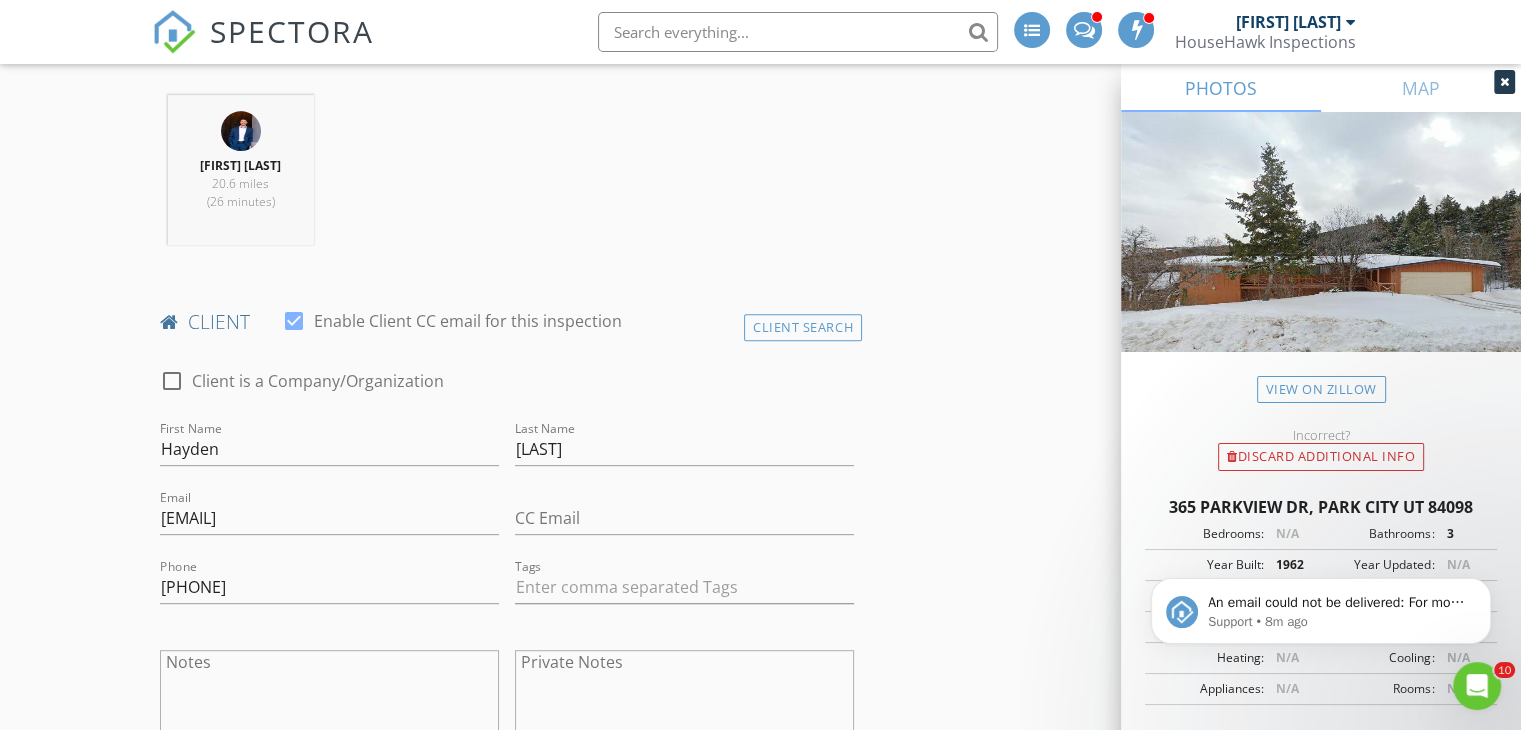 click on "New Inspection
INSPECTOR(S)
check_box   Andrew Gonzalez   PRIMARY   Andrew Gonzalez arrow_drop_down   check_box_outline_blank Andrew Gonzalez specifically requested
Date/Time
08/08/2025 9:00 AM
Location
Address Search       Address 365 Parkview Dr   Unit   City Park City   State UT   Zip 84098   County Summit     Square Feet 2306   Year Built 1962   Foundation arrow_drop_down     Andrew Gonzalez     20.6 miles     (26 minutes)
client
check_box Enable Client CC email for this inspection   Client Search     check_box_outline_blank Client is a Company/Organization     First Name Hayden   Last Name Siekman   Email haydensiekman@gmail.com   CC Email   Phone 773-668-5840         Tags         Notes   Private Notes
ADD ADDITIONAL client
SERVICES
check_box_outline_blank" at bounding box center (760, 1211) 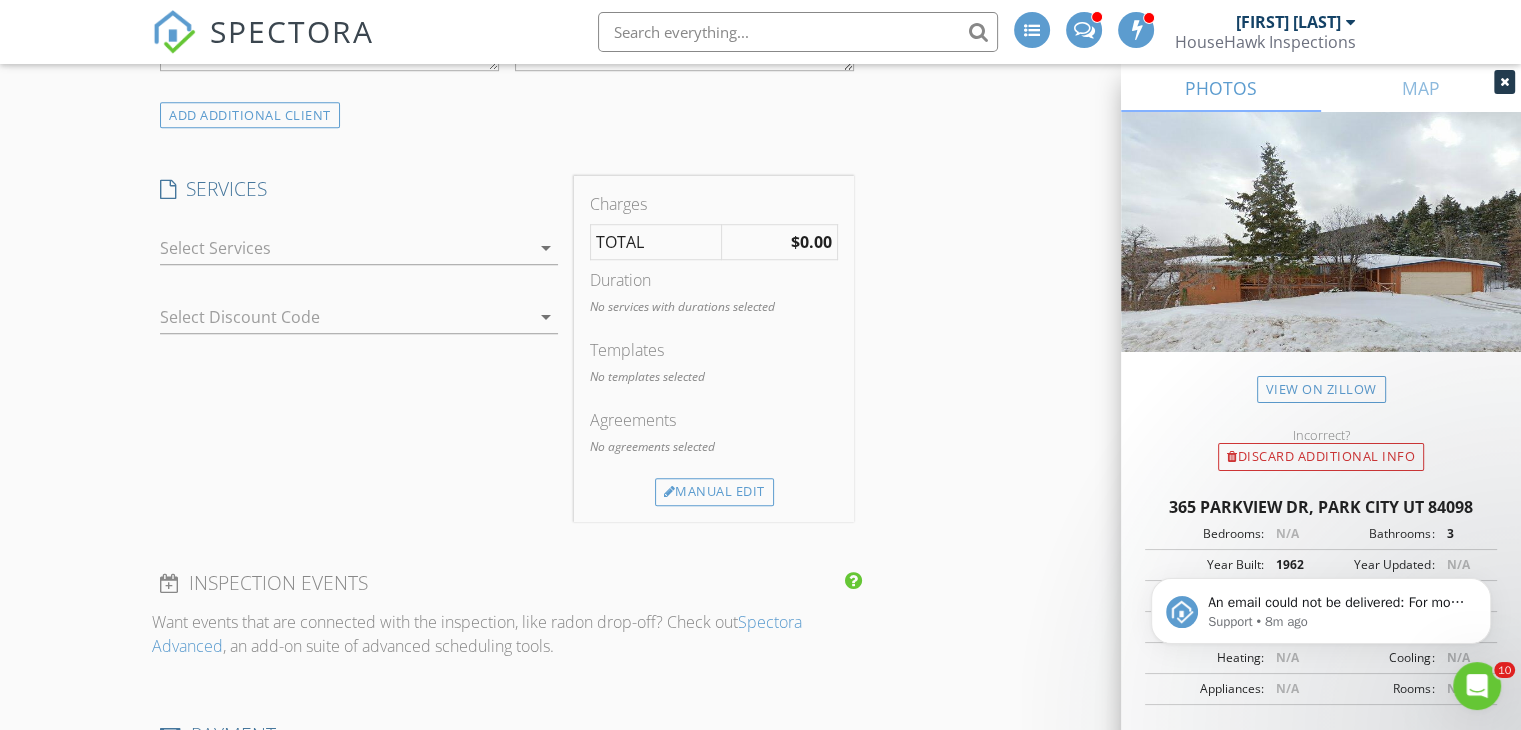 scroll, scrollTop: 1487, scrollLeft: 0, axis: vertical 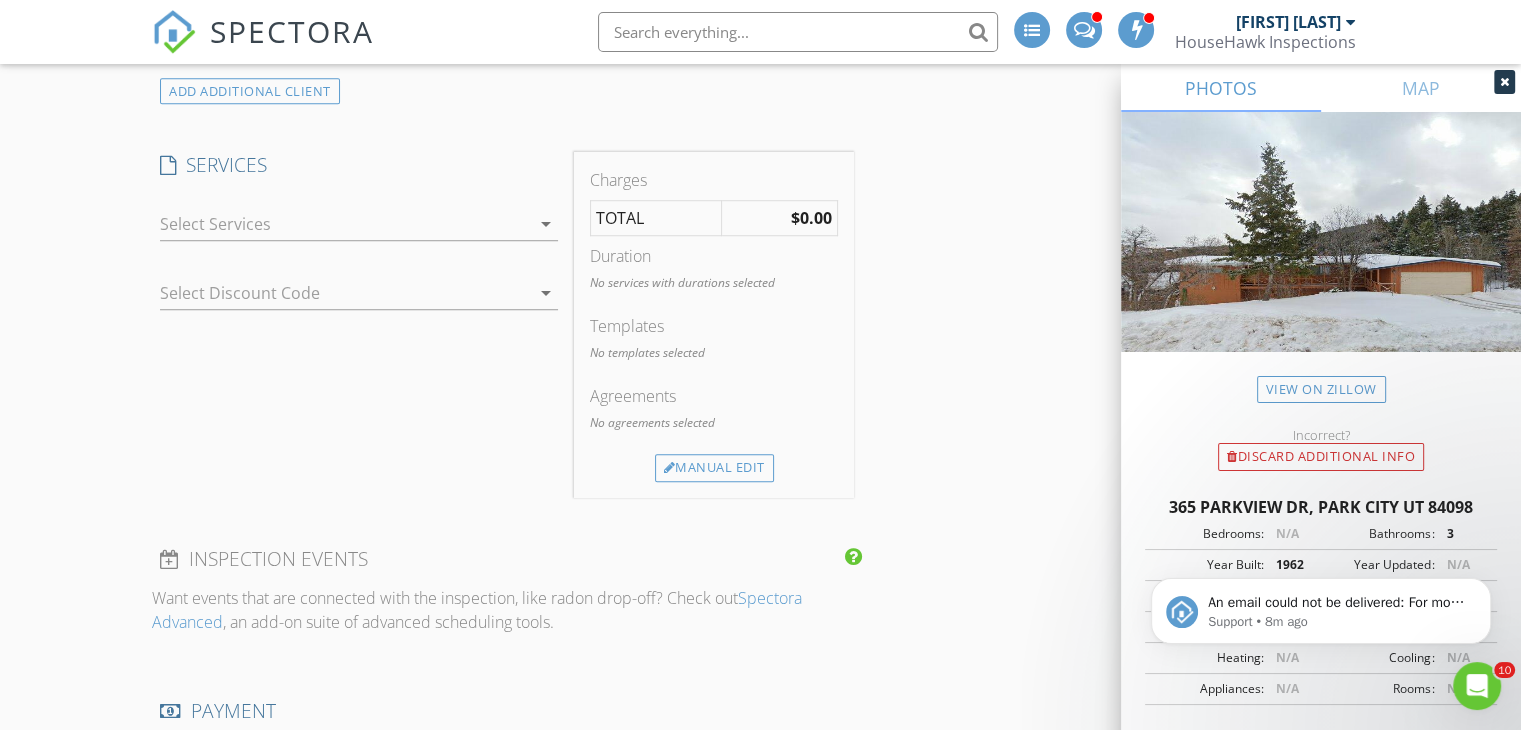 click at bounding box center [345, 224] 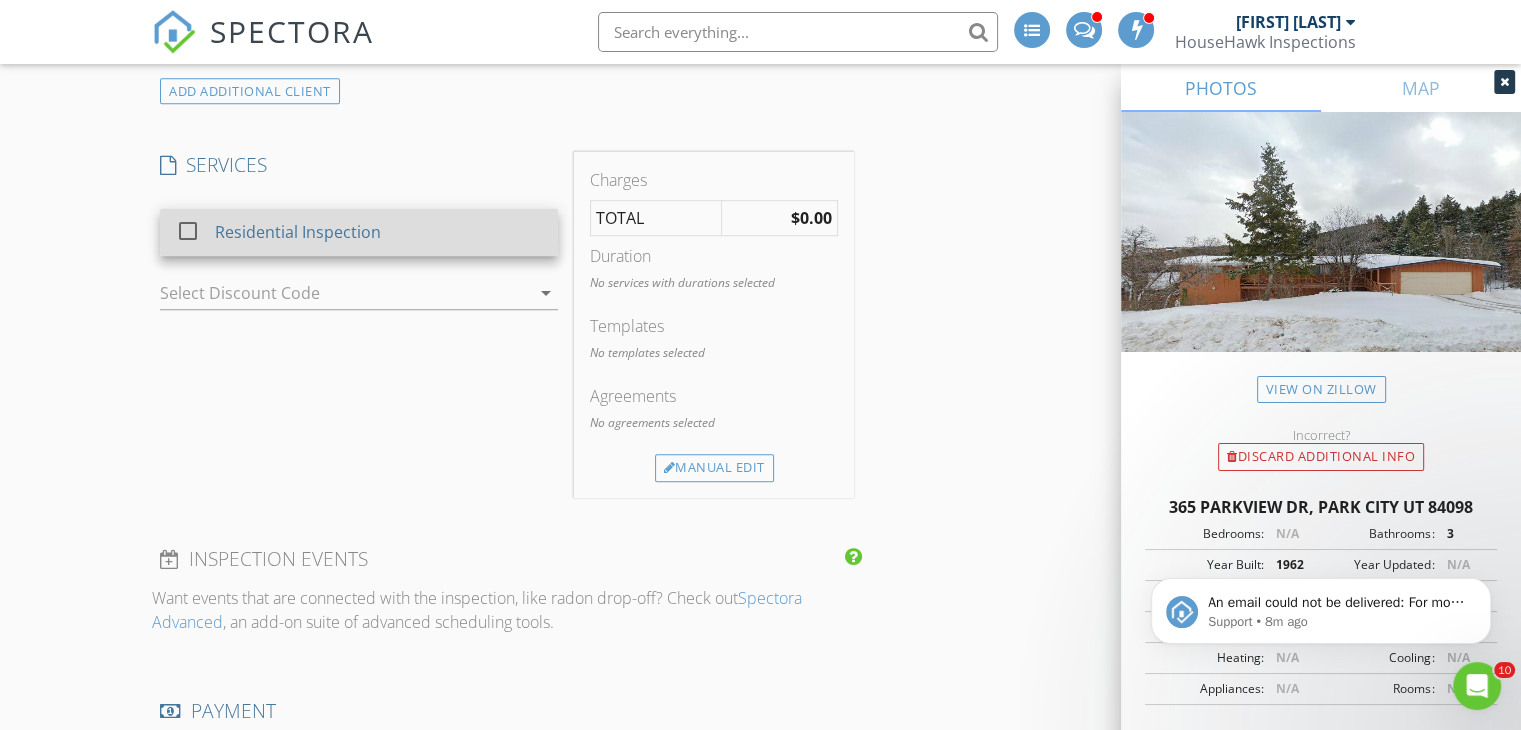 click at bounding box center [188, 231] 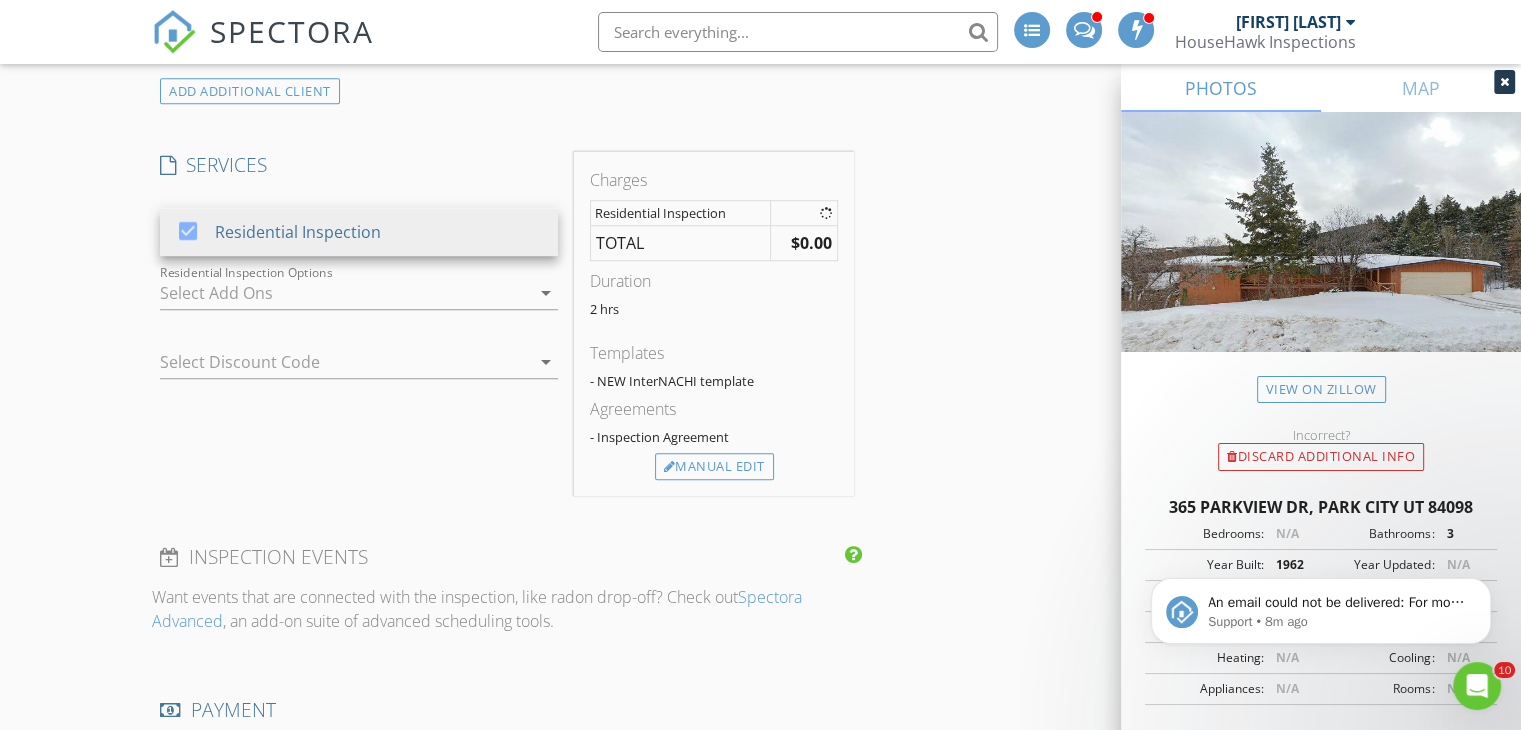 click on "New Inspection
INSPECTOR(S)
check_box   Andrew Gonzalez   PRIMARY   Andrew Gonzalez arrow_drop_down   check_box_outline_blank Andrew Gonzalez specifically requested
Date/Time
08/08/2025 9:00 AM
Location
Address Search       Address 365 Parkview Dr   Unit   City Park City   State UT   Zip 84098   County Summit     Square Feet 2306   Year Built 1962   Foundation arrow_drop_down     Andrew Gonzalez     20.6 miles     (26 minutes)
client
check_box Enable Client CC email for this inspection   Client Search     check_box_outline_blank Client is a Company/Organization     First Name Hayden   Last Name Siekman   Email haydensiekman@gmail.com   CC Email   Phone 773-668-5840         Tags         Notes   Private Notes
ADD ADDITIONAL client
SERVICES
check_box     arrow_drop_down" at bounding box center (760, 508) 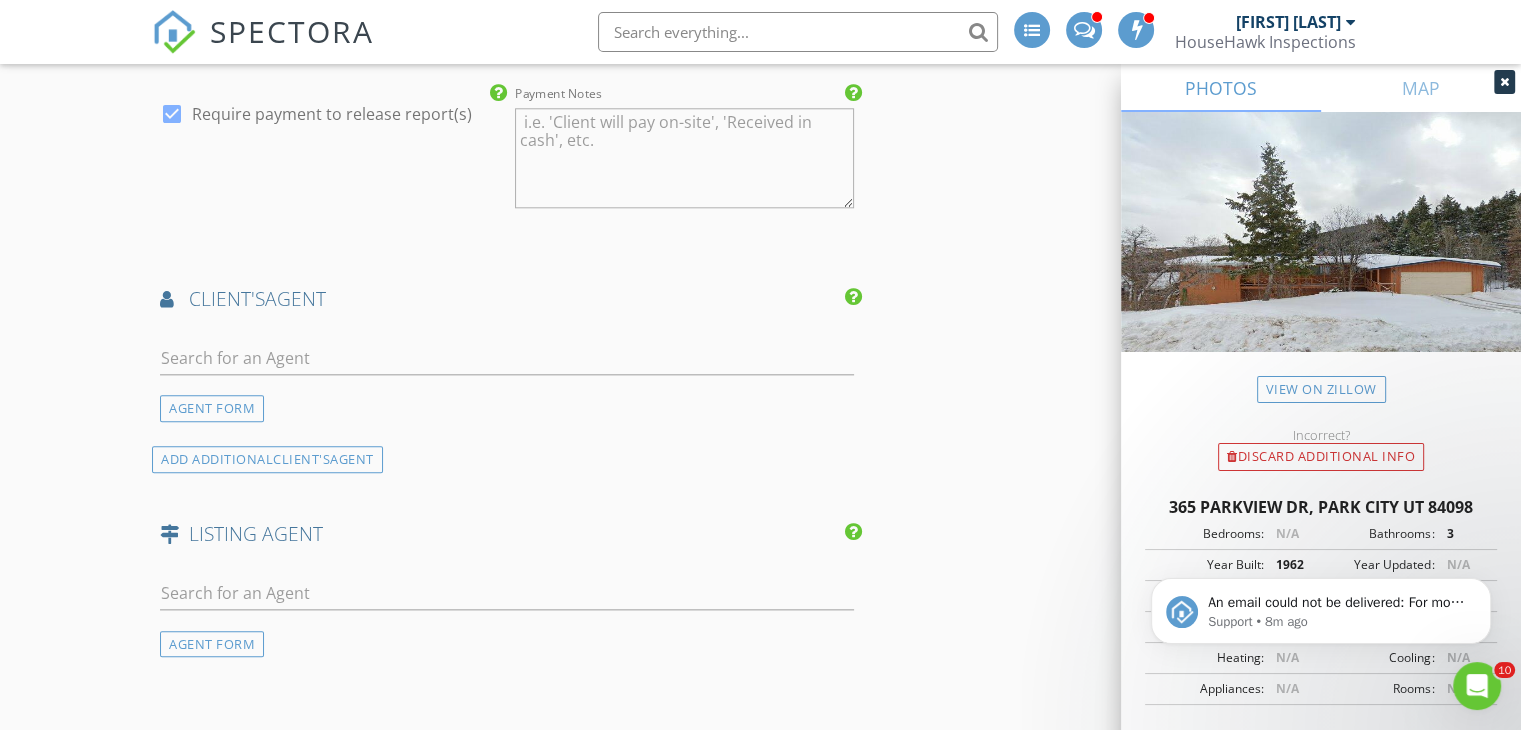 scroll, scrollTop: 2175, scrollLeft: 0, axis: vertical 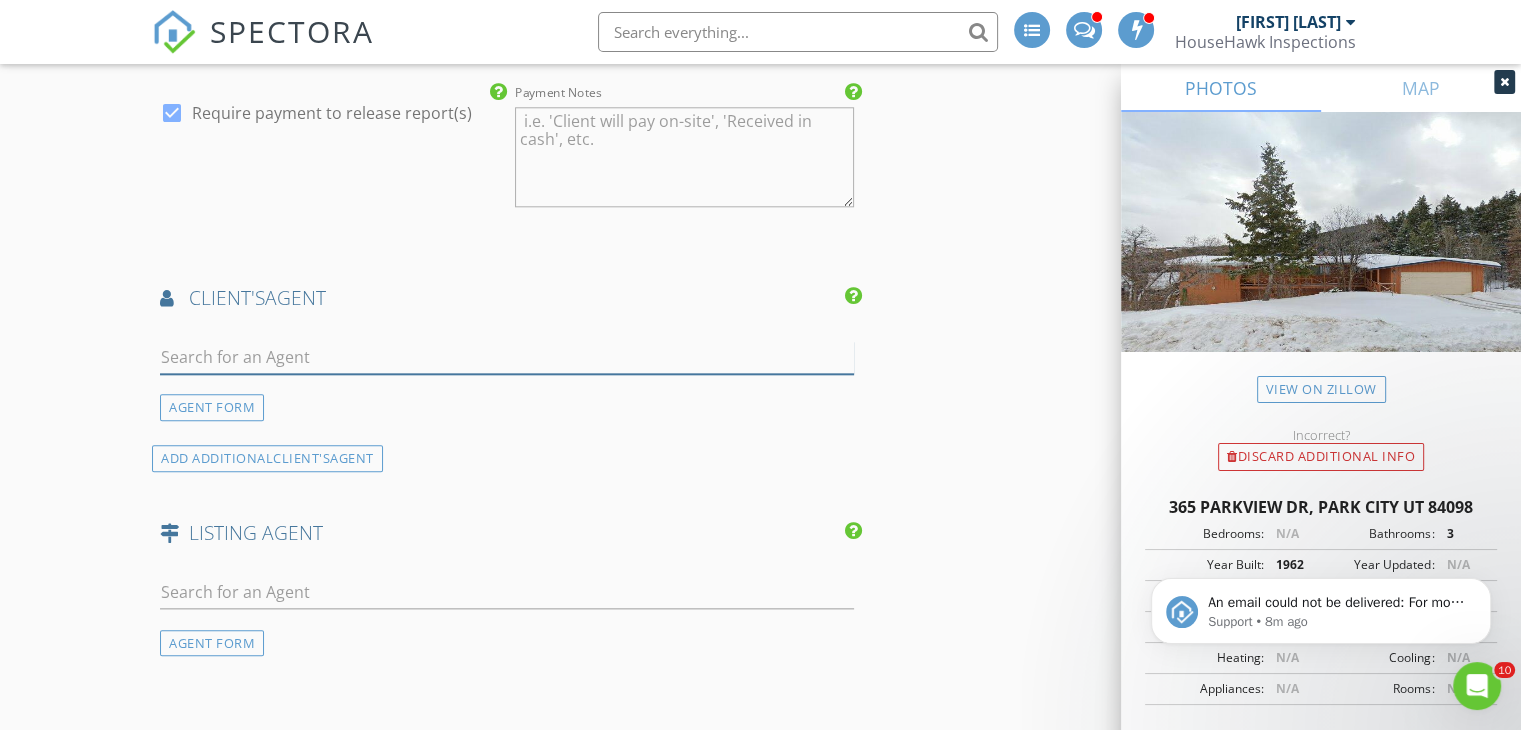 click at bounding box center [507, 357] 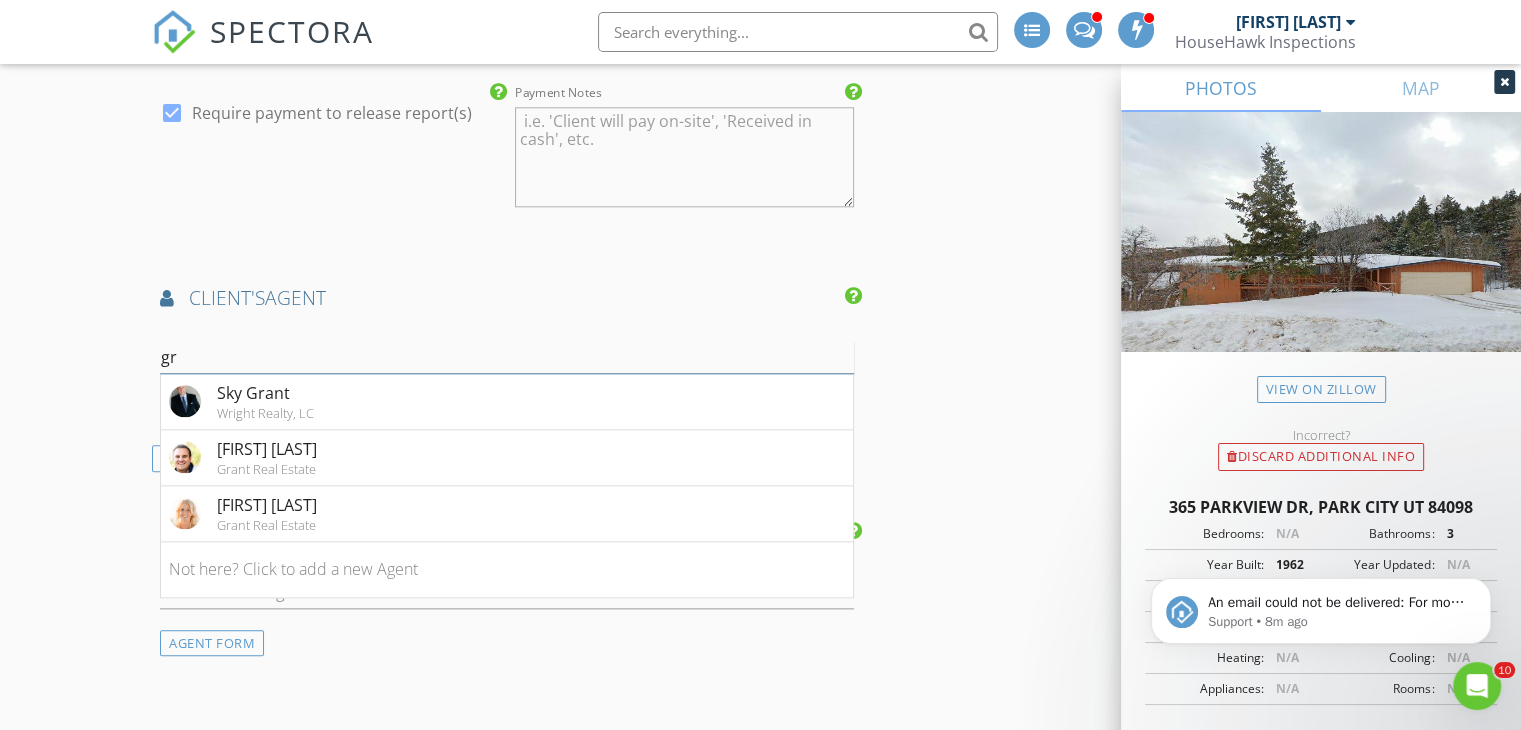 type on "g" 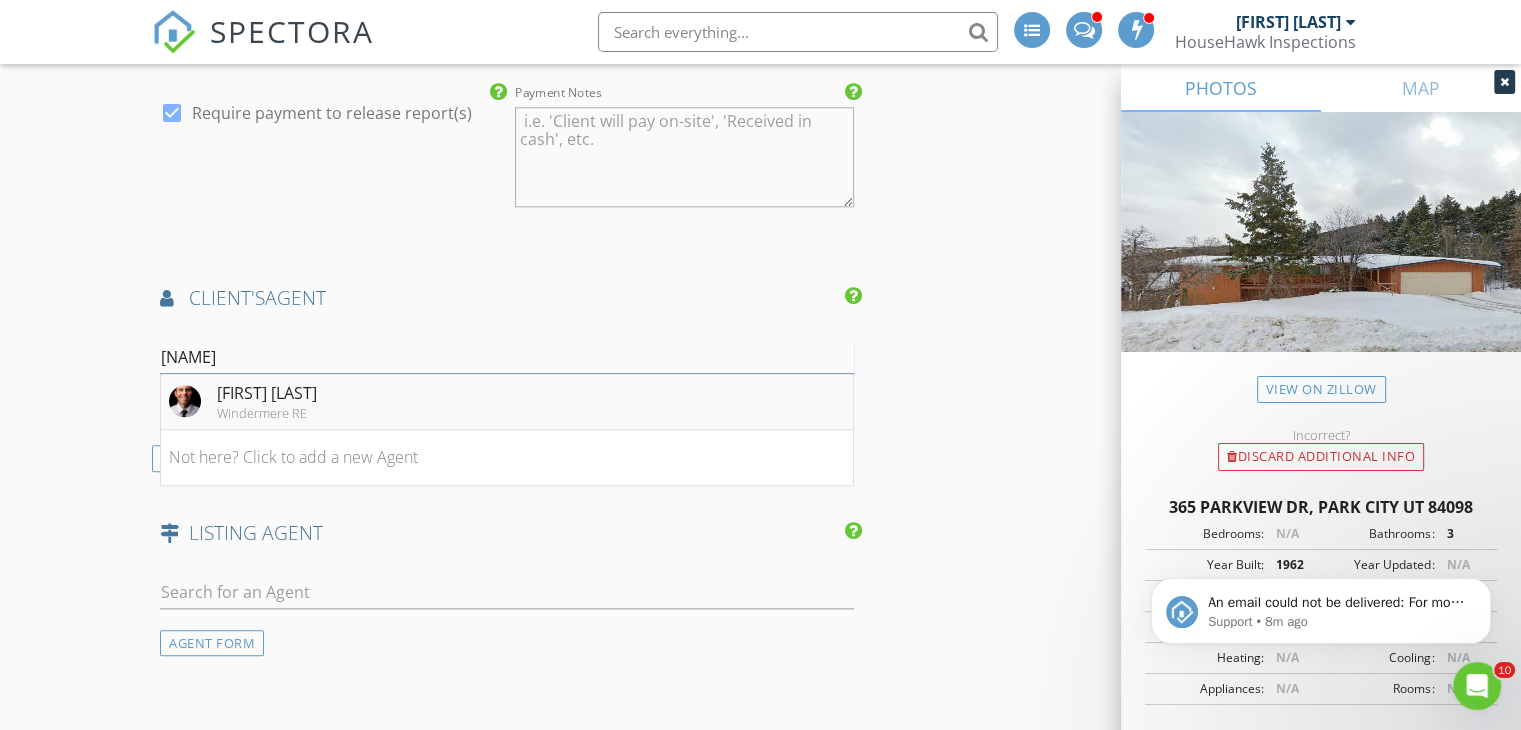 type on "gabe" 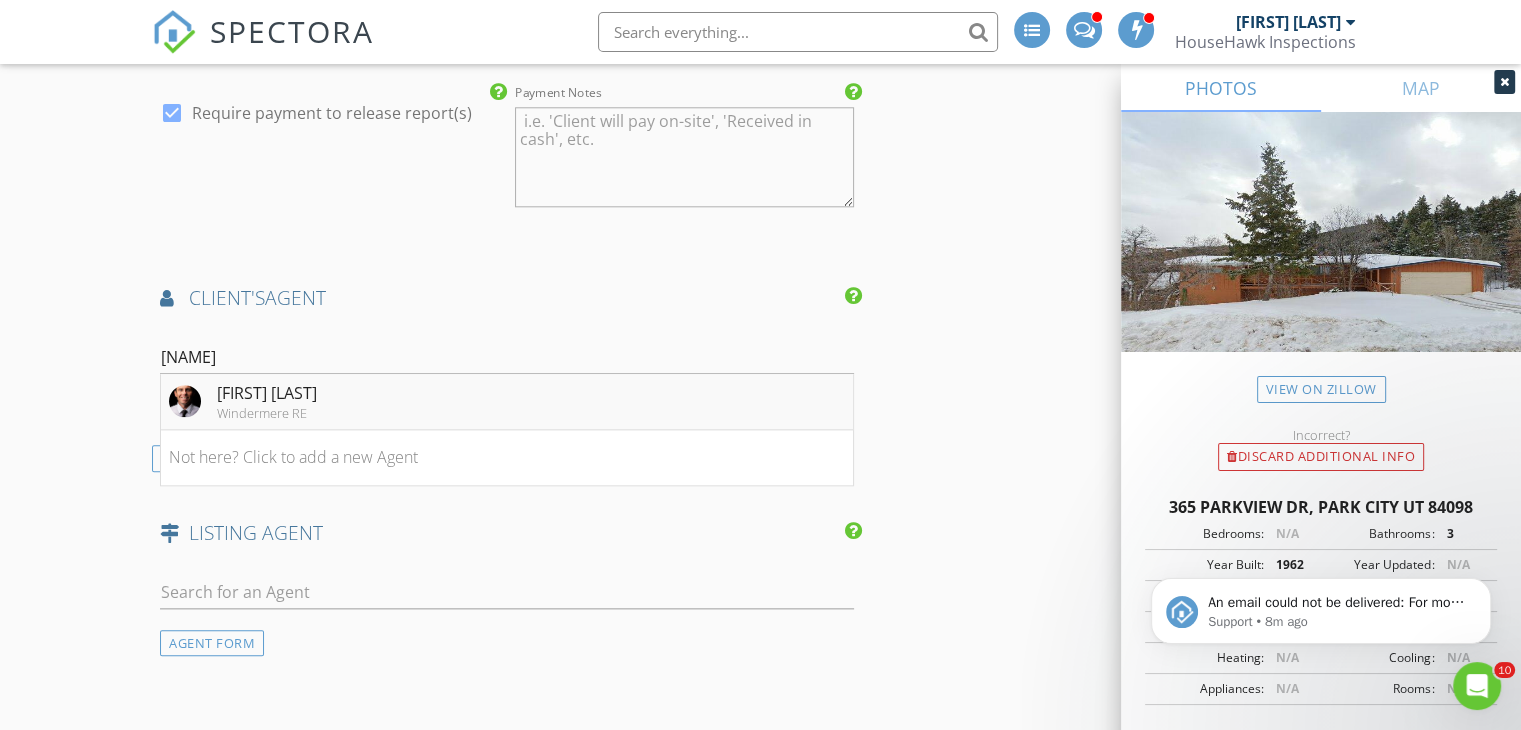 click on "Windermere RE" at bounding box center (267, 413) 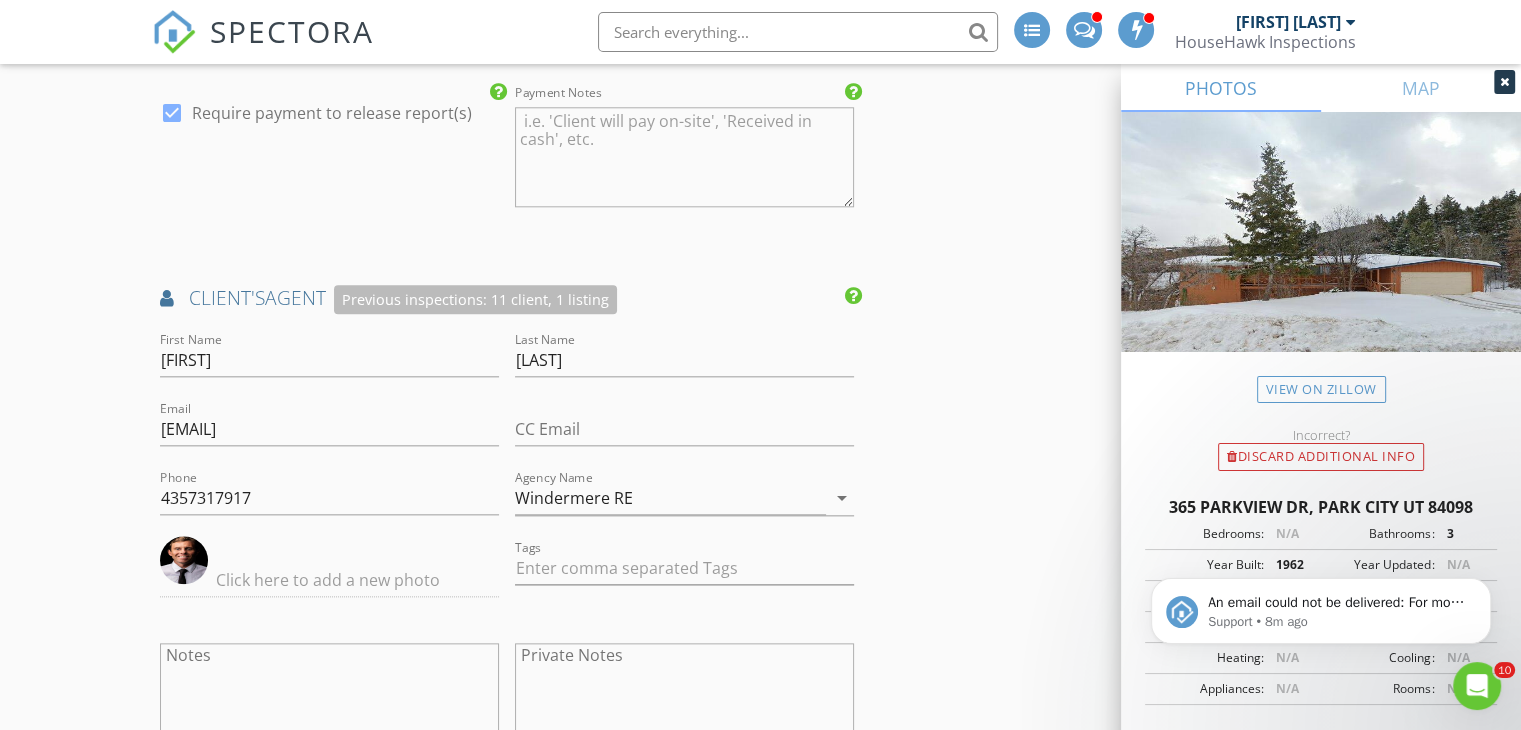click on "New Inspection
INSPECTOR(S)
check_box   Andrew Gonzalez   PRIMARY   Andrew Gonzalez arrow_drop_down   check_box_outline_blank Andrew Gonzalez specifically requested
Date/Time
08/08/2025 9:00 AM
Location
Address Search       Address 365 Parkview Dr   Unit   City Park City   State UT   Zip 84098   County Summit     Square Feet 2306   Year Built 1962   Foundation arrow_drop_down     Andrew Gonzalez     20.6 miles     (26 minutes)
client
check_box Enable Client CC email for this inspection   Client Search     check_box_outline_blank Client is a Company/Organization     First Name Hayden   Last Name Siekman   Email haydensiekman@gmail.com   CC Email   Phone 773-668-5840         Tags         Notes   Private Notes
ADD ADDITIONAL client
SERVICES
check_box     arrow_drop_down" at bounding box center [760, 25] 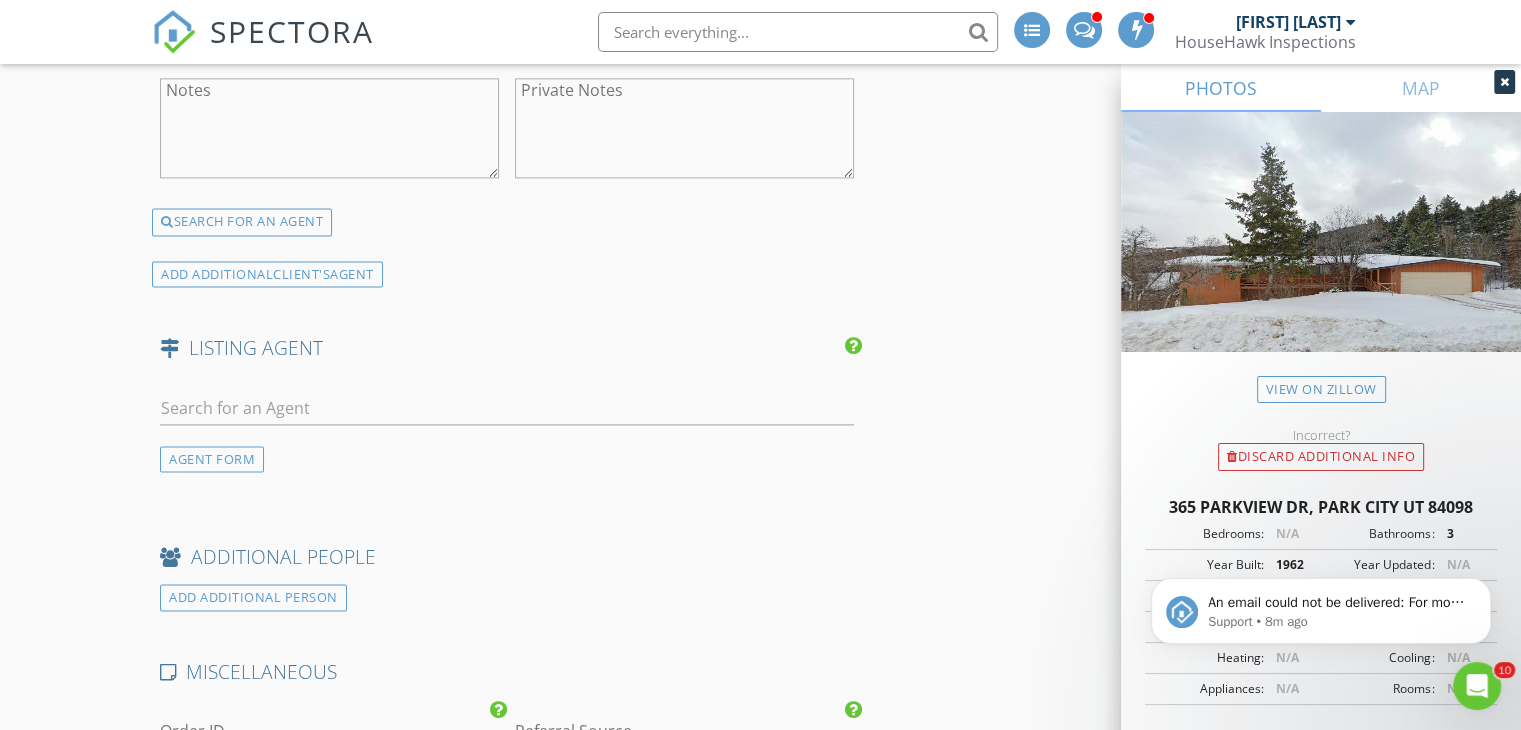 scroll, scrollTop: 2747, scrollLeft: 0, axis: vertical 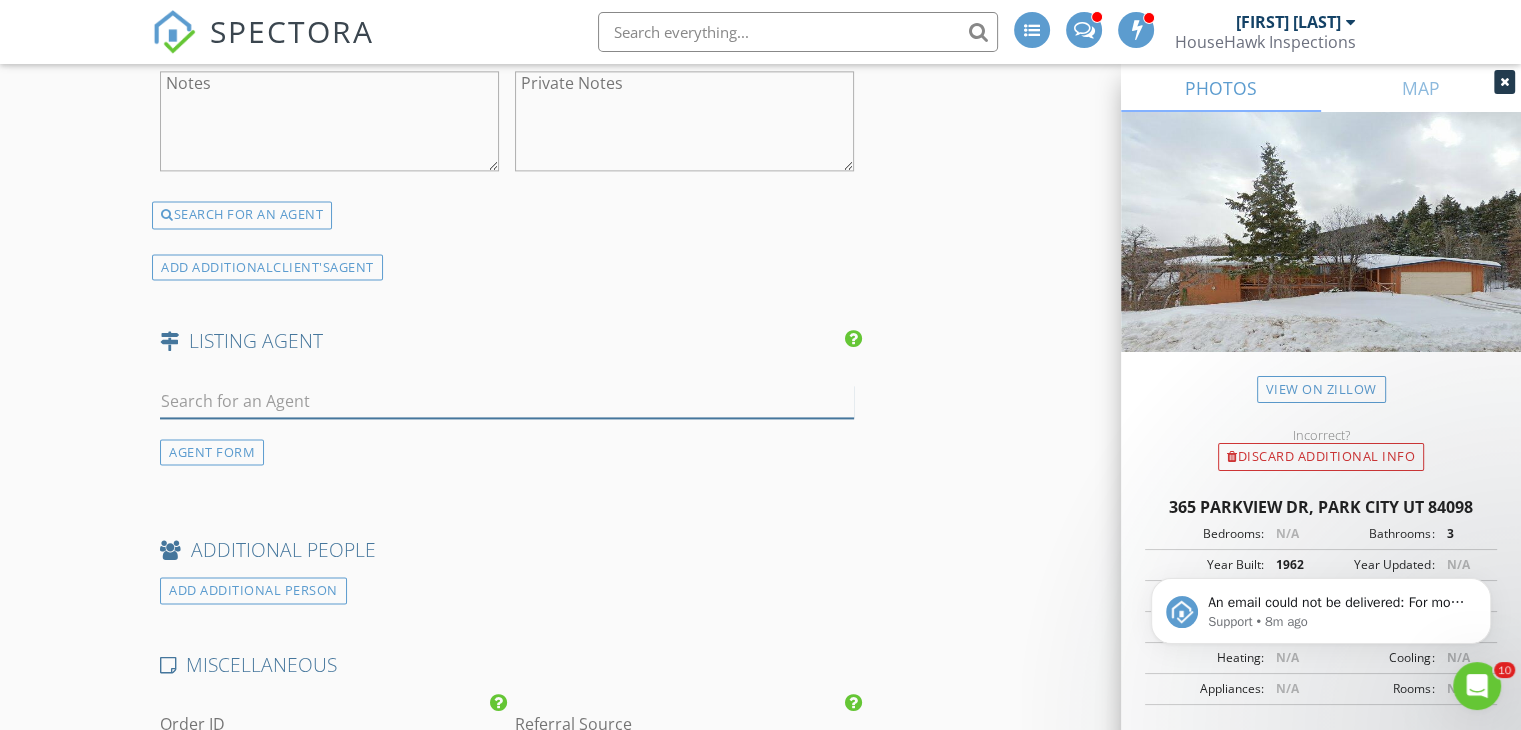 click at bounding box center (507, 401) 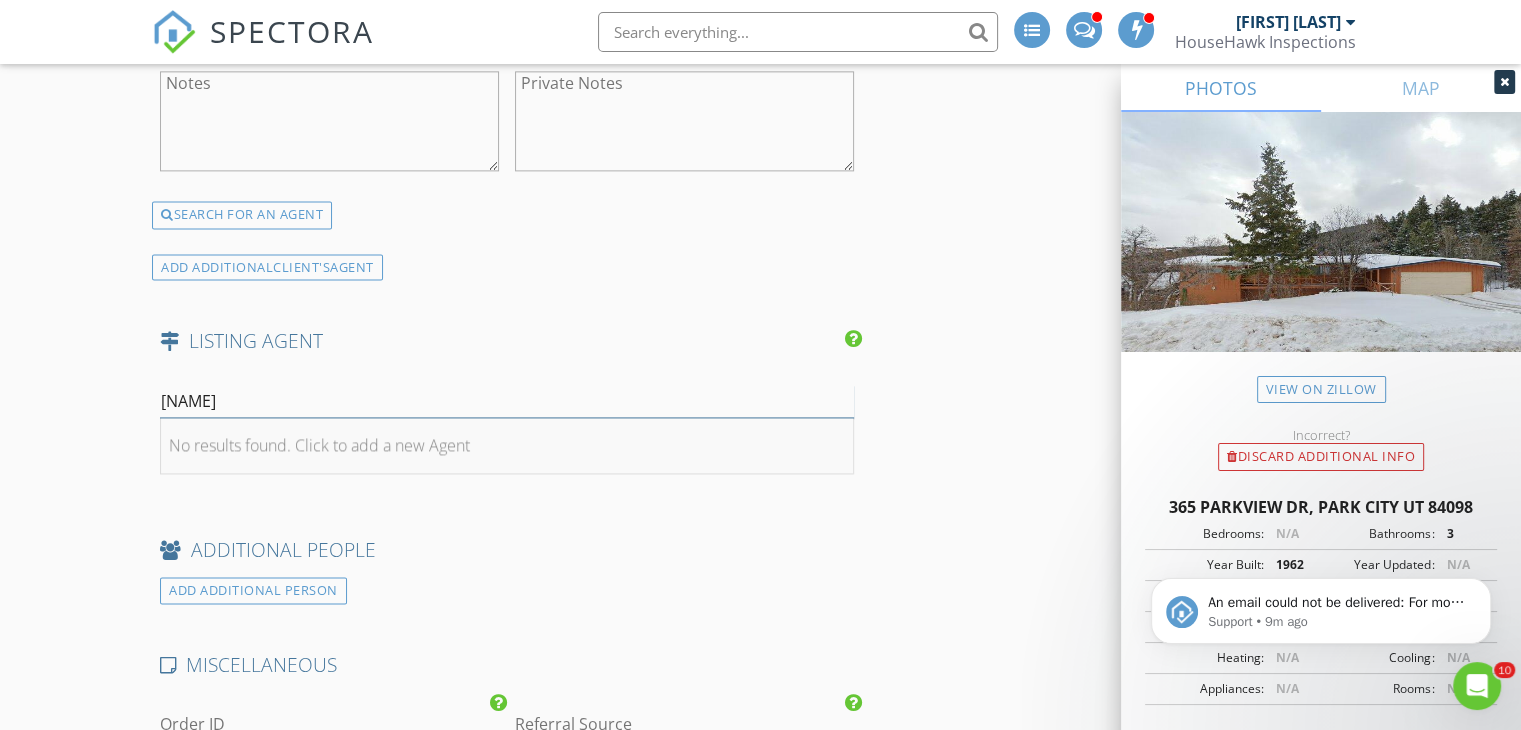 type on "kathy op" 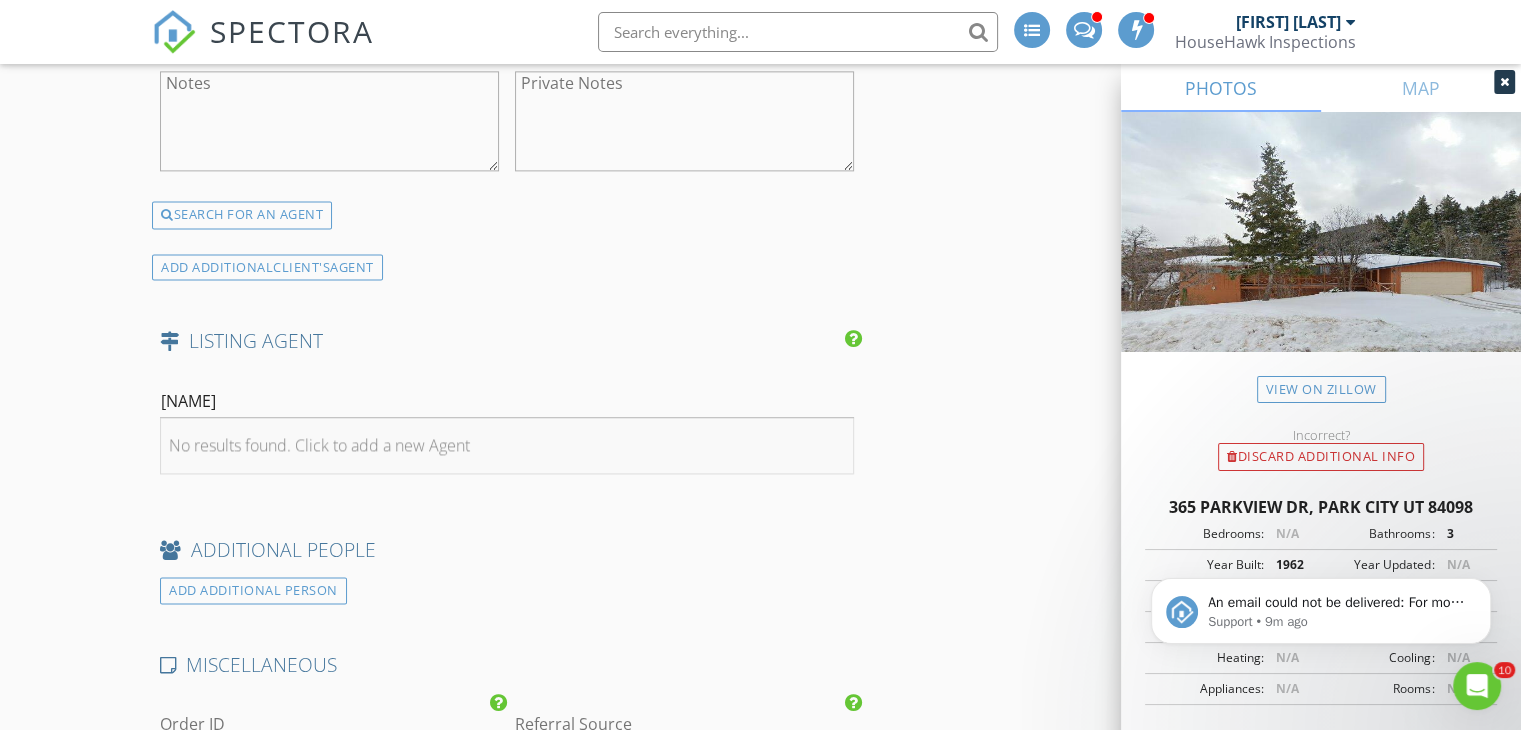 click on "No results found. Click to add a new Agent" at bounding box center (319, 445) 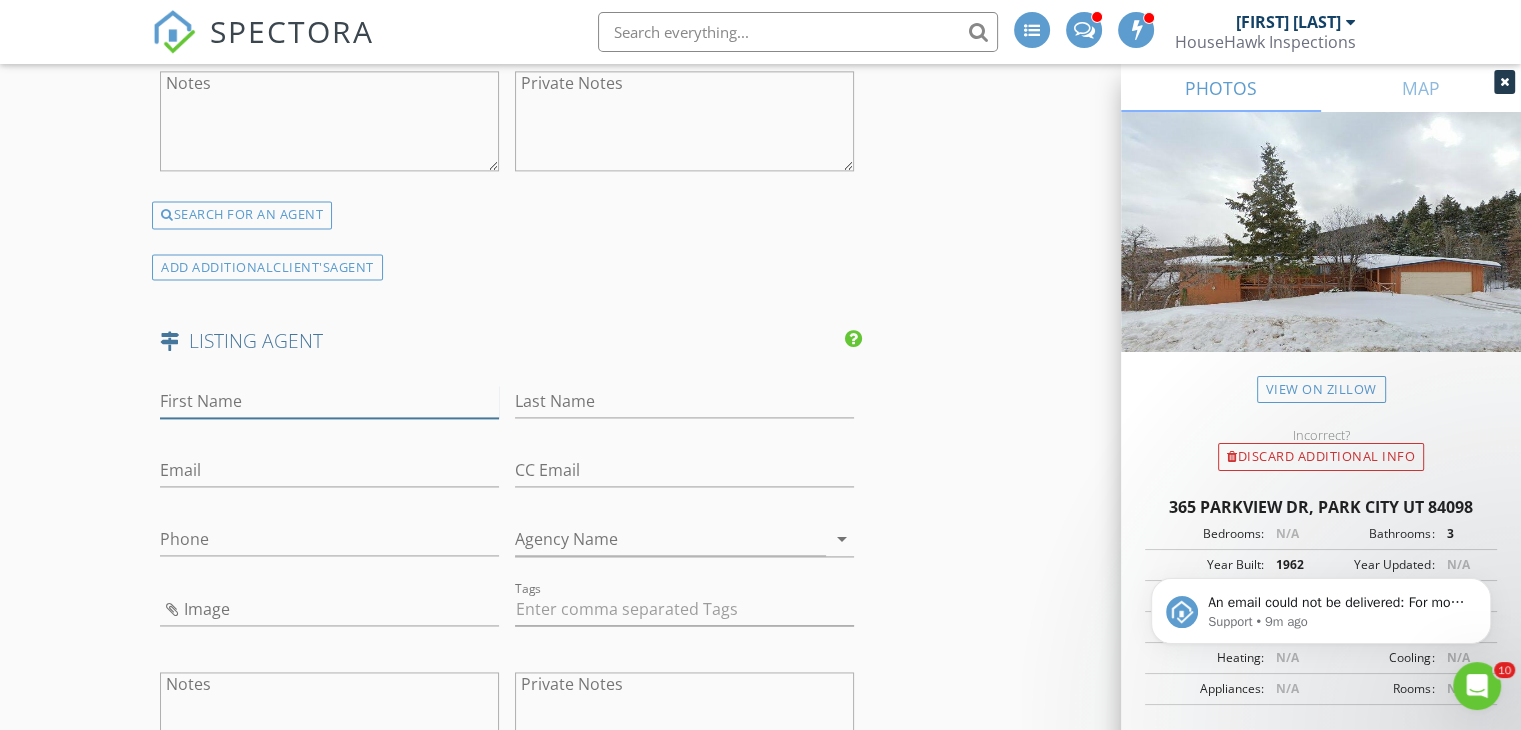 click on "First Name" at bounding box center (329, 401) 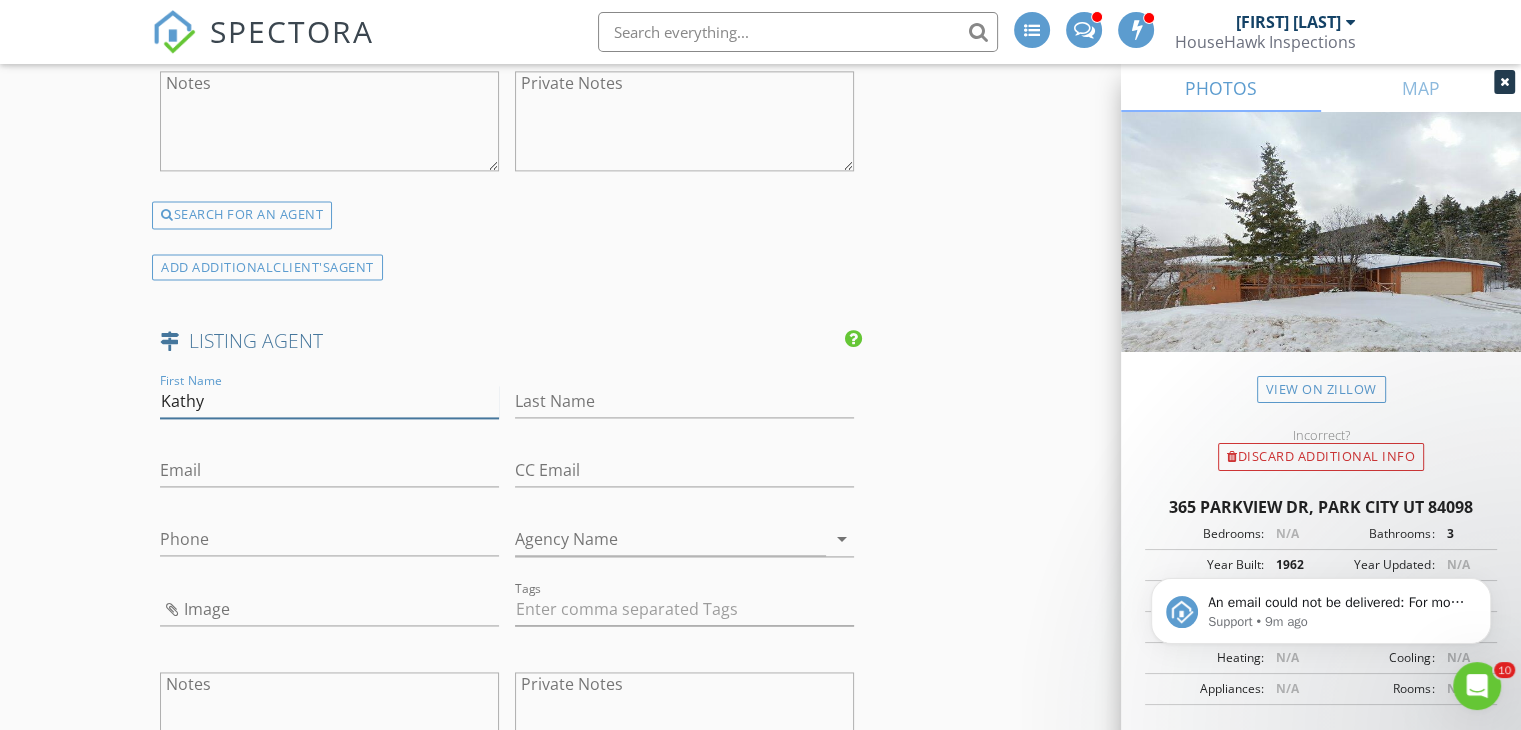 type on "Kathy" 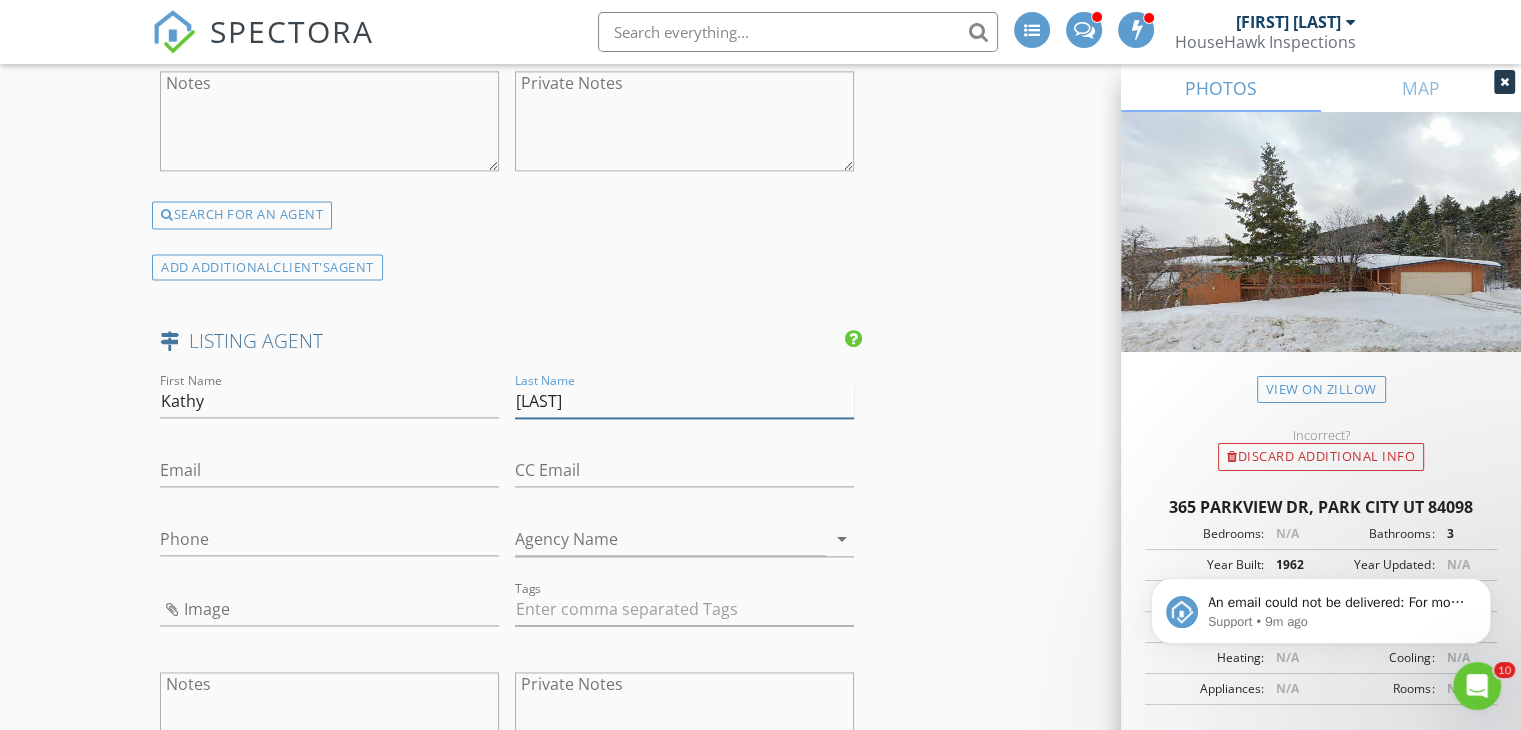 type on "Opolski" 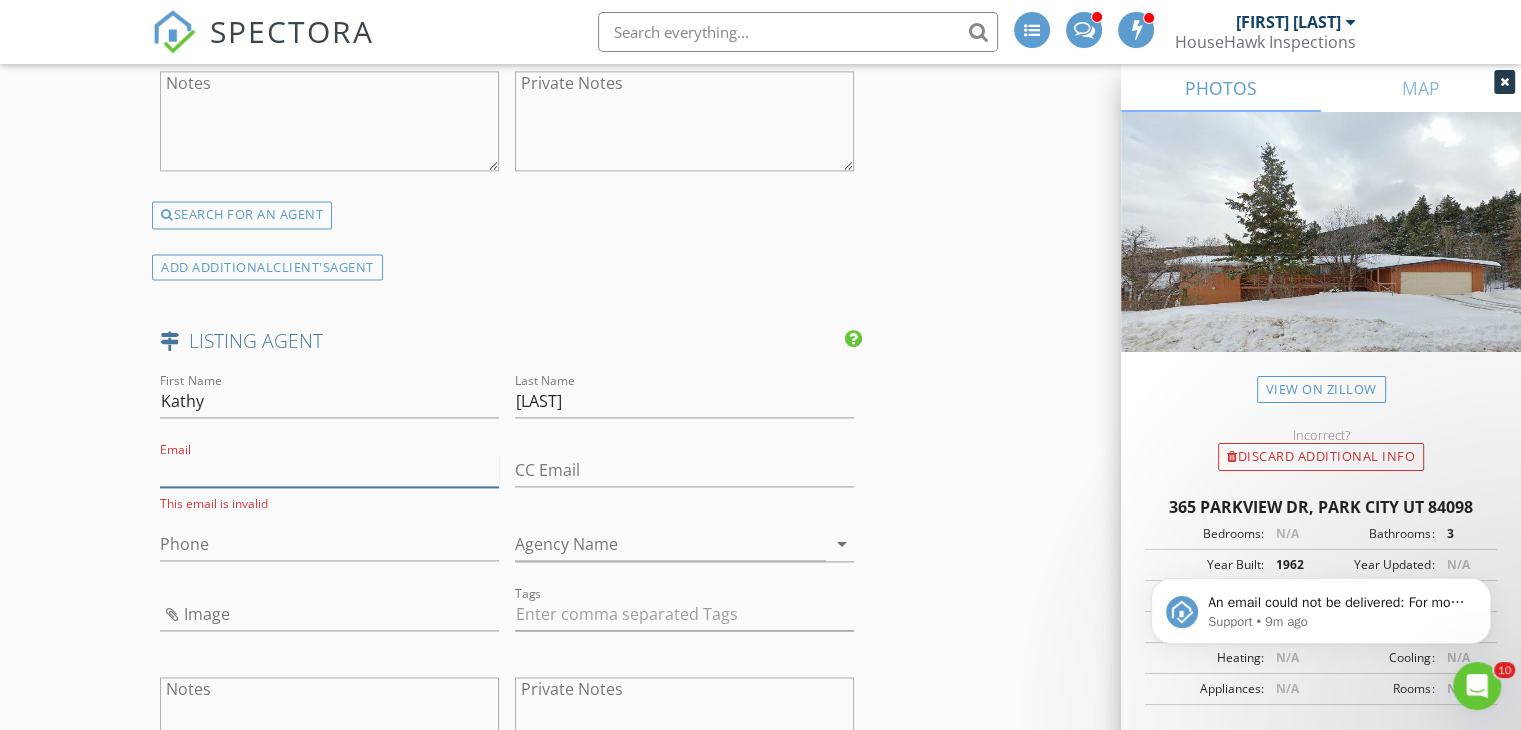 click on "Email" at bounding box center (329, 470) 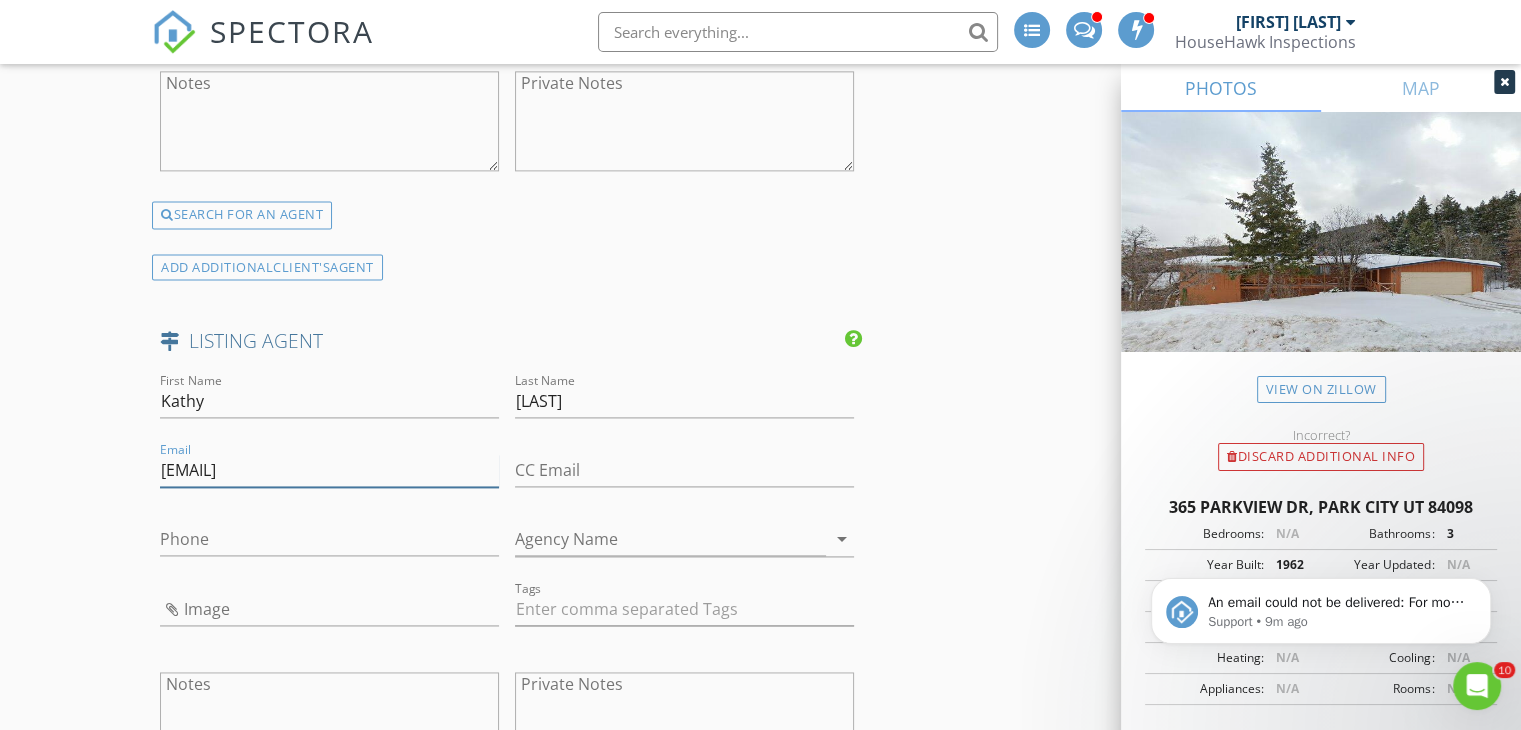 type on "kathyo@kw.com" 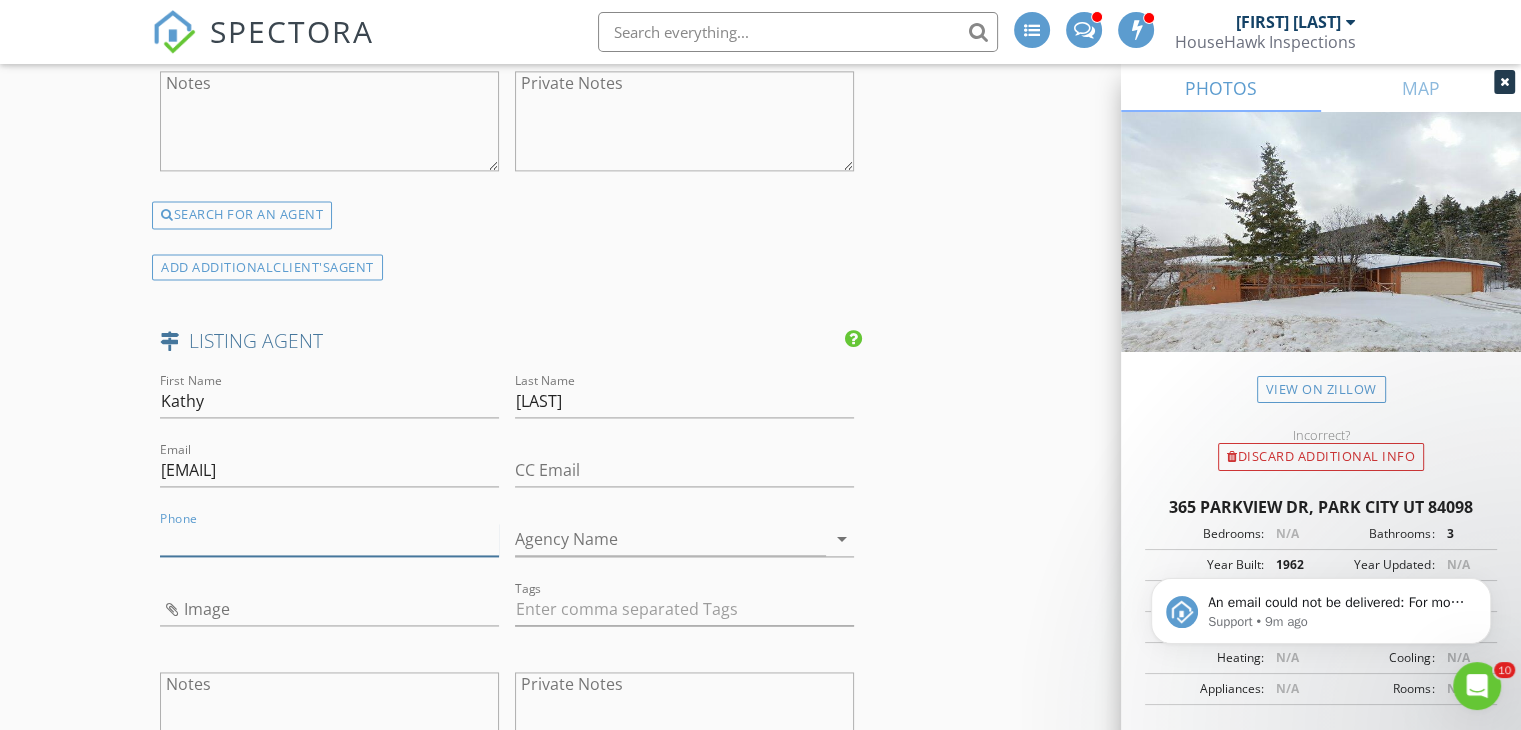 click on "Phone" at bounding box center [329, 539] 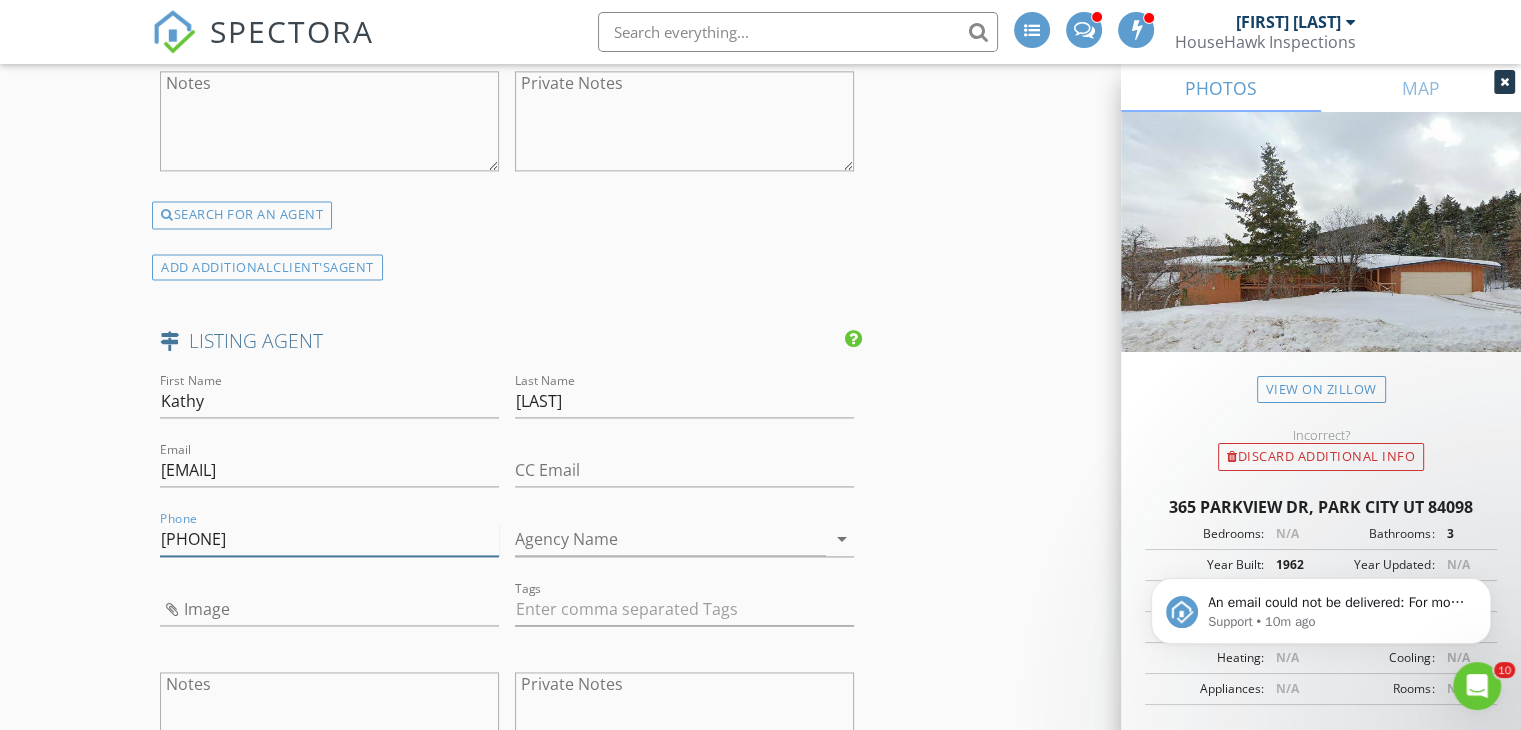 type on "801-518-4599" 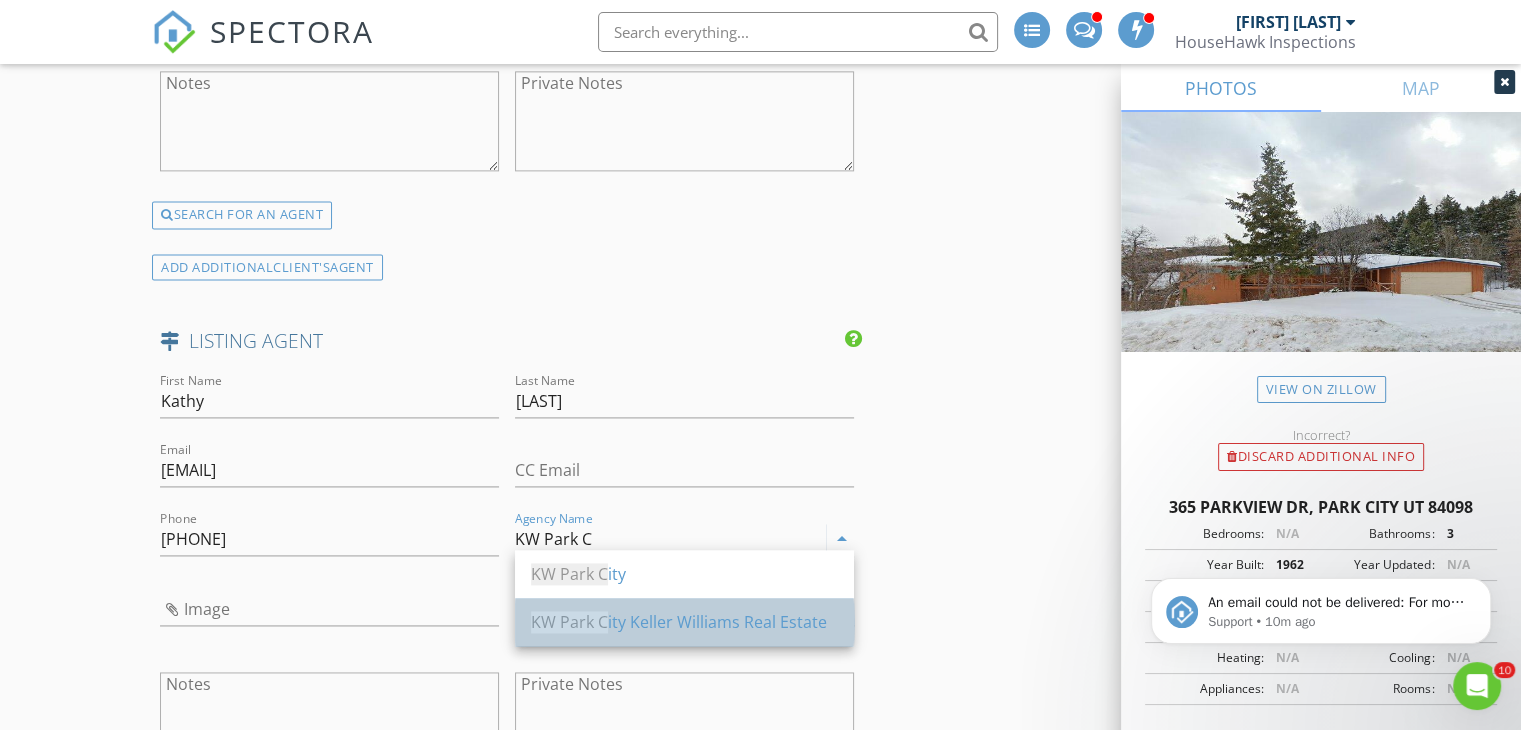 click on "KW Park C ity Keller Williams Real Estate" at bounding box center [684, 622] 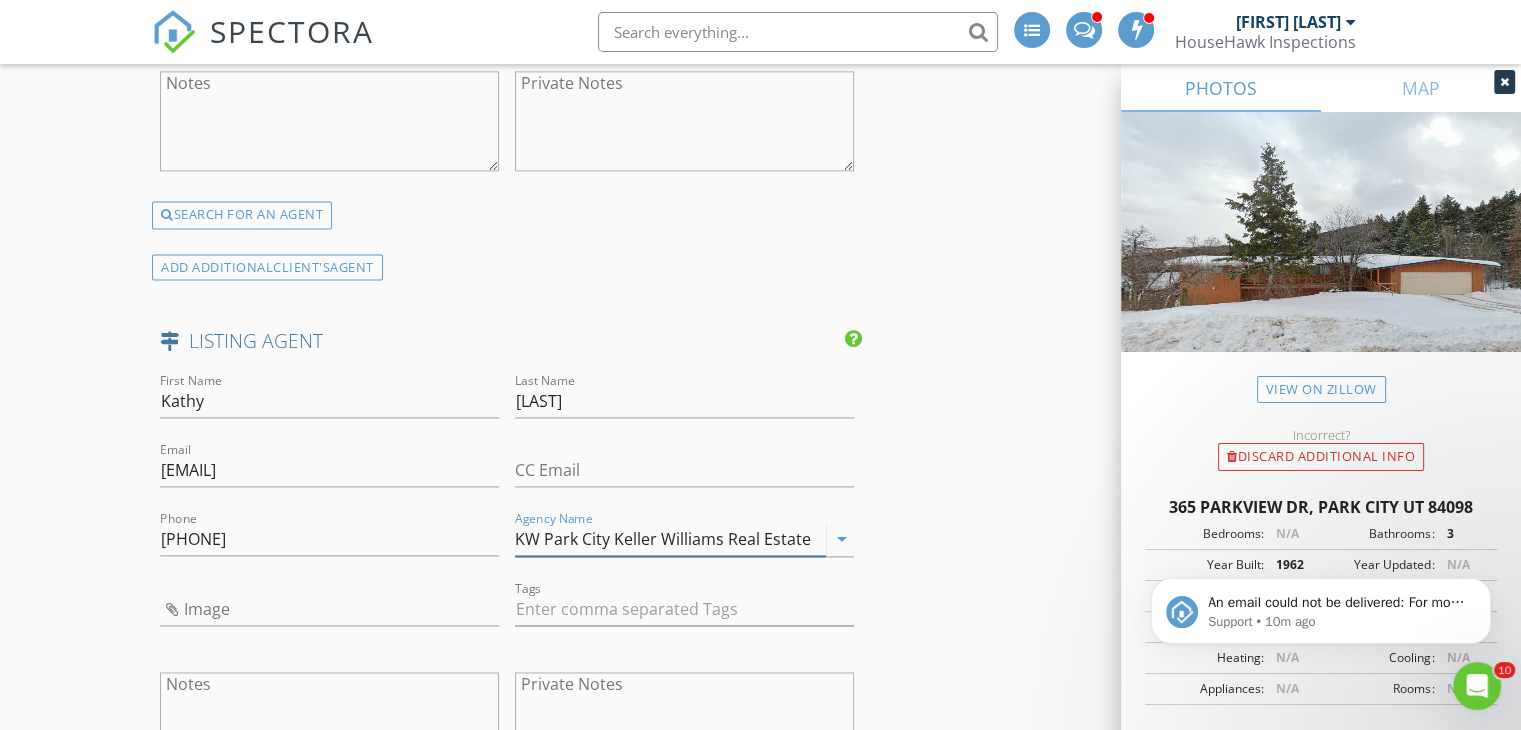 type on "KW Park City Keller Williams Real Estate" 